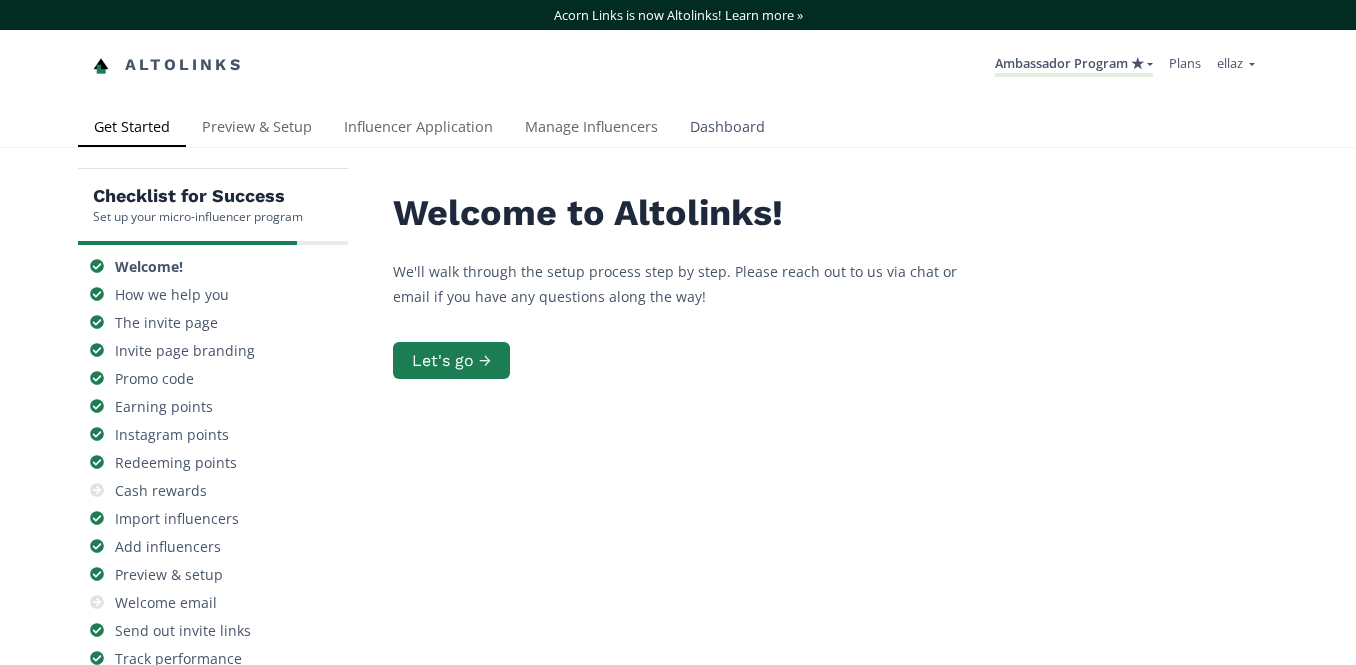 scroll, scrollTop: 0, scrollLeft: 0, axis: both 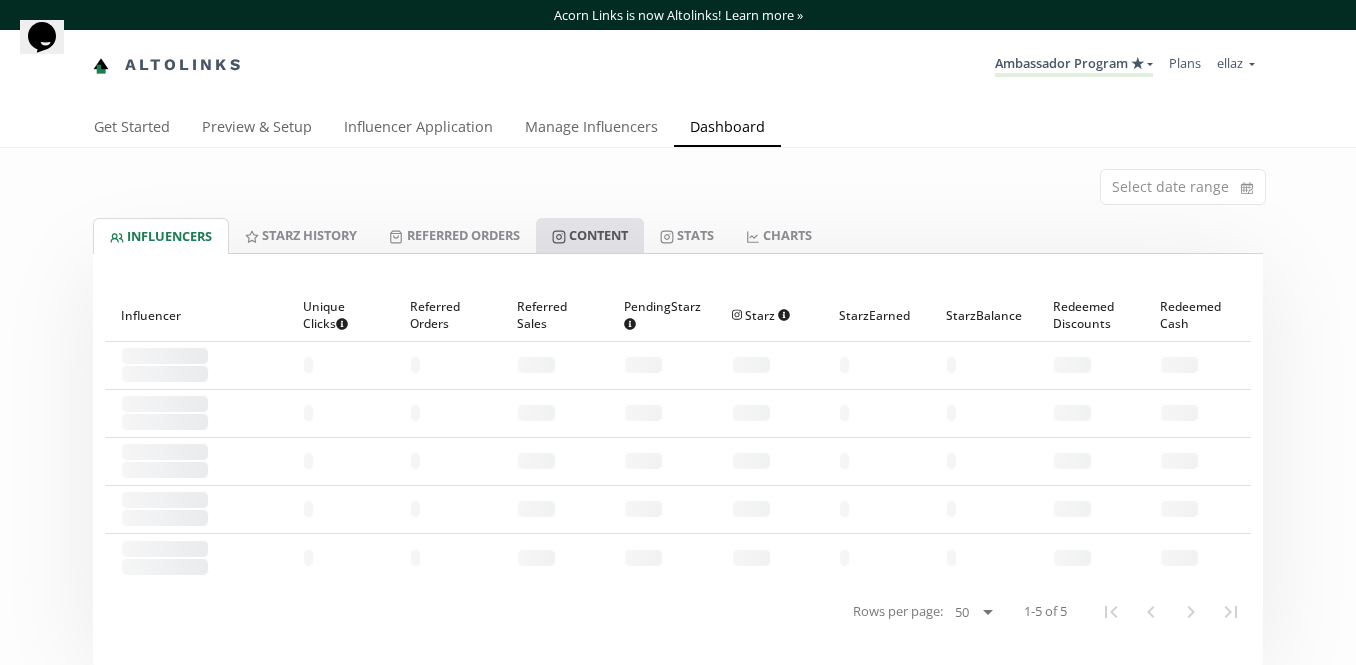 click on "Content" at bounding box center (590, 235) 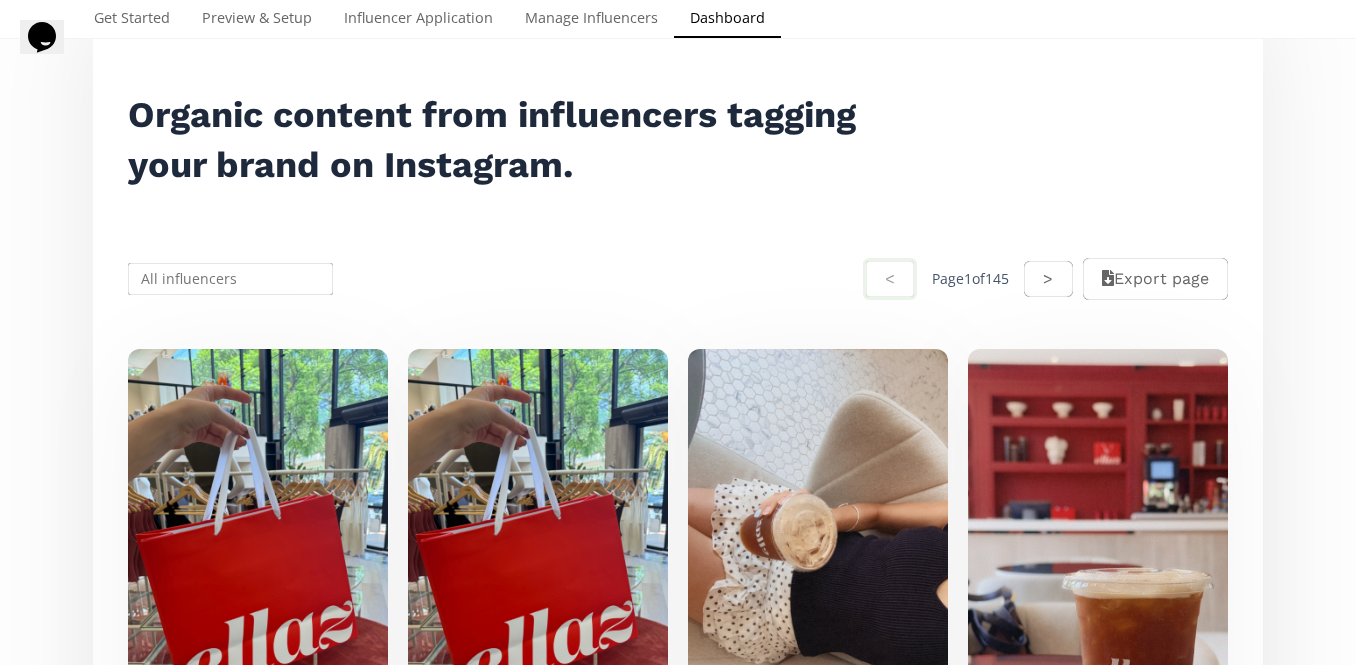scroll, scrollTop: 228, scrollLeft: 0, axis: vertical 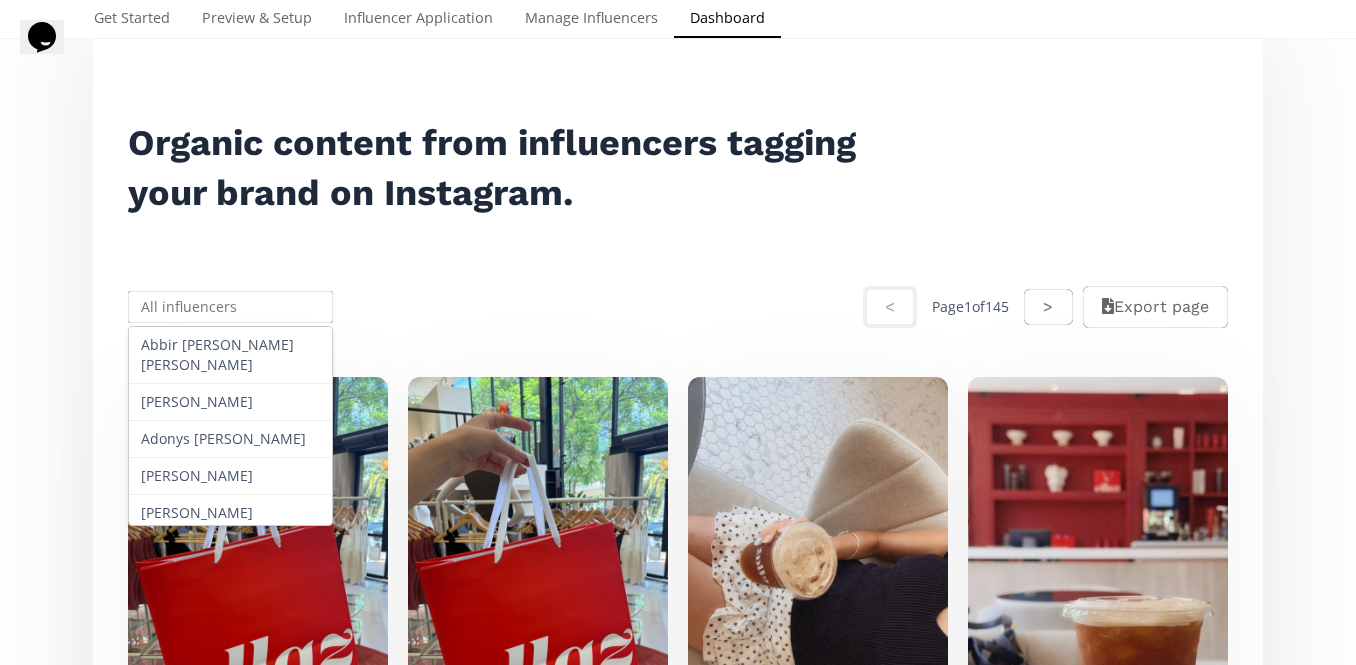 click at bounding box center (230, 307) 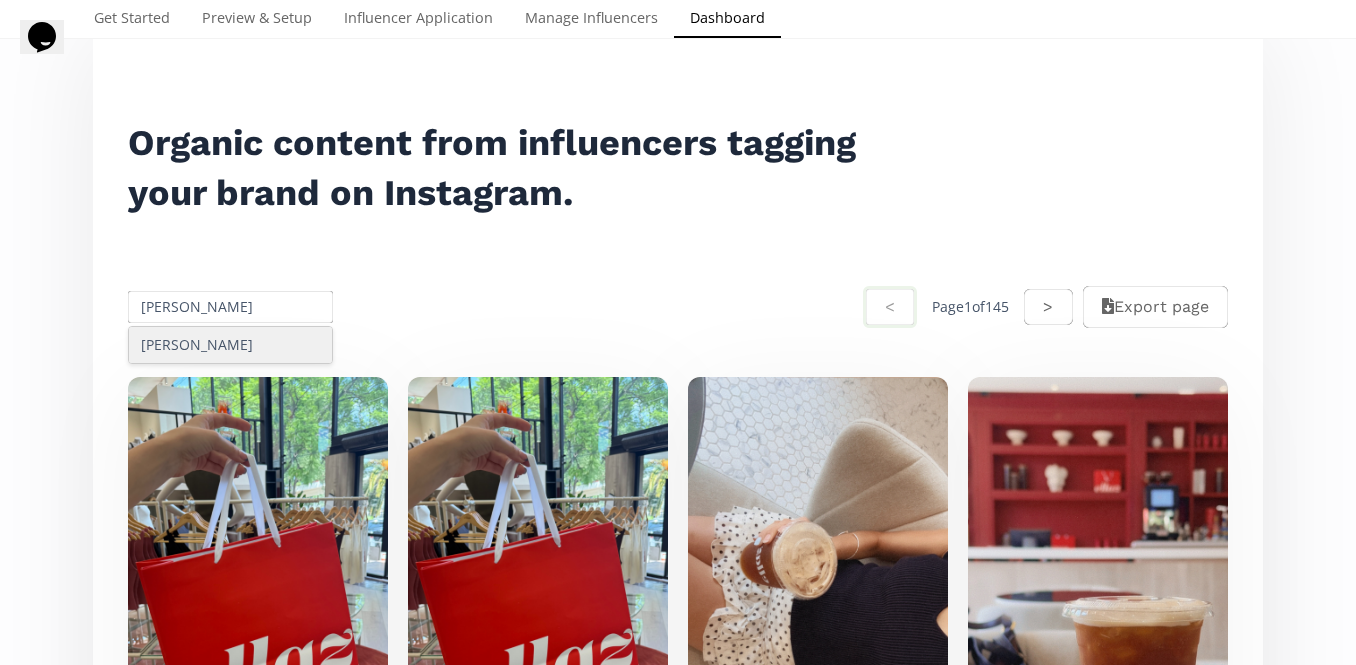 click on "Andrea Garcia" at bounding box center [230, 345] 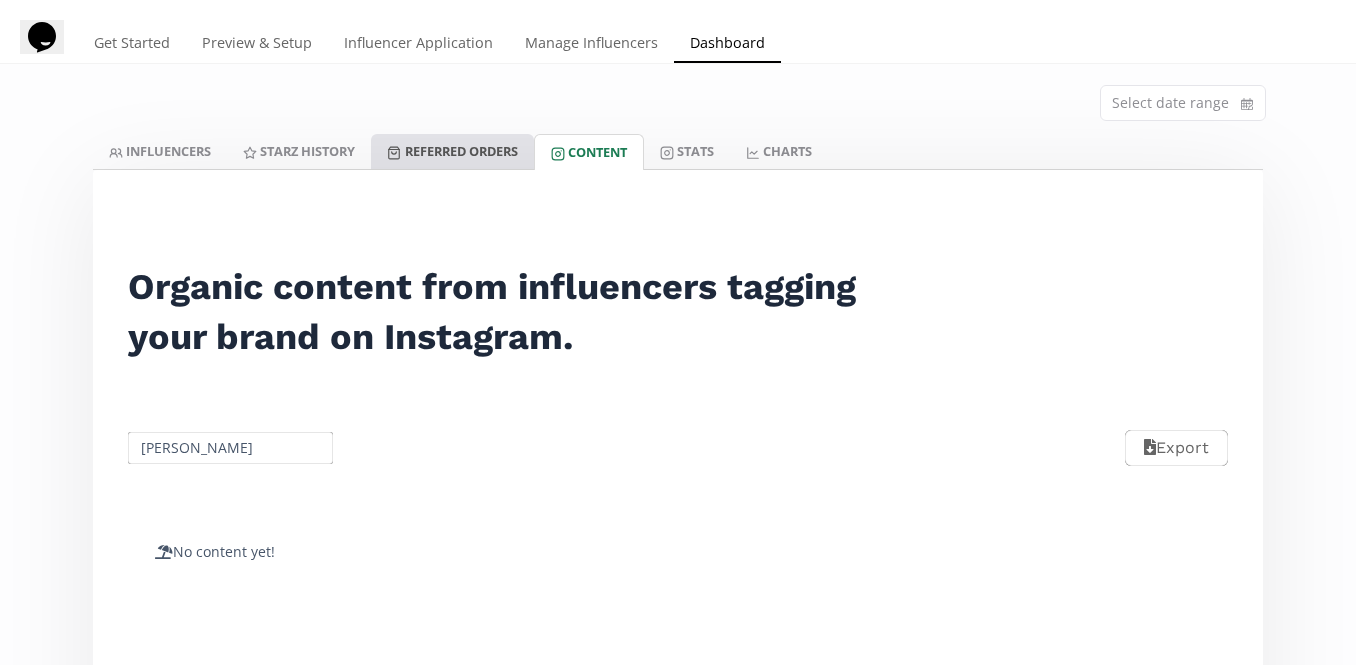 scroll, scrollTop: 83, scrollLeft: 0, axis: vertical 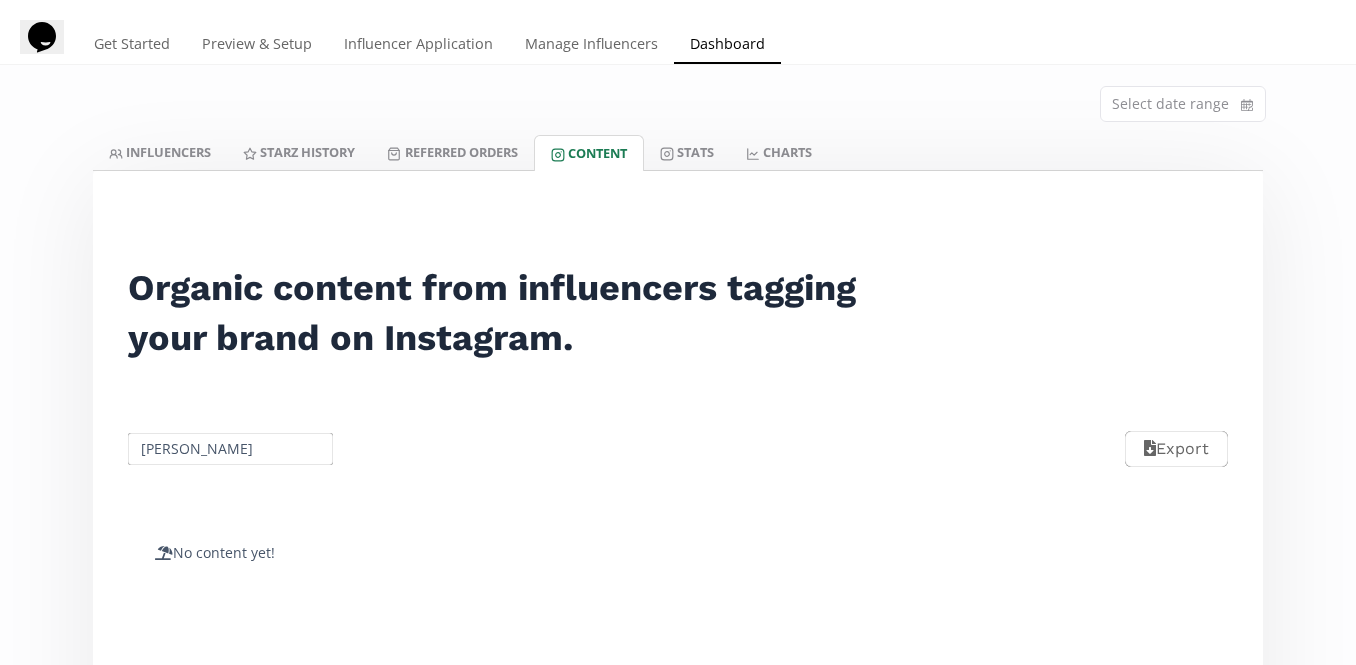 click on "Select date range" at bounding box center (678, 100) 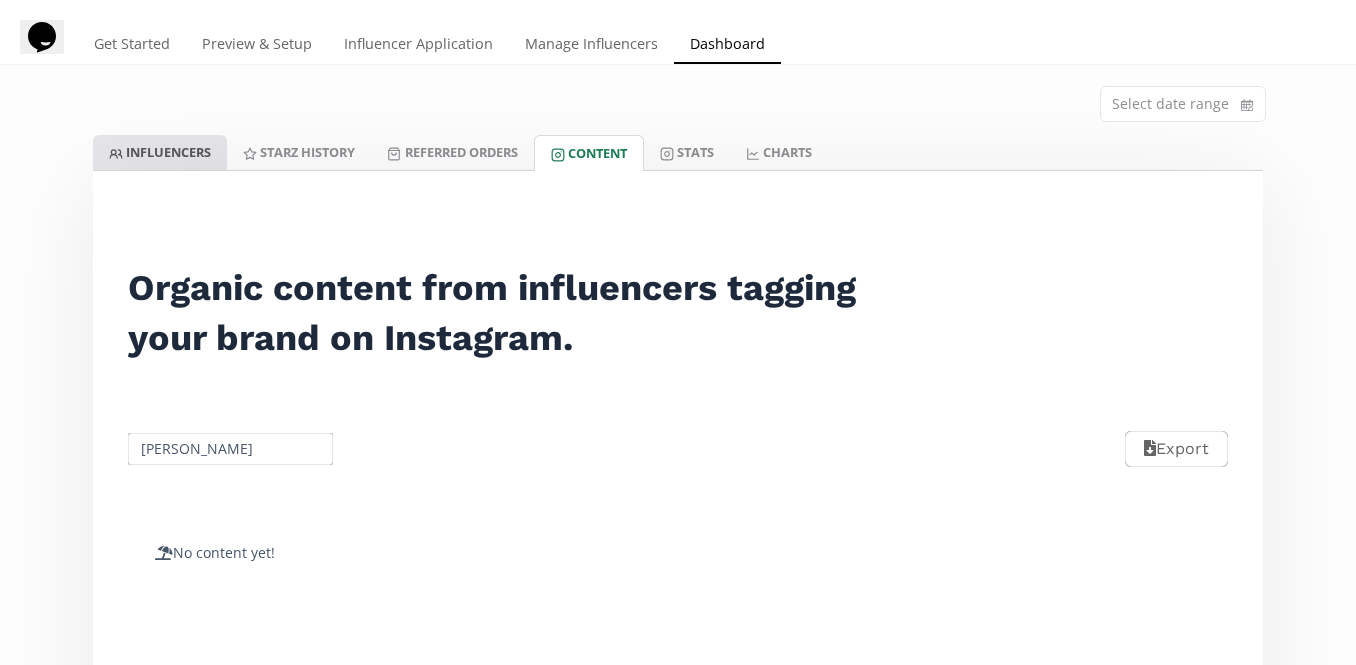 click on "INFLUENCERS" at bounding box center [160, 152] 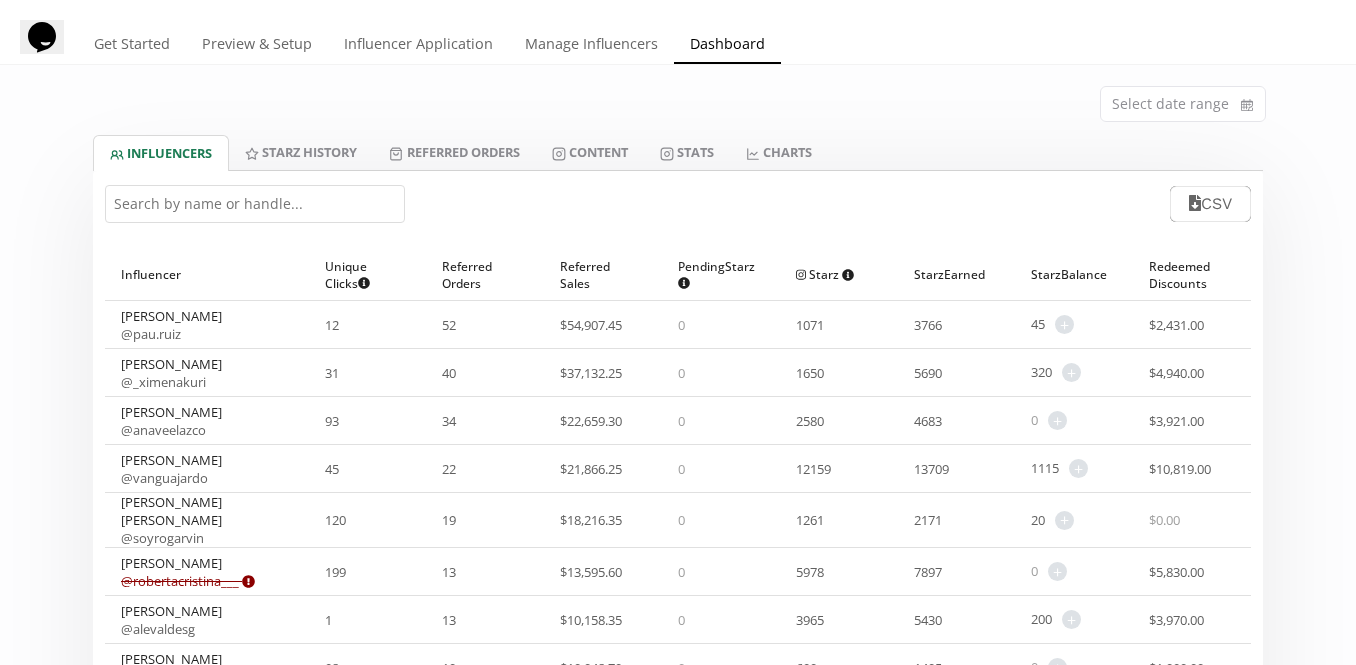 click at bounding box center [255, 204] 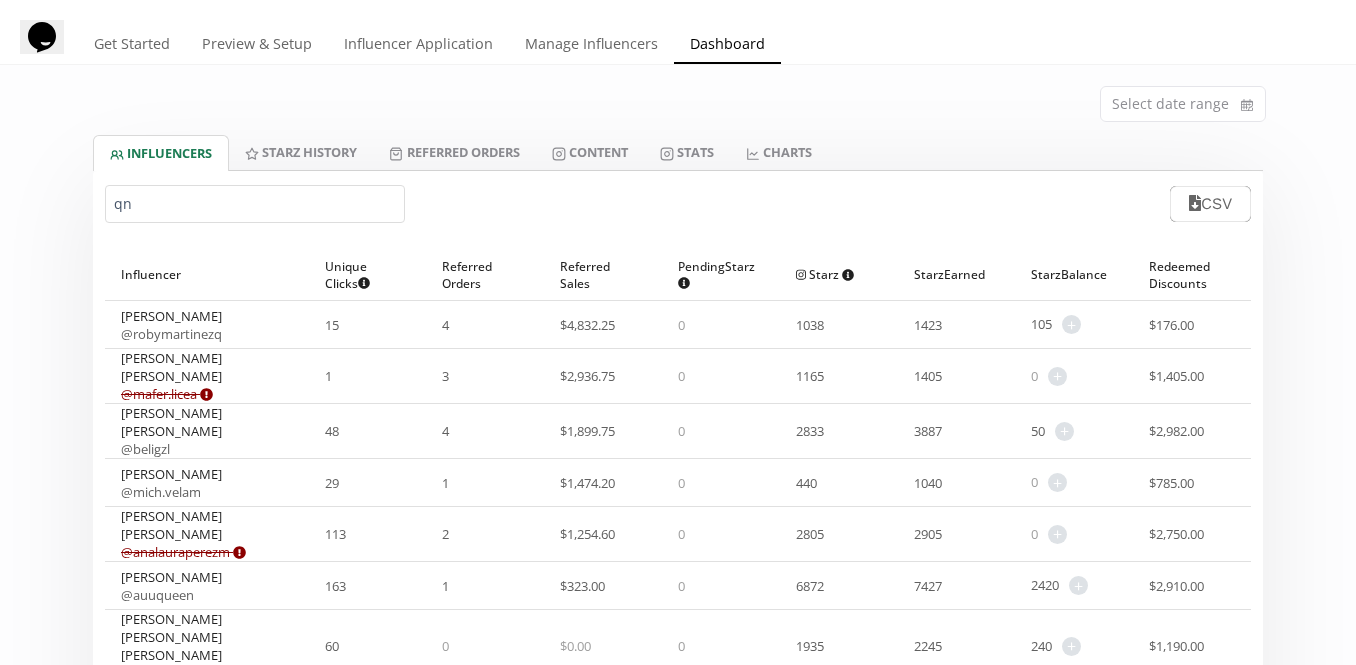 type on "q" 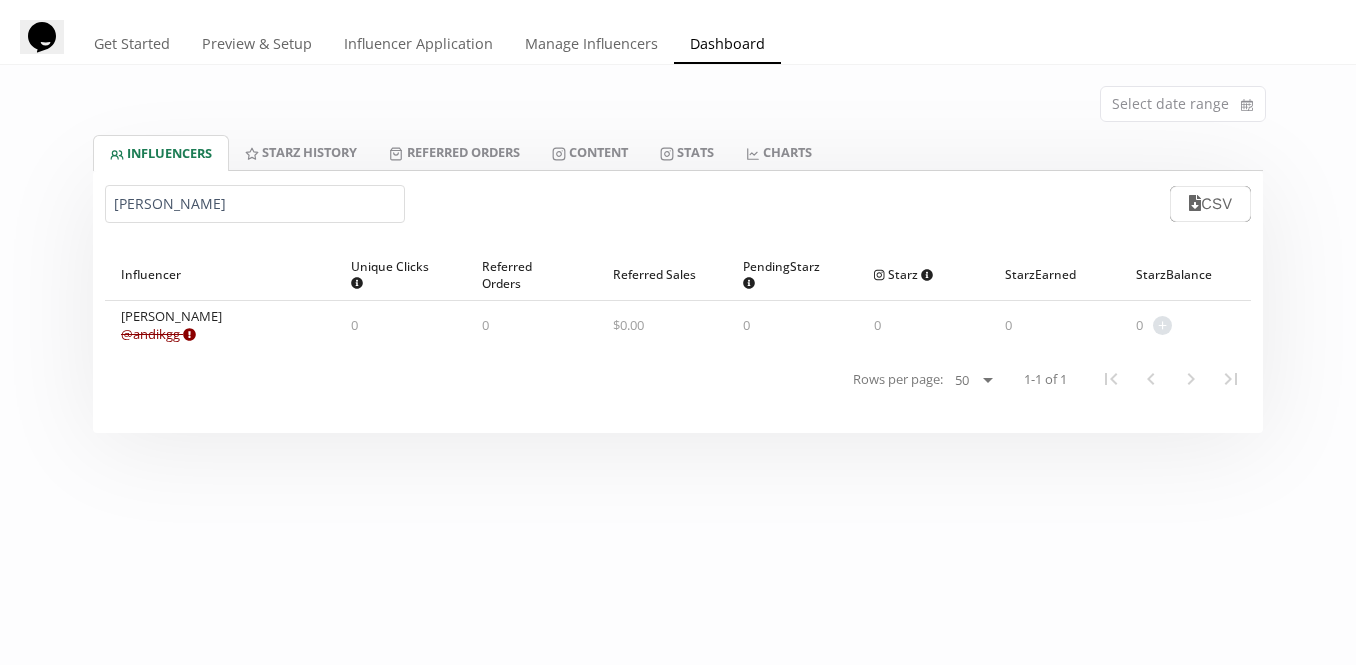 click on "@ andikgg   Expired or disconnected. Please ask influencer to reconnect." at bounding box center (158, 334) 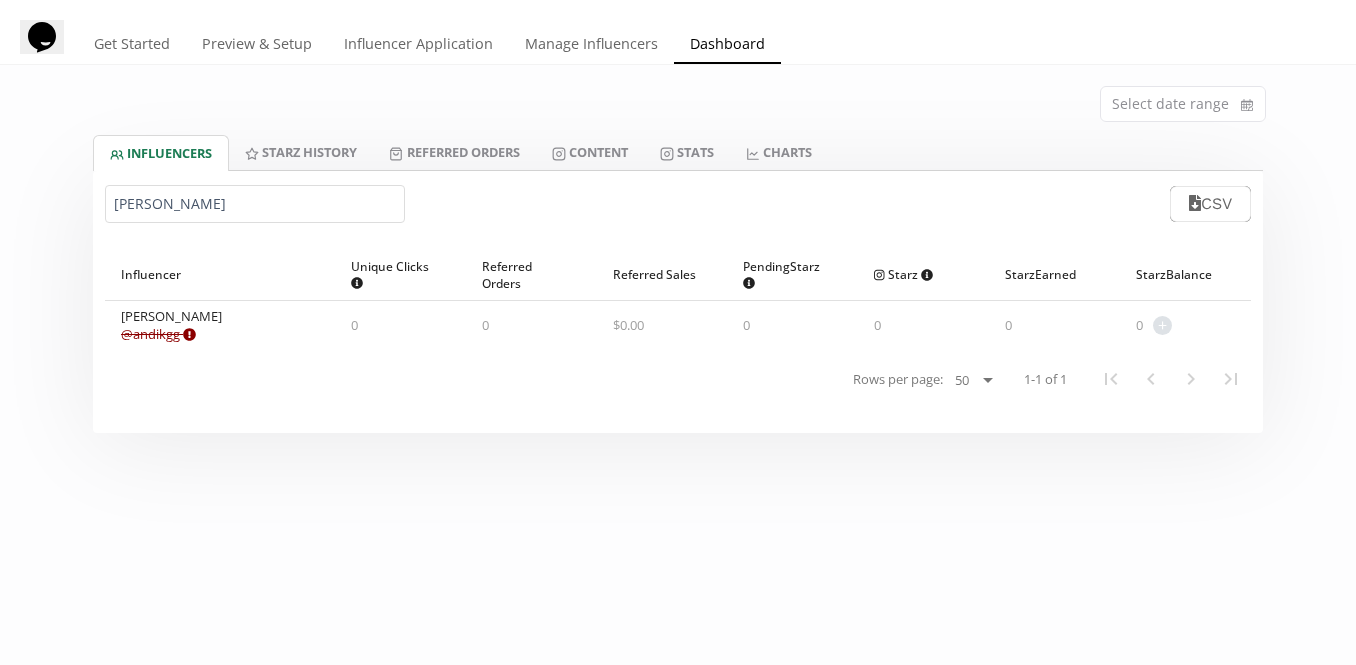 click at bounding box center [678, 170] 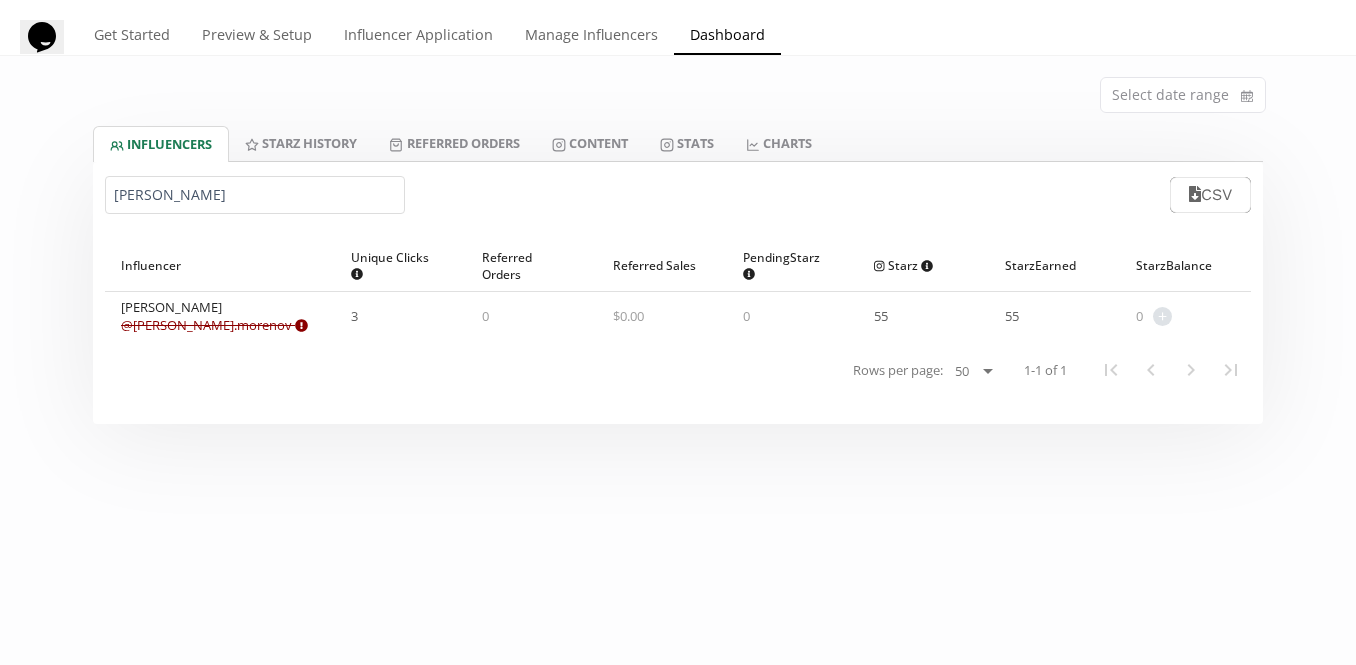 scroll, scrollTop: 109, scrollLeft: 0, axis: vertical 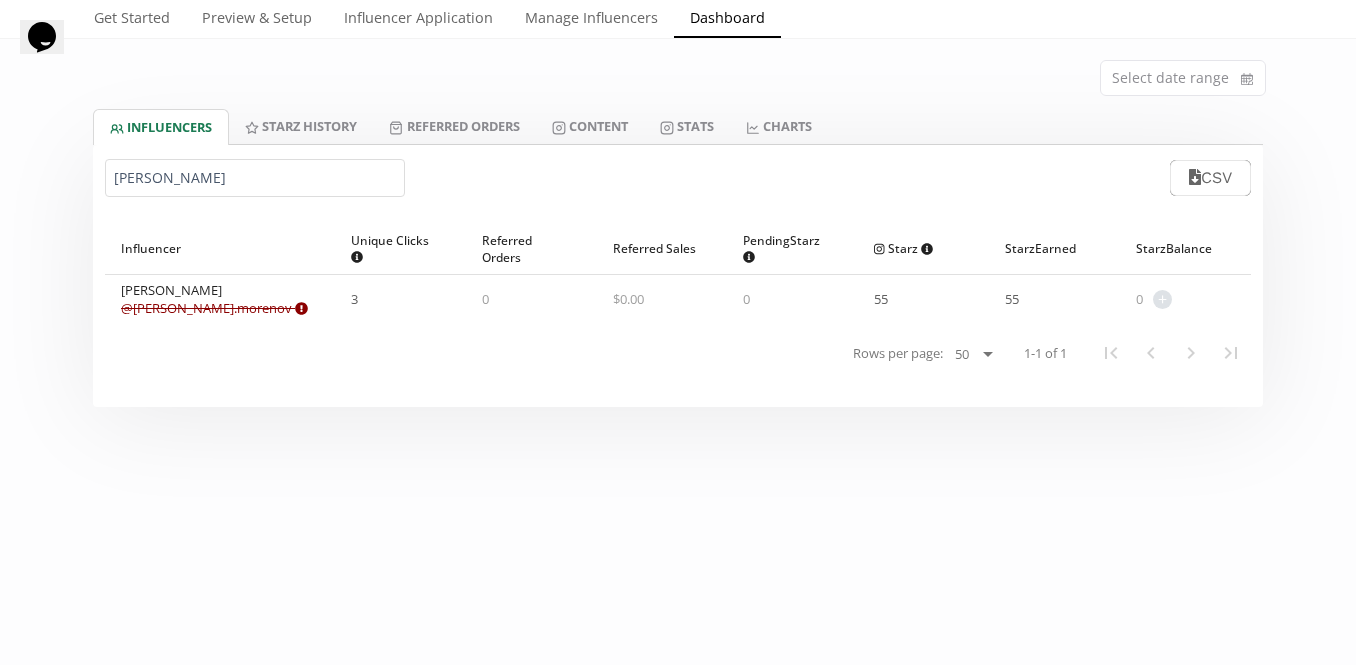 click on "isabella mo  CSV" at bounding box center (678, 178) 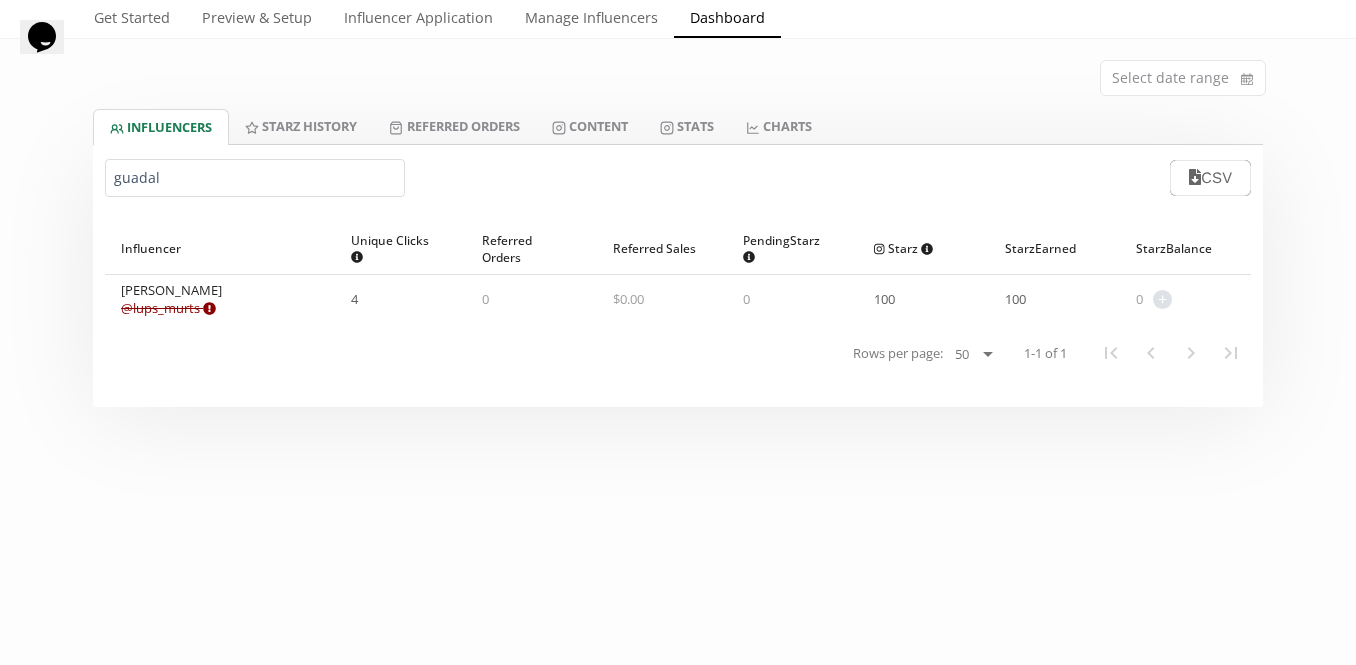 click on "@ lups_murts   Expired or disconnected. Please ask influencer to reconnect." at bounding box center (168, 308) 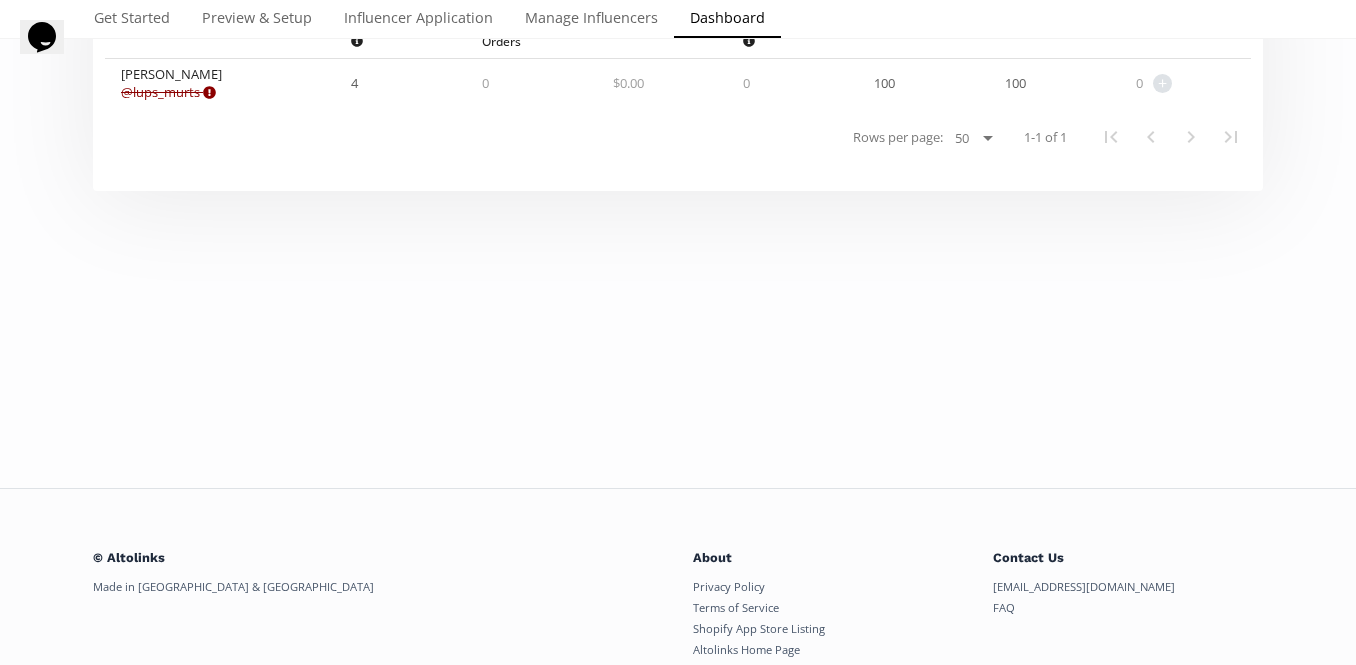 scroll, scrollTop: 421, scrollLeft: 0, axis: vertical 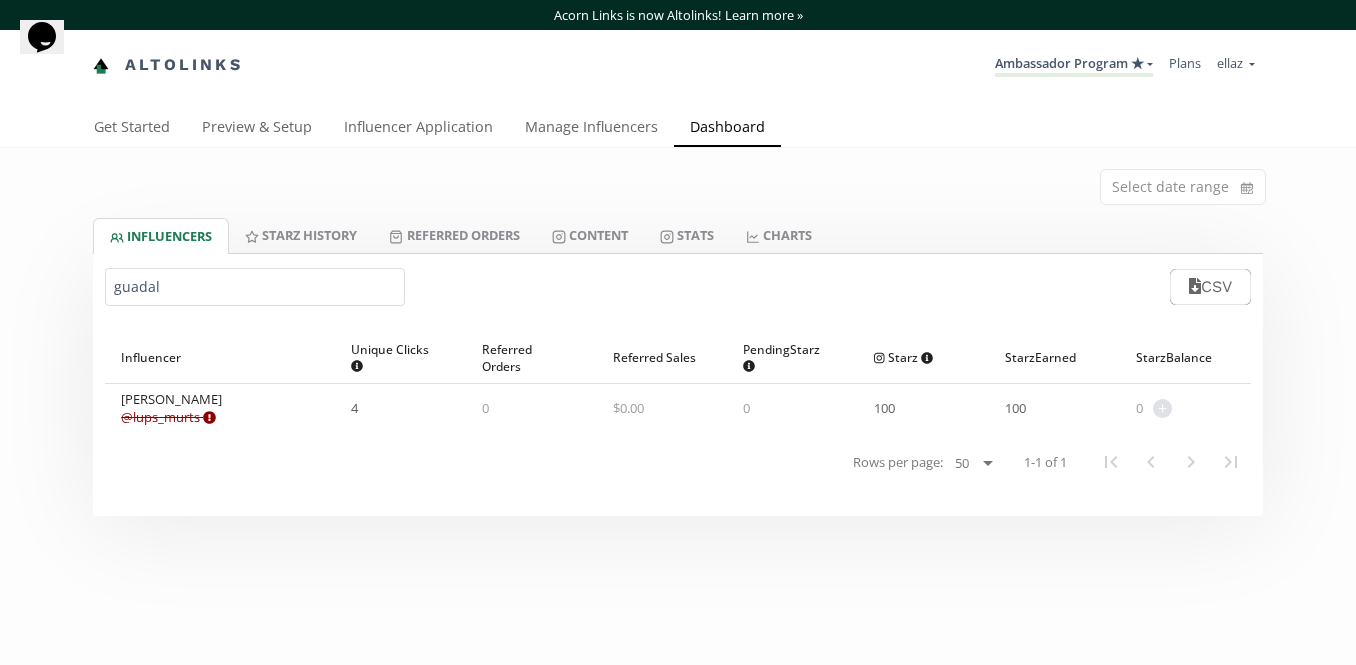 click on "guadal" at bounding box center (255, 287) 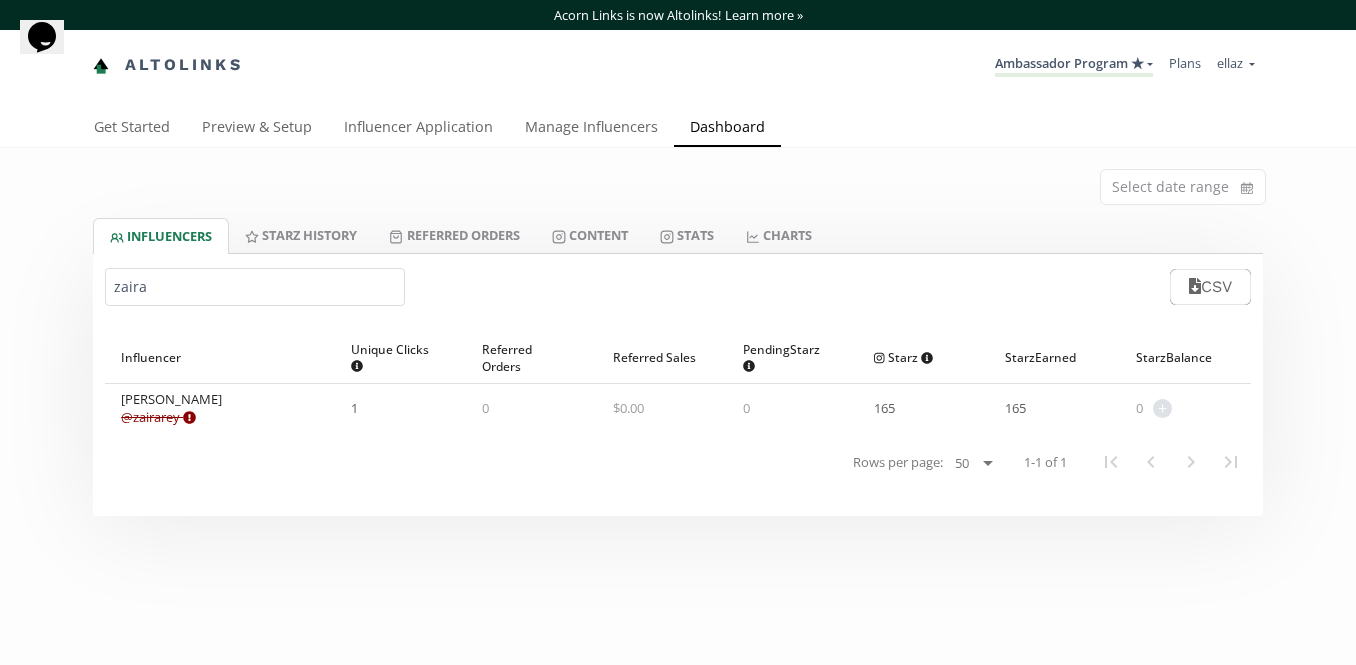 click on "Zaira Reyes @ zairarey   Expired or disconnected. Please ask influencer to reconnect." at bounding box center [171, 408] 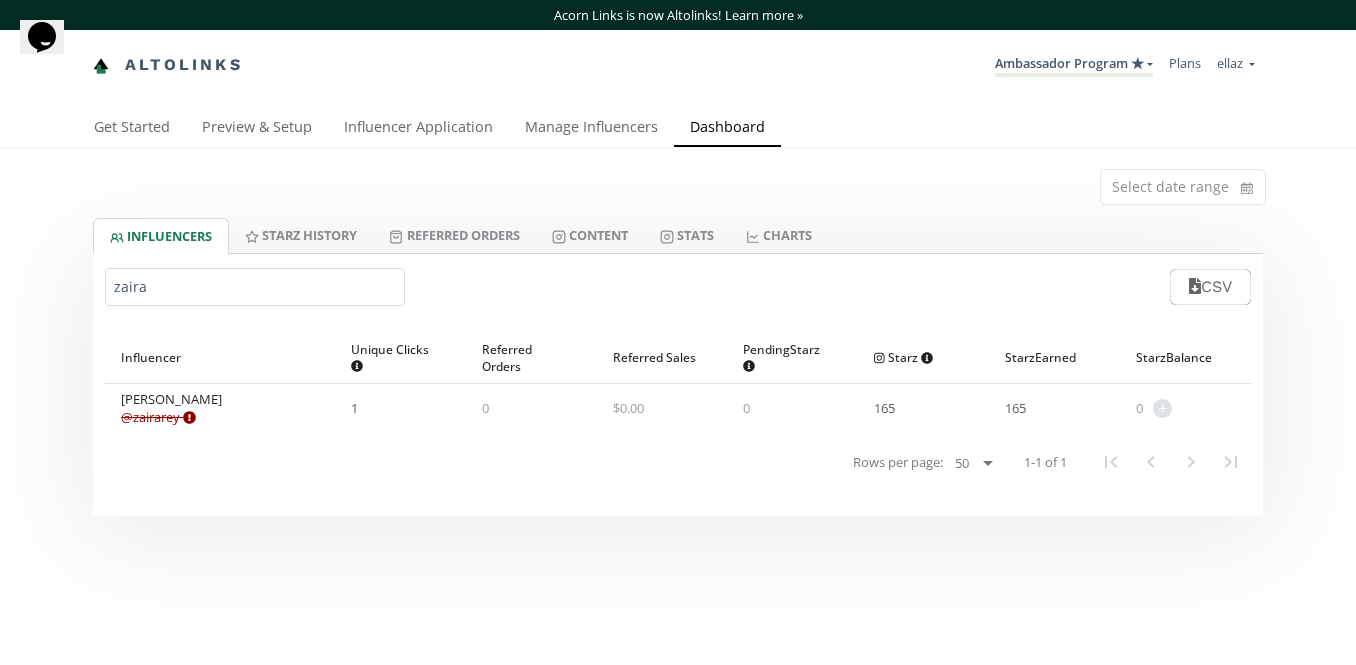 click on "zaira" at bounding box center (255, 287) 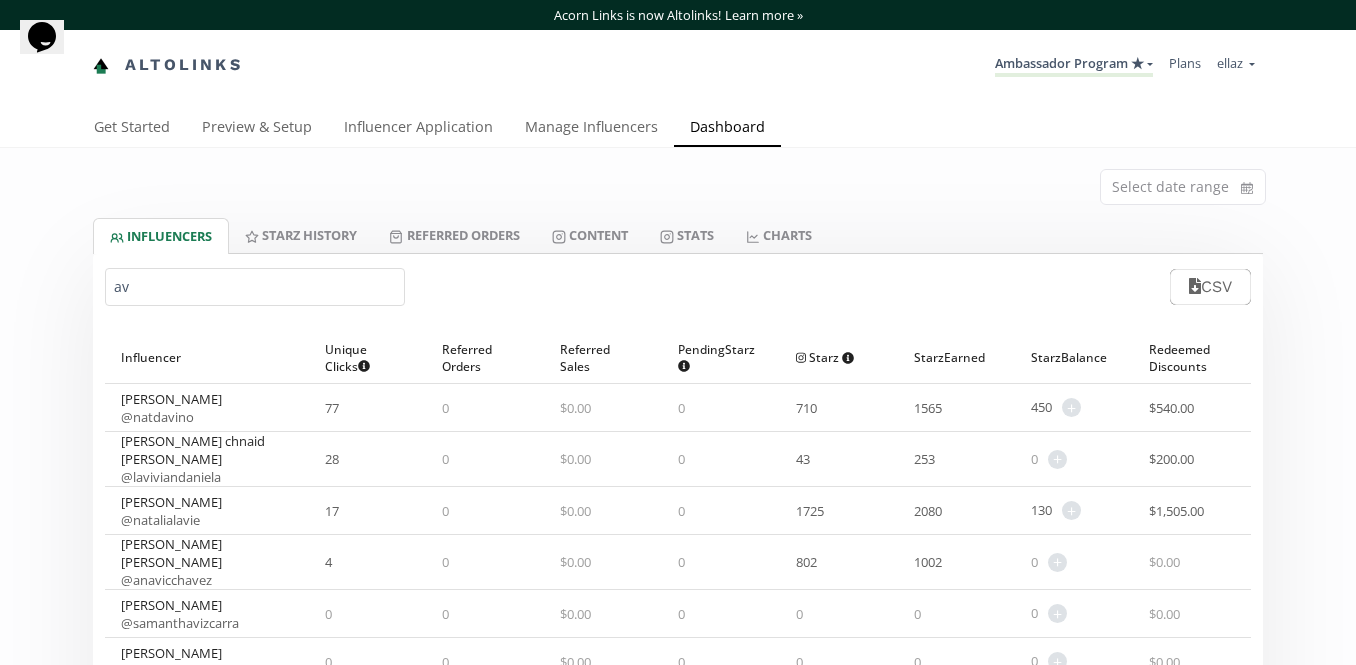 type on "a" 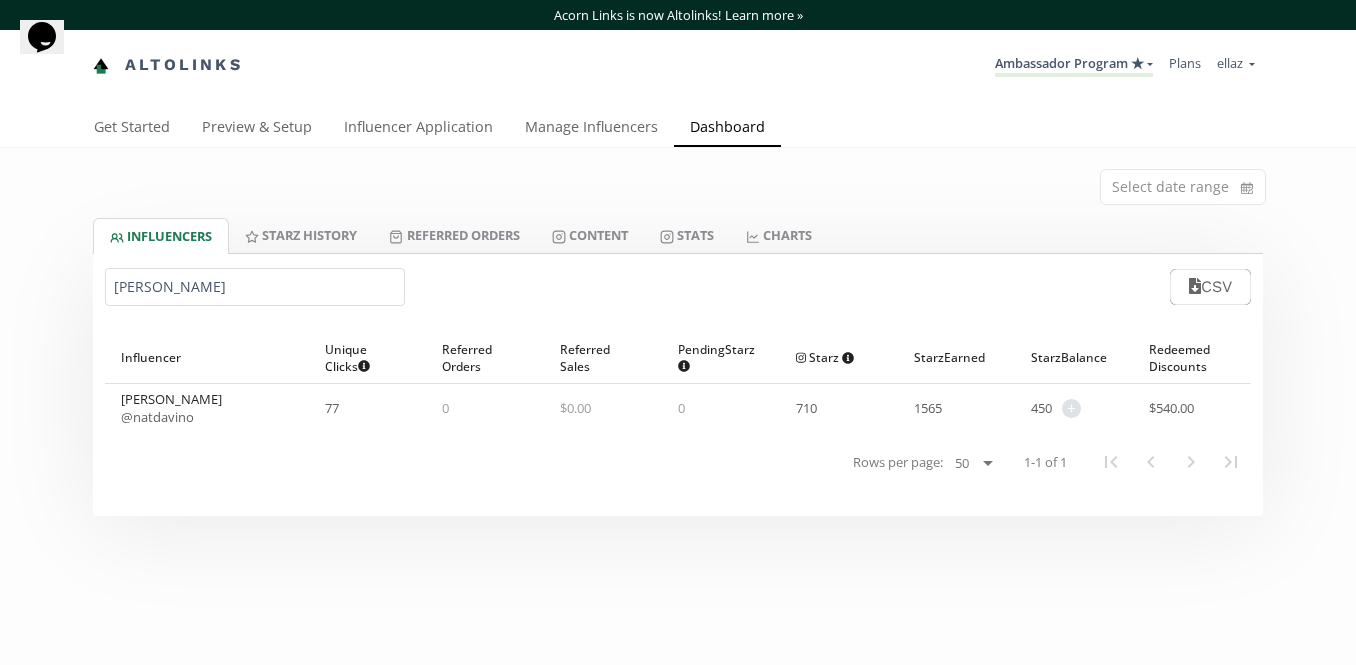 click on "@ natdavino" at bounding box center (157, 417) 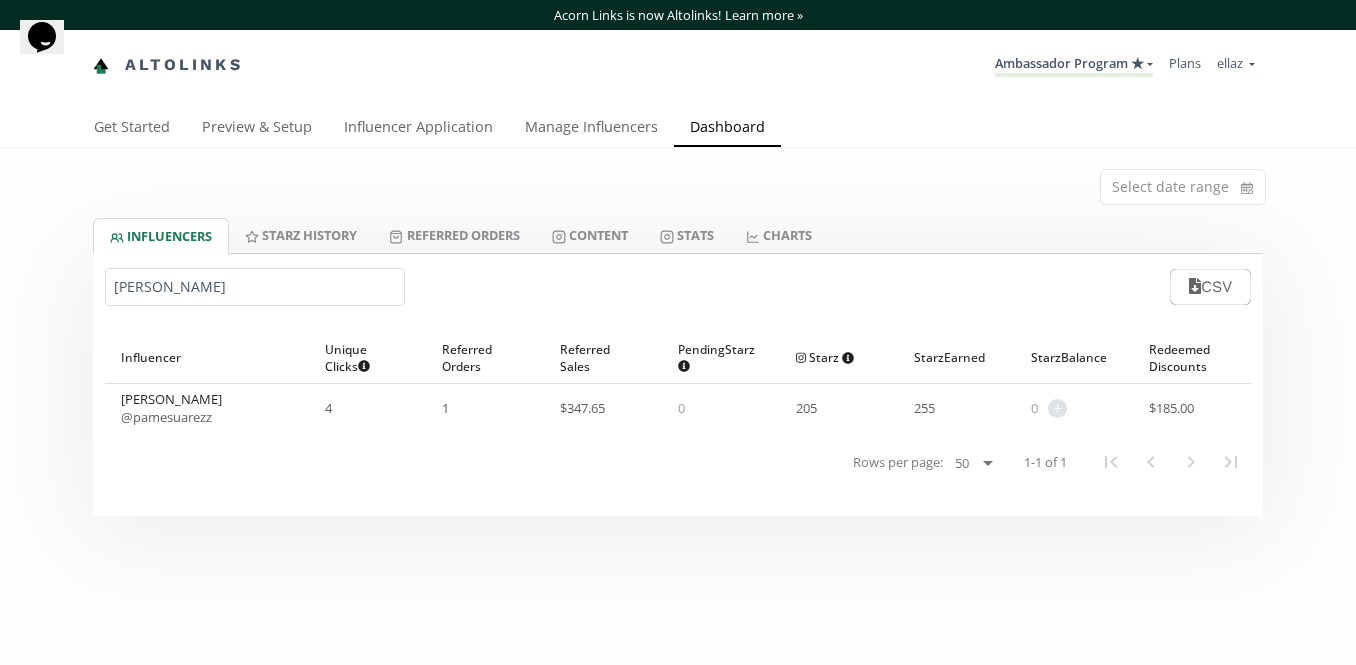 click on "Pamela Suárez @ pamesuarezz" at bounding box center [207, 408] 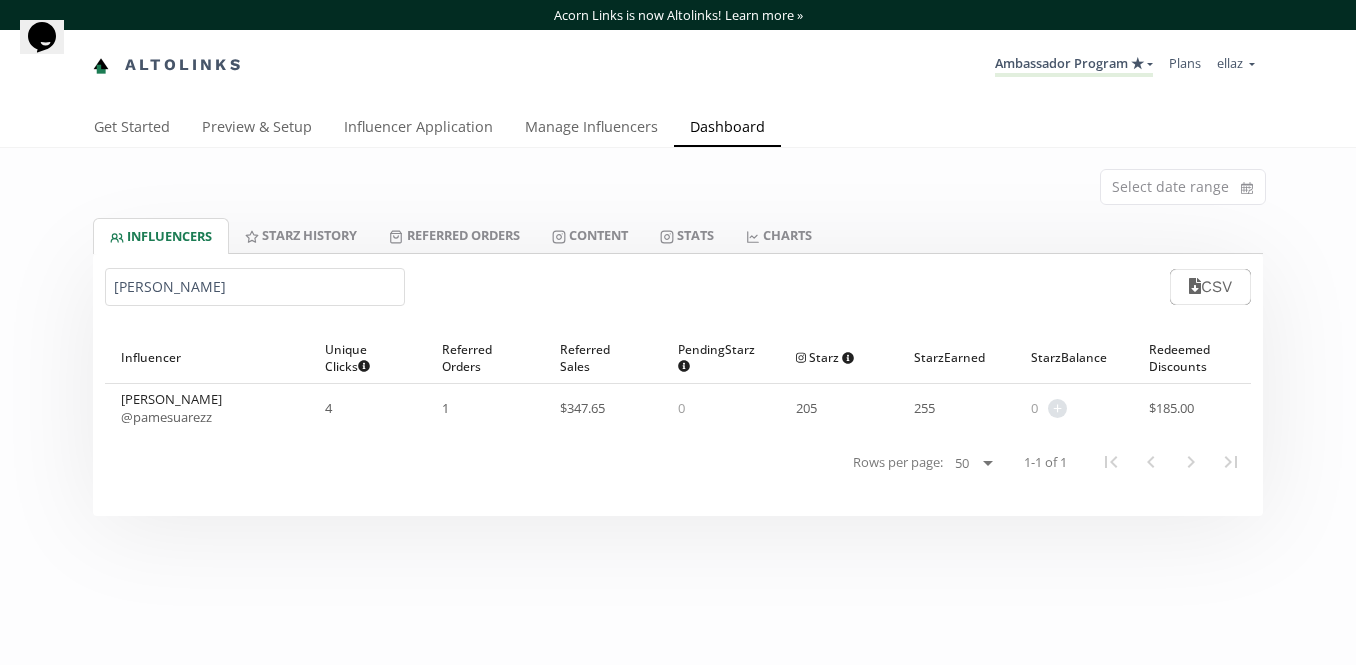 click on "pamela su" at bounding box center [255, 287] 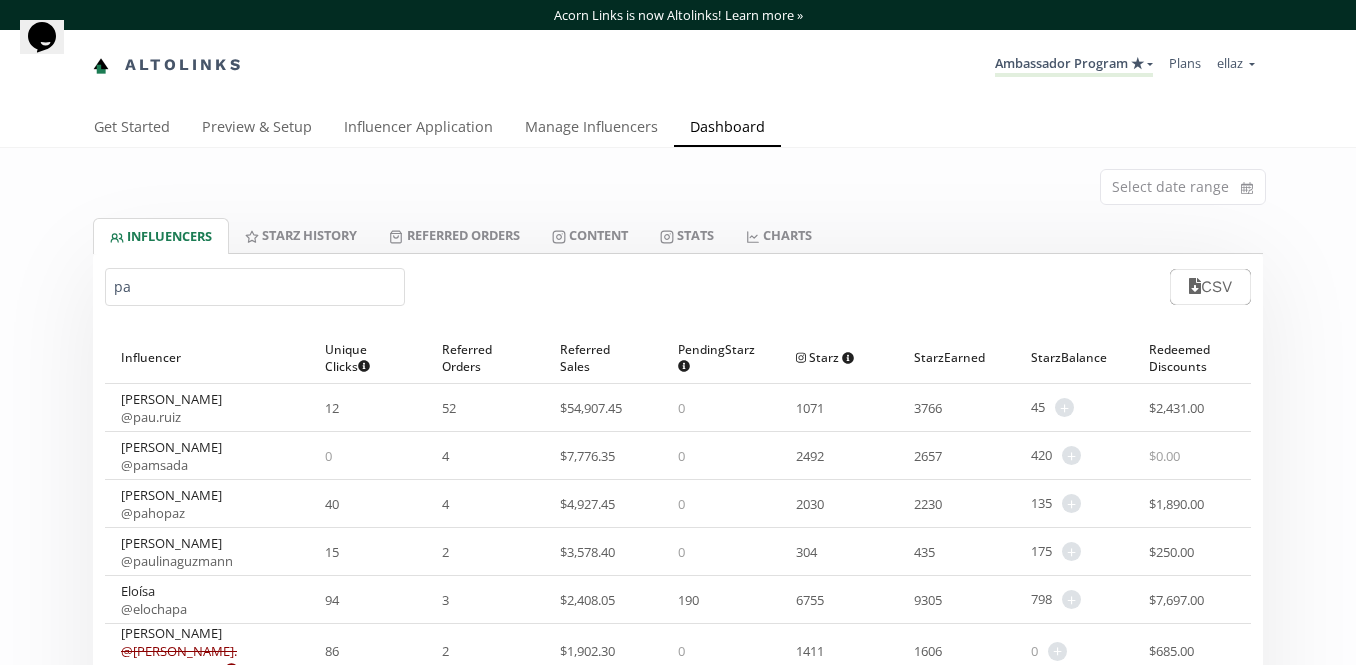 type on "p" 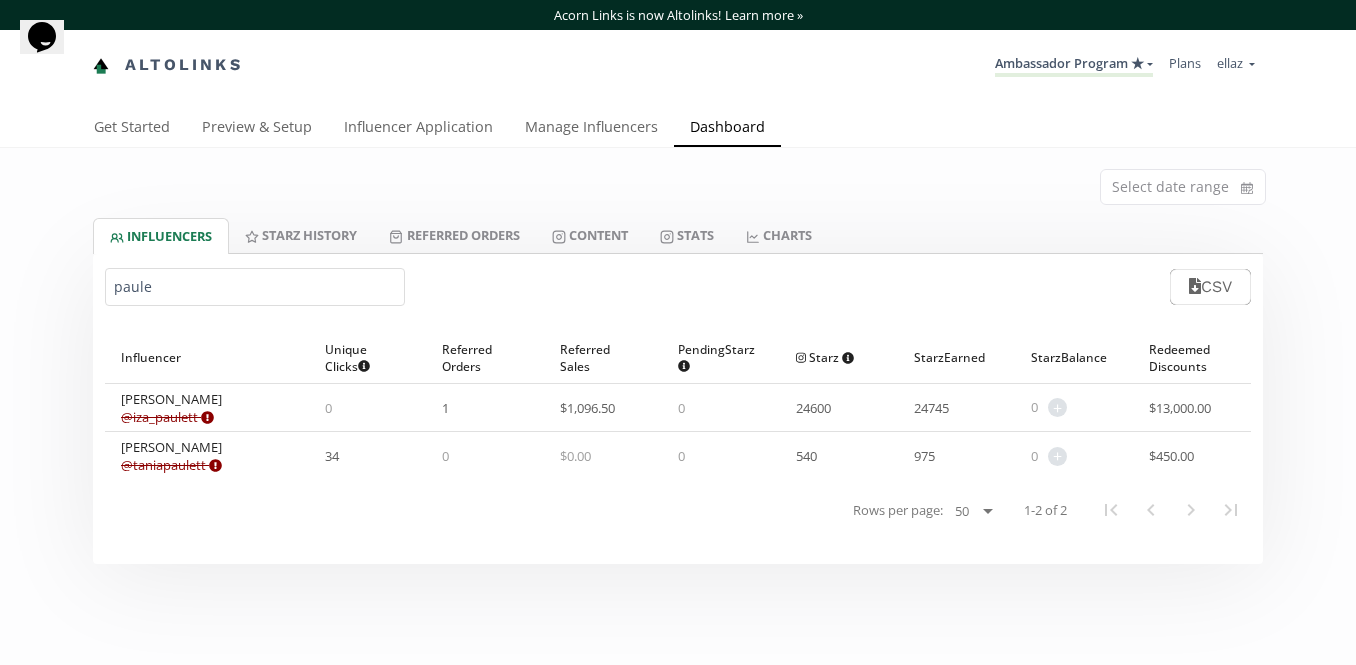 click on "@ taniapaulett   Expired or disconnected. Please ask influencer to reconnect." at bounding box center [171, 465] 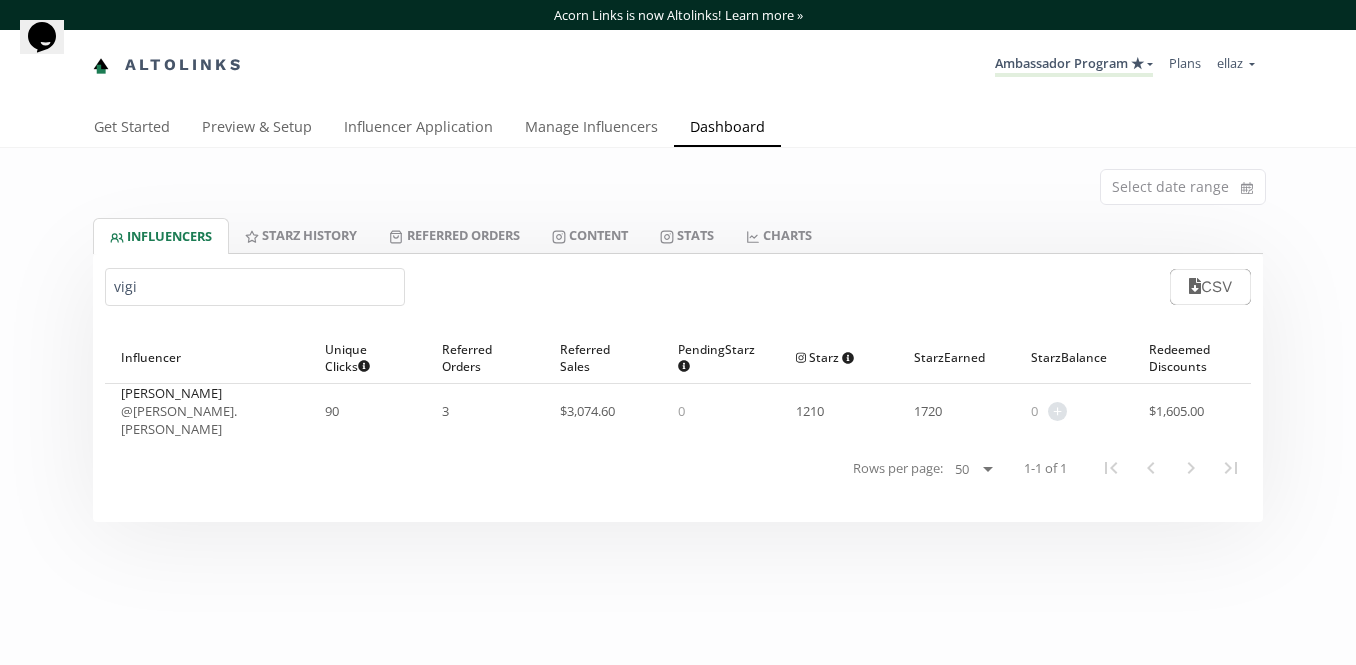 click on "@ fernanda.vigil" at bounding box center [179, 420] 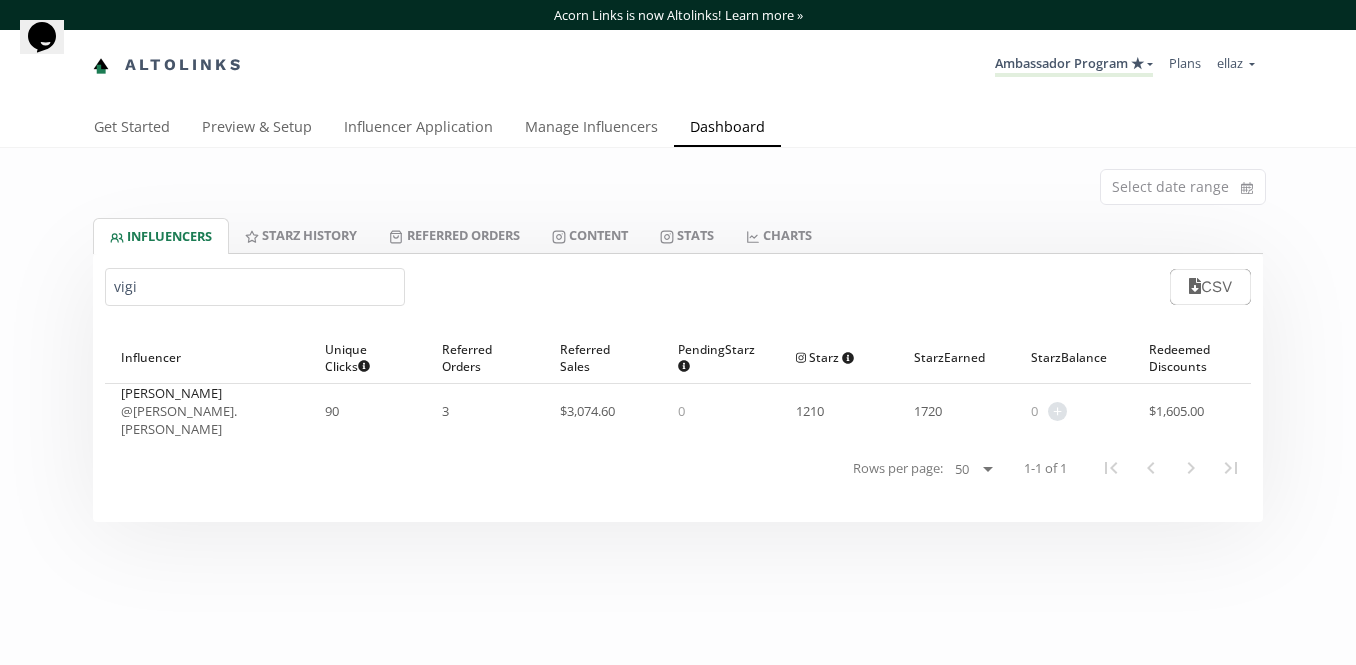 click on "vigi" at bounding box center [255, 287] 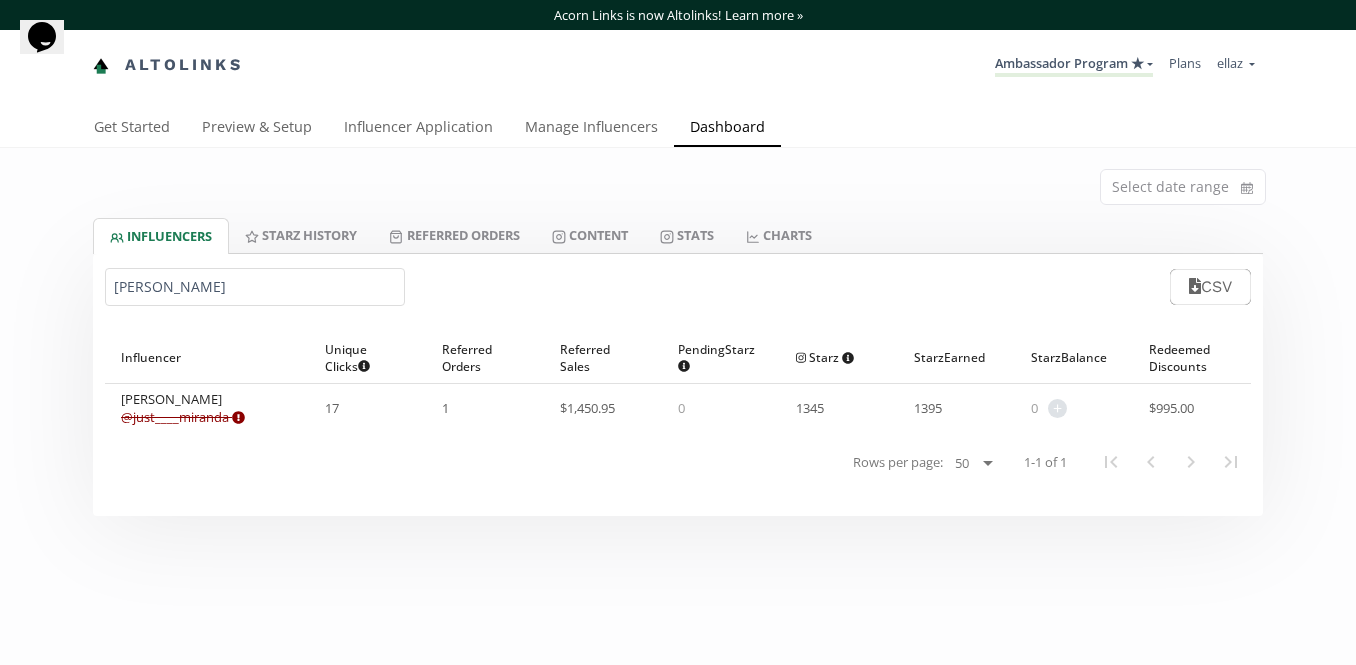 click on "@ just____miranda   Expired or disconnected. Please ask influencer to reconnect." at bounding box center (183, 417) 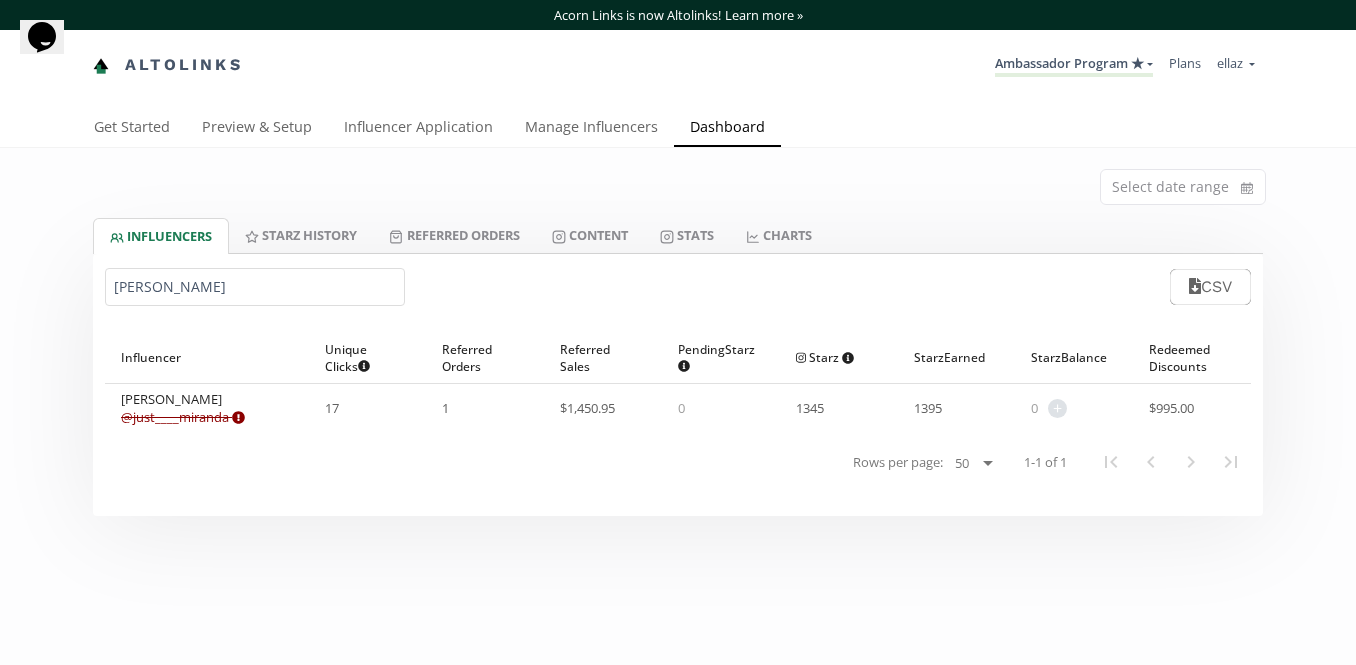 click on "miranda ro" at bounding box center [255, 287] 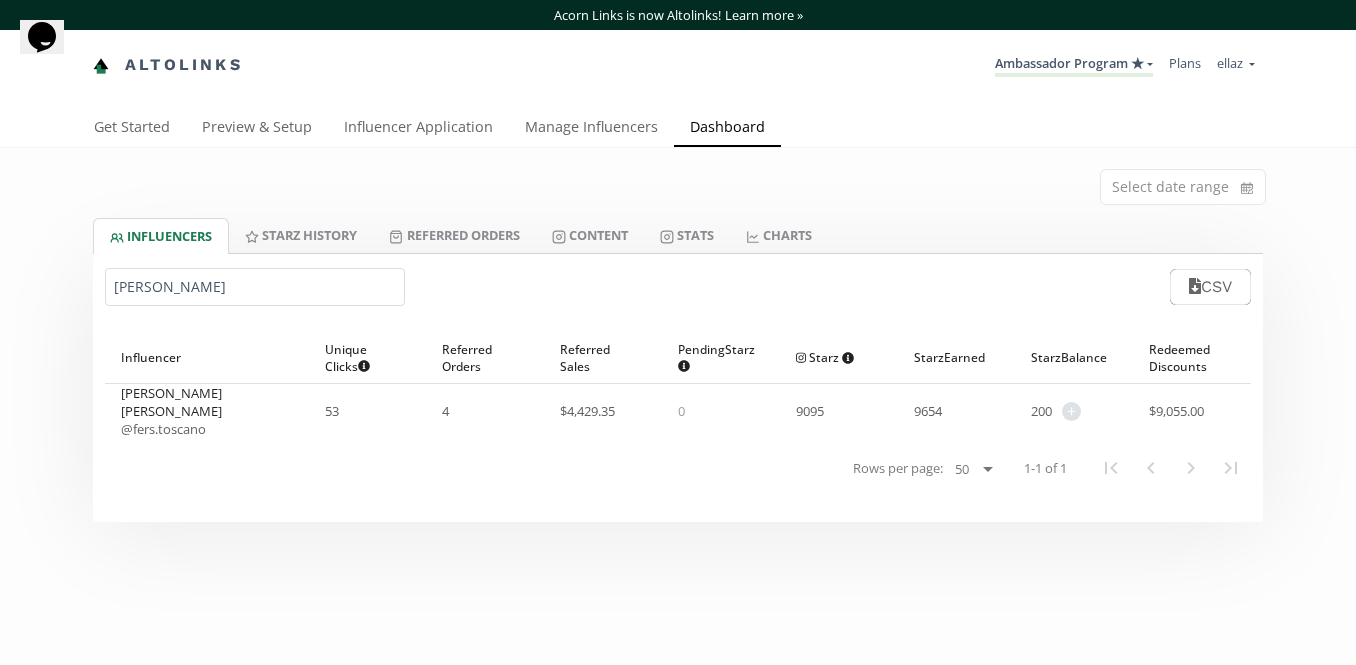 click on "@ fers.toscano" at bounding box center [163, 429] 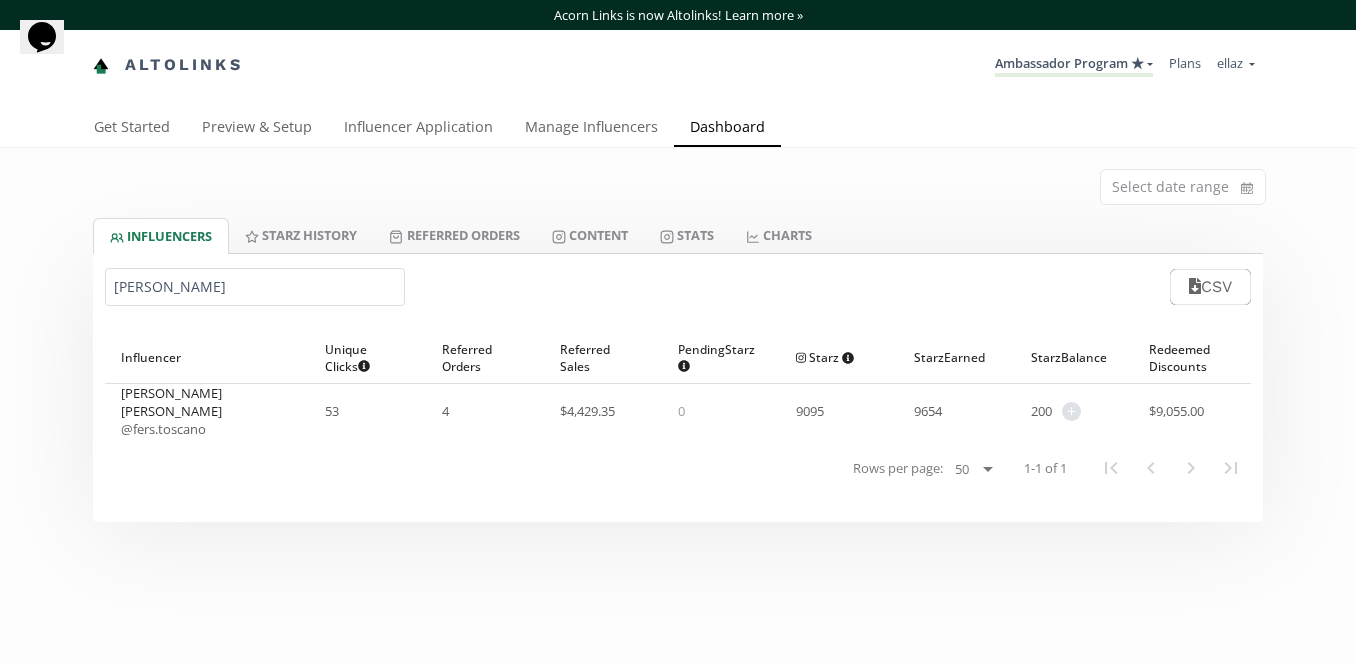 click on "fernanda flo  CSV" at bounding box center (678, 287) 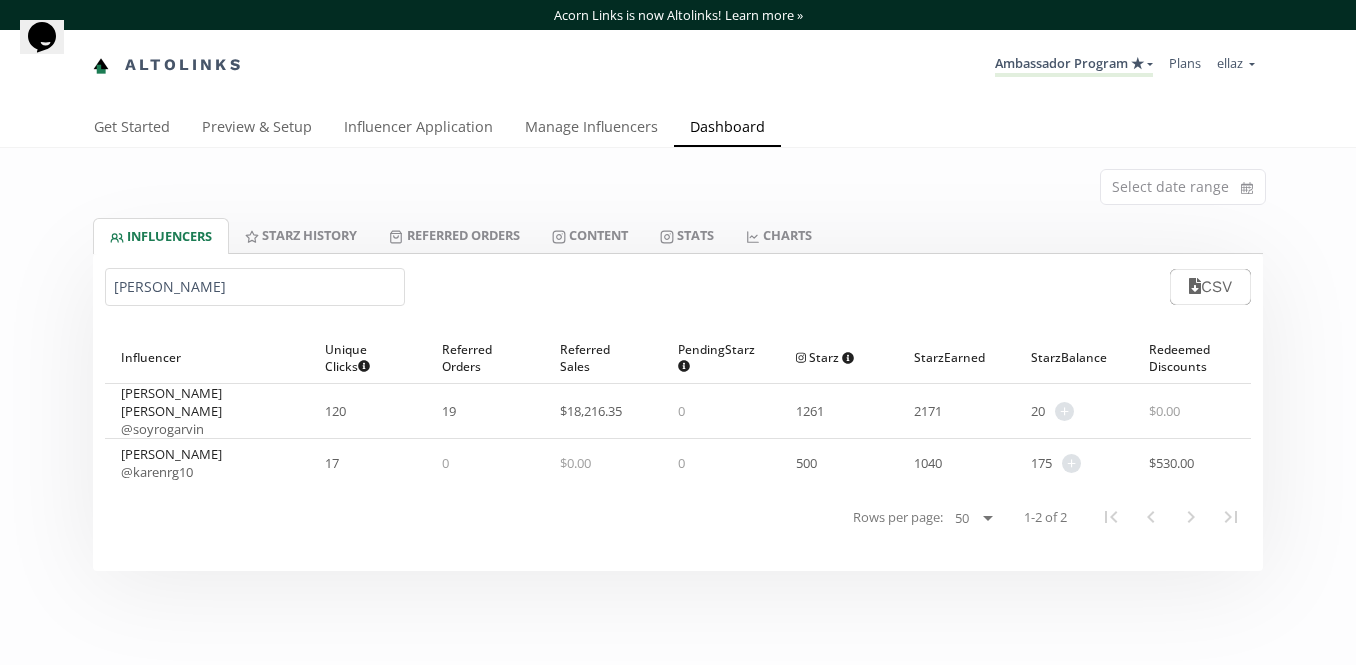 type on "karen r" 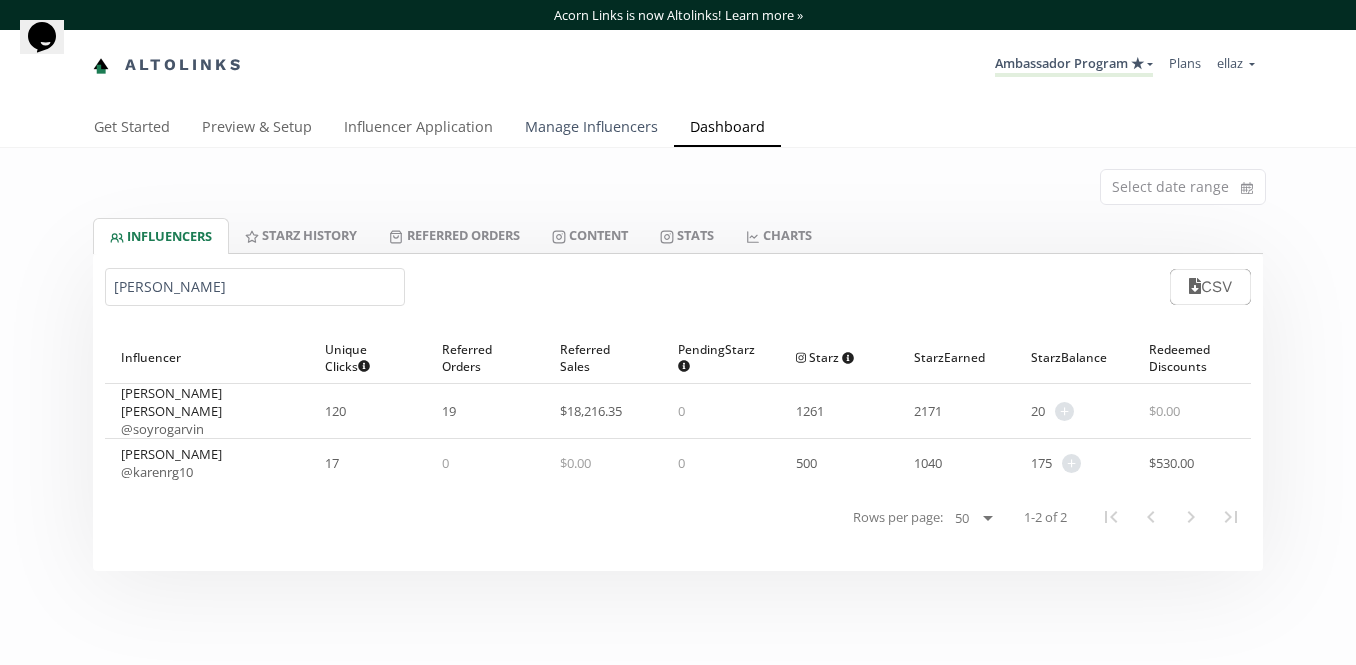 click on "Manage Influencers" at bounding box center (591, 129) 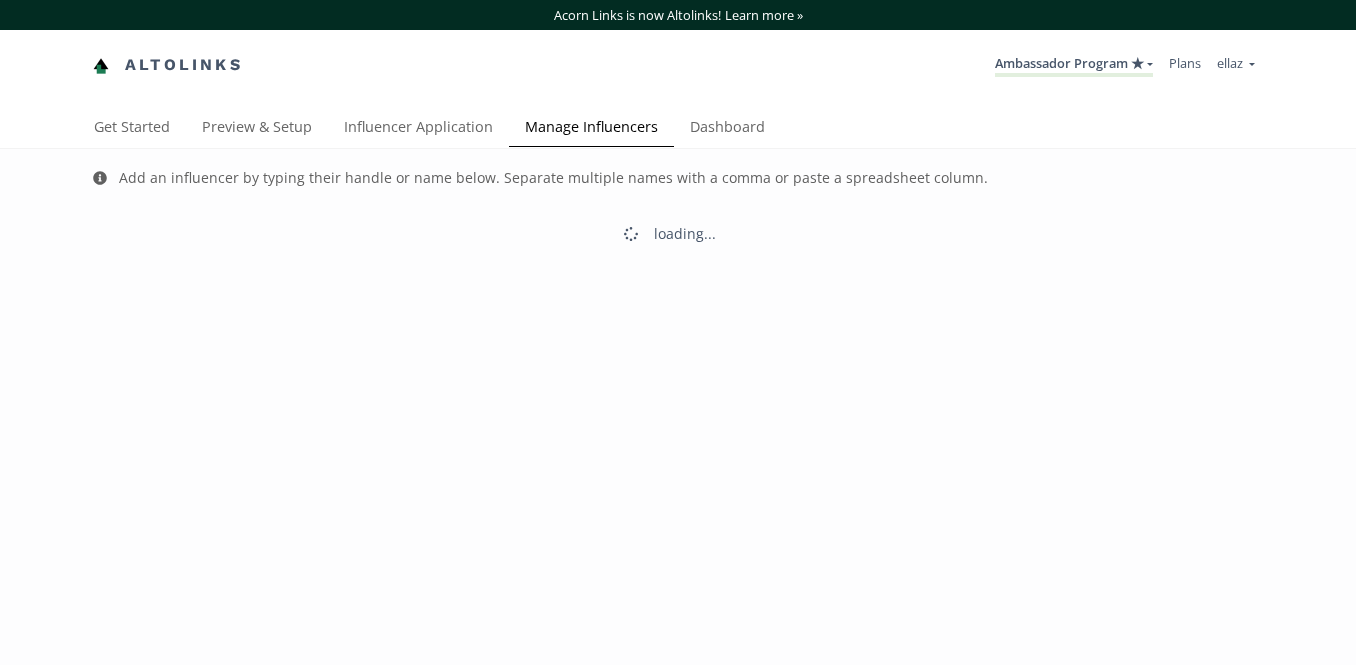 scroll, scrollTop: 0, scrollLeft: 0, axis: both 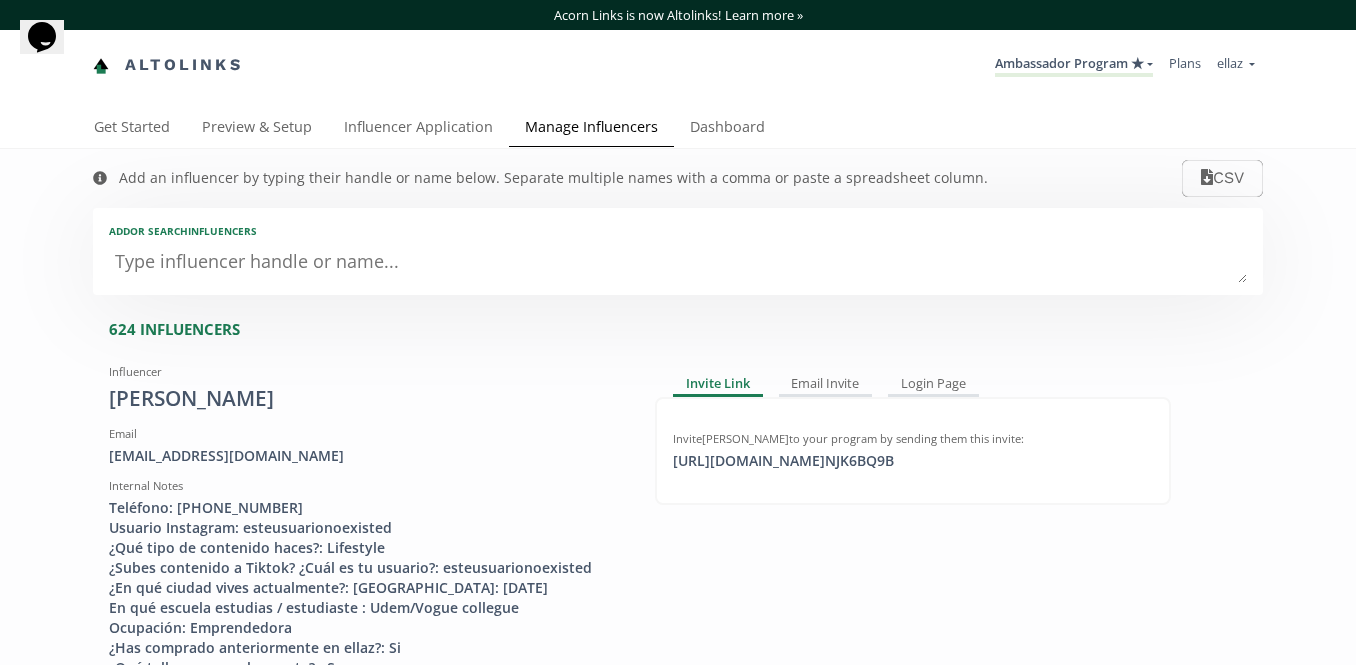 click at bounding box center [678, 263] 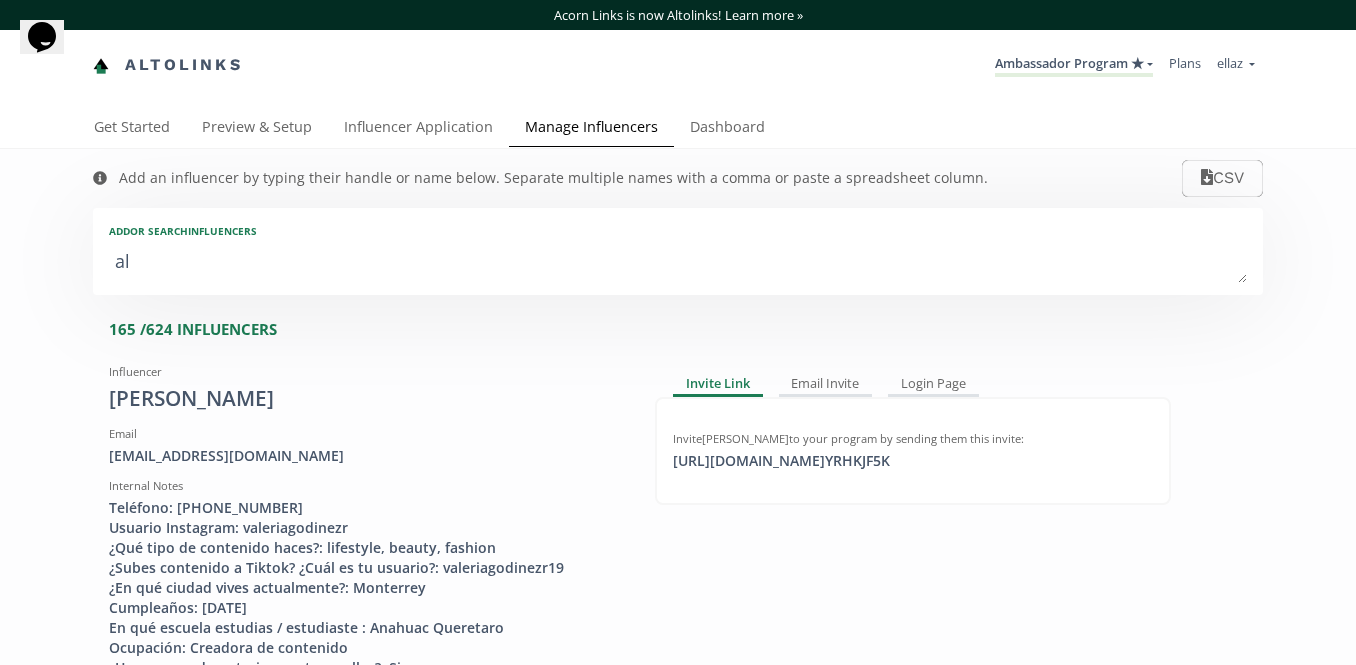 type on "ale" 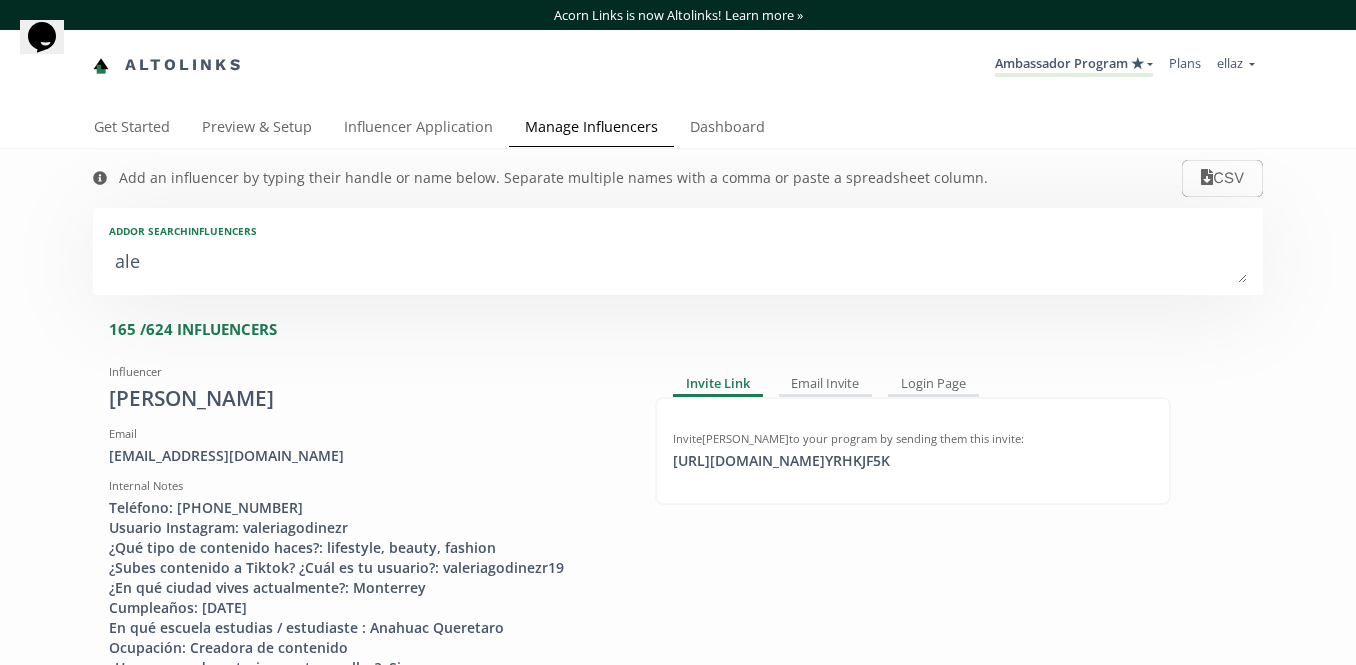 type on "alej" 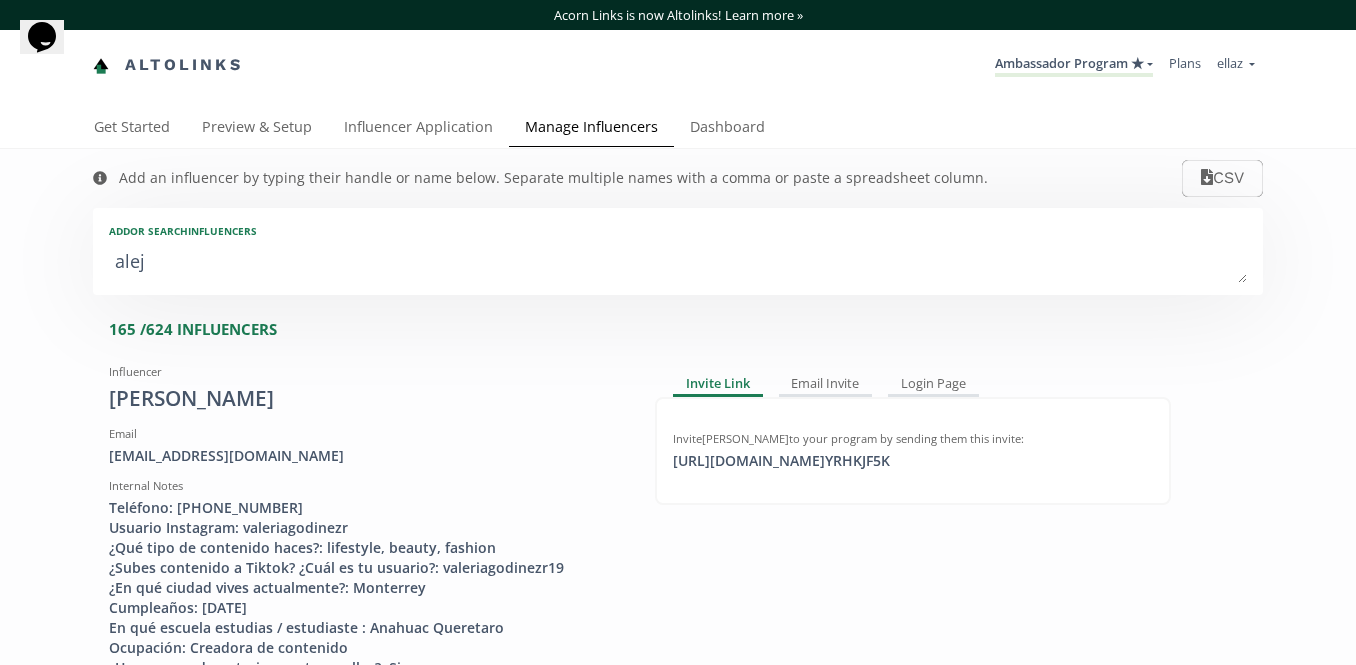 type on "aleja" 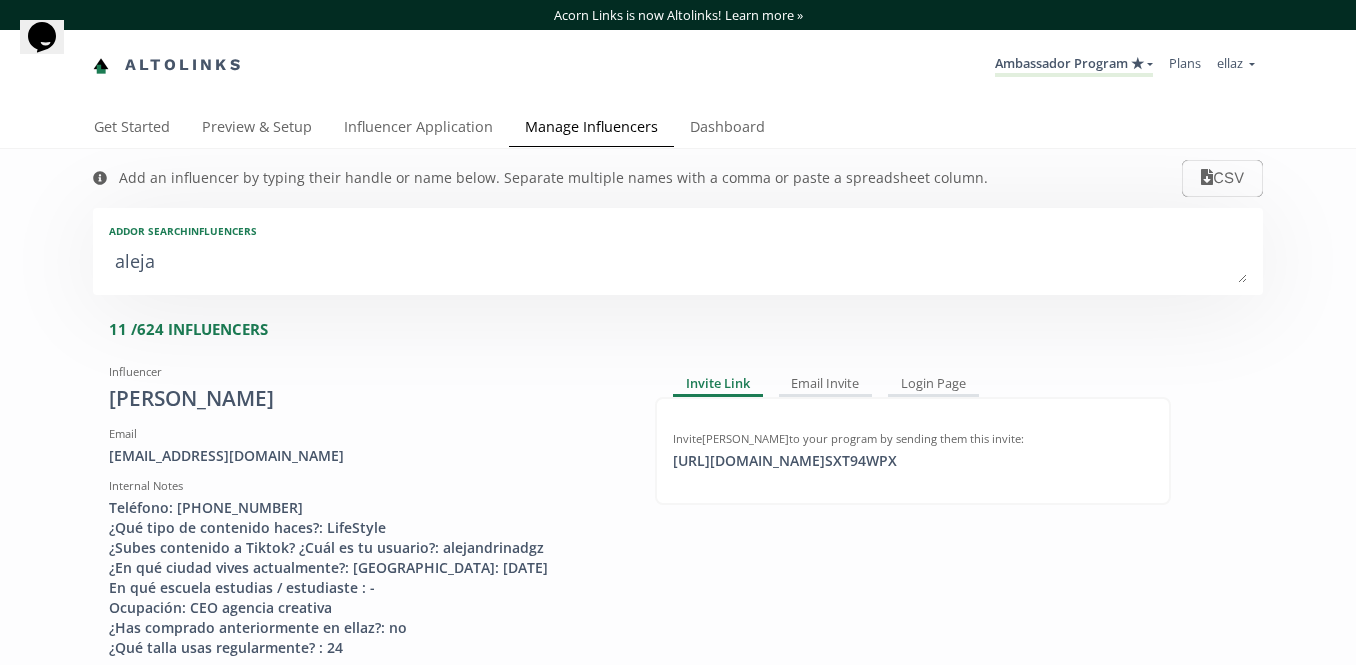 type on "alejan" 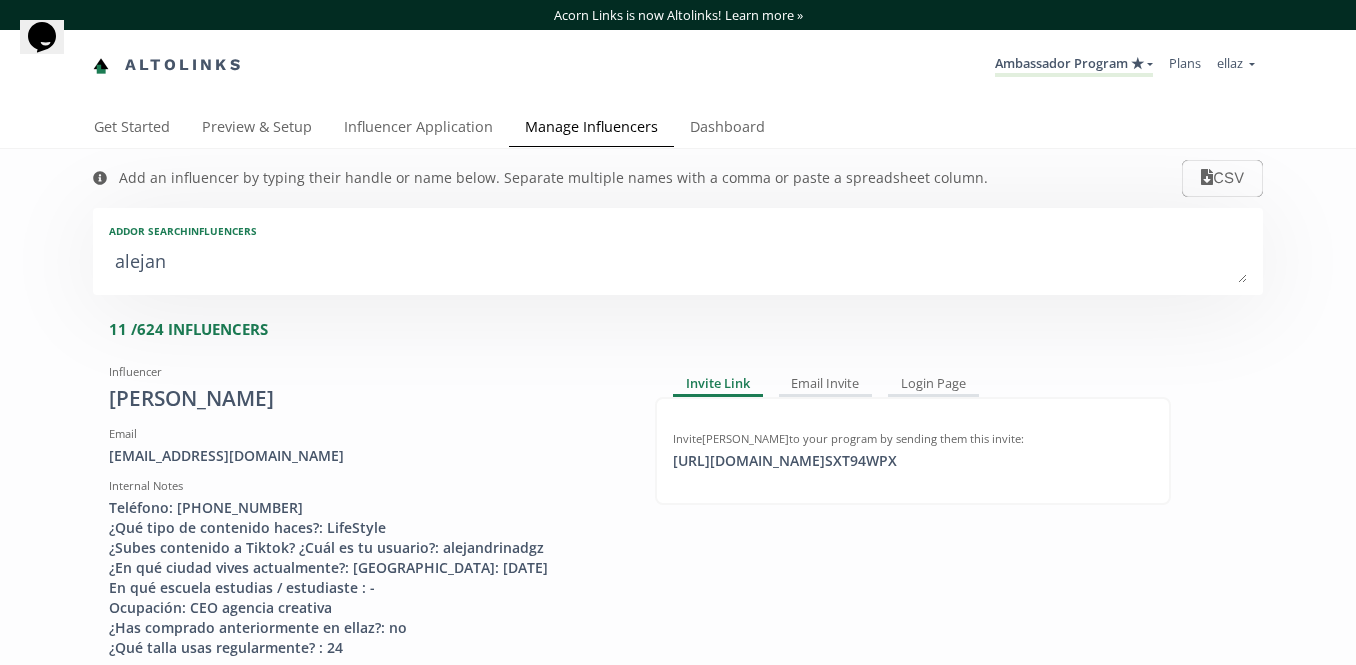 type on "alejand" 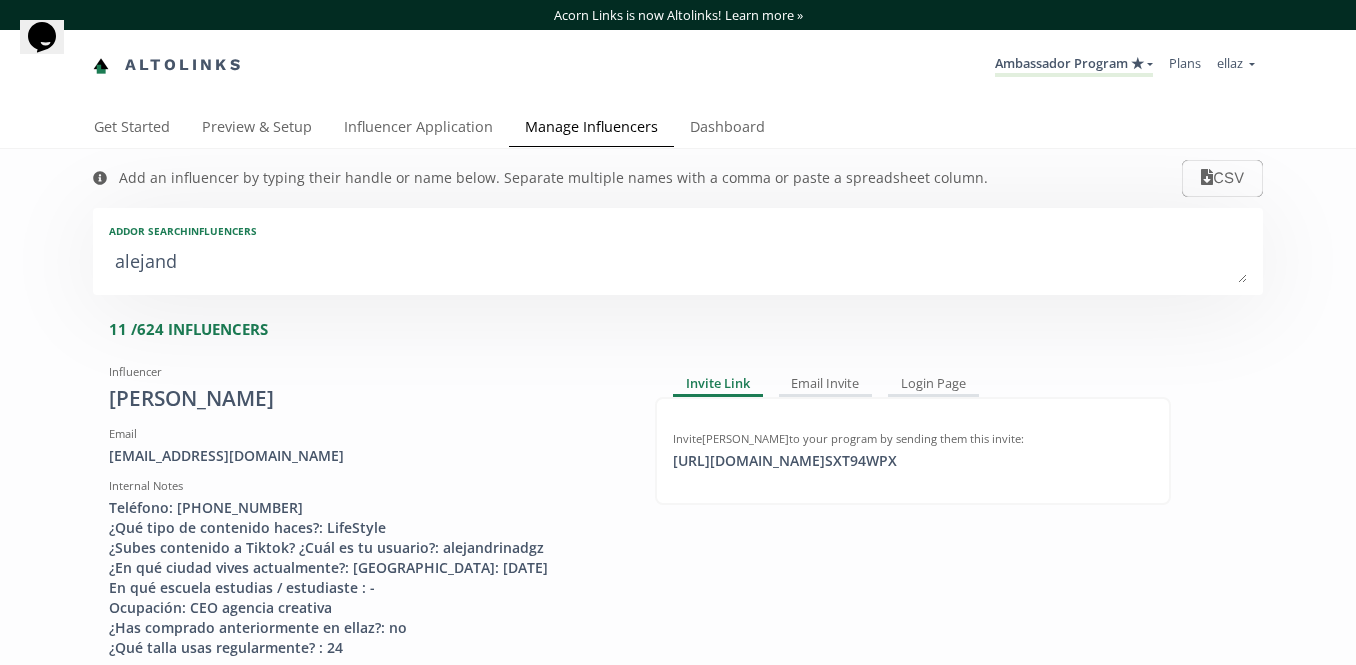 type on "alejandr" 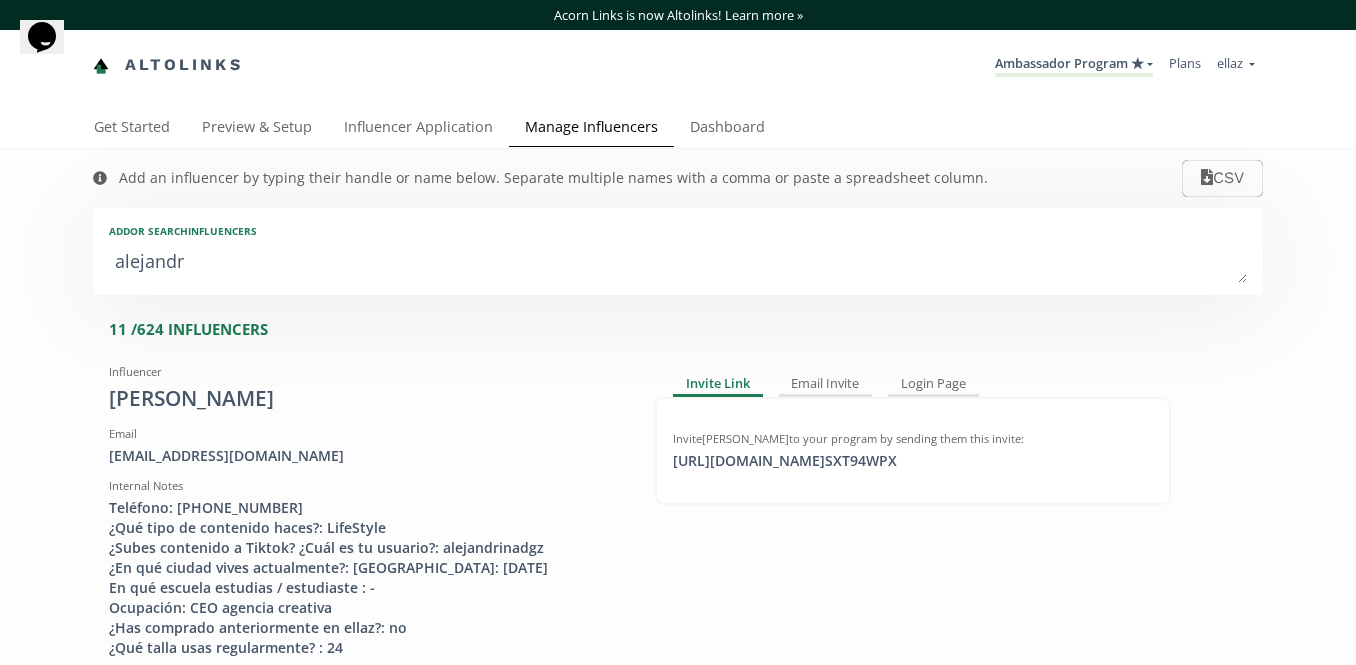 type on "alejandra" 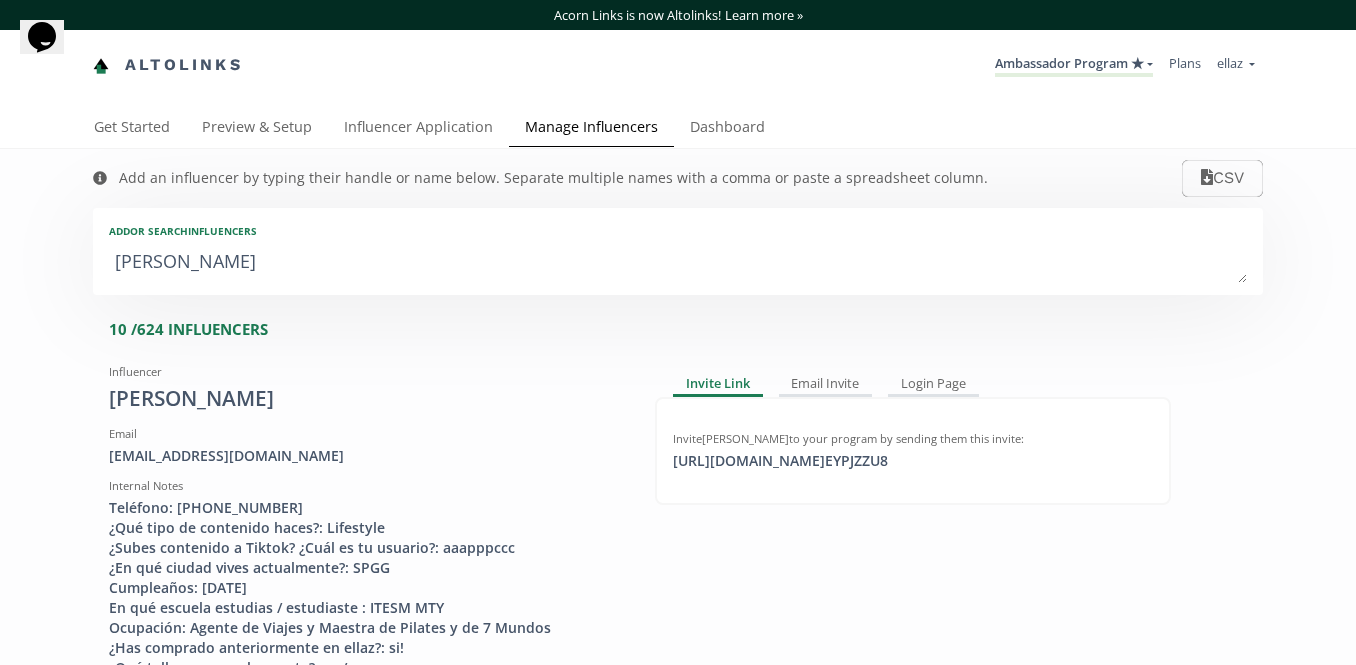 type on "alejandra v" 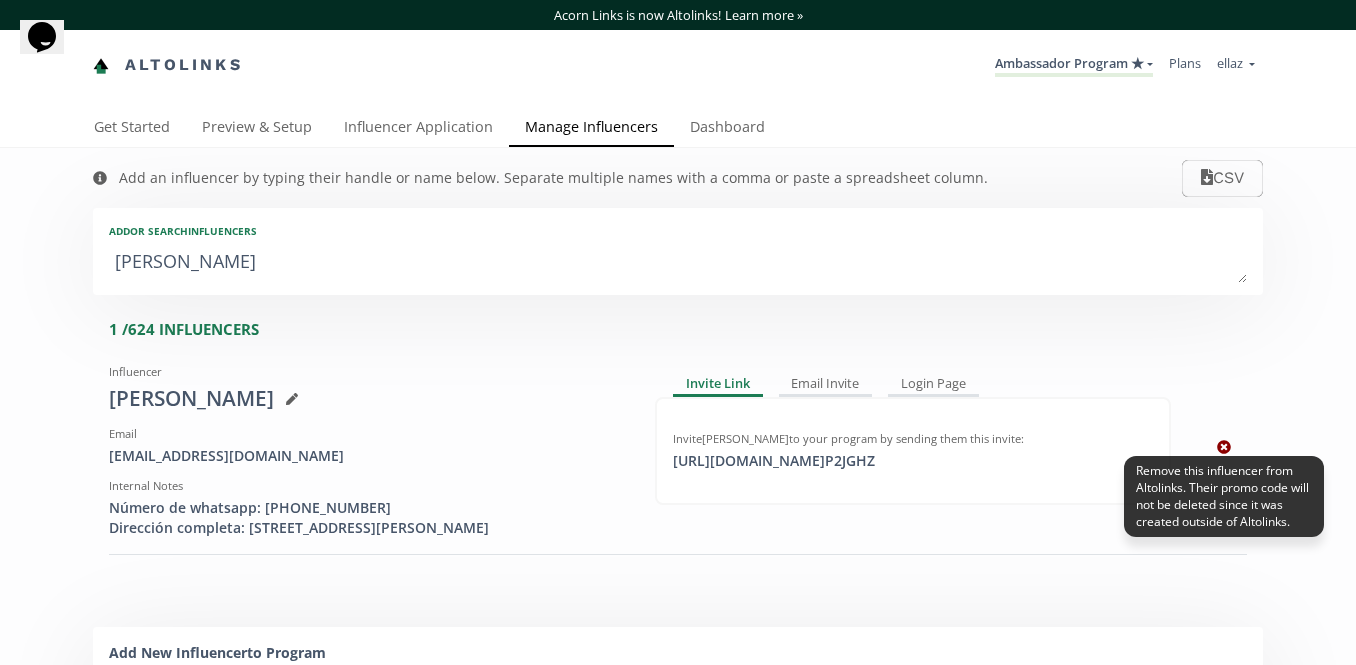 type on "alejandra v" 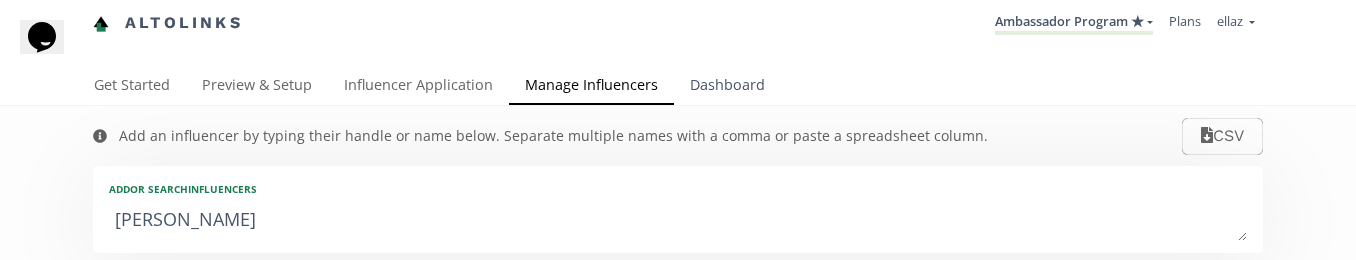 scroll, scrollTop: 37, scrollLeft: 0, axis: vertical 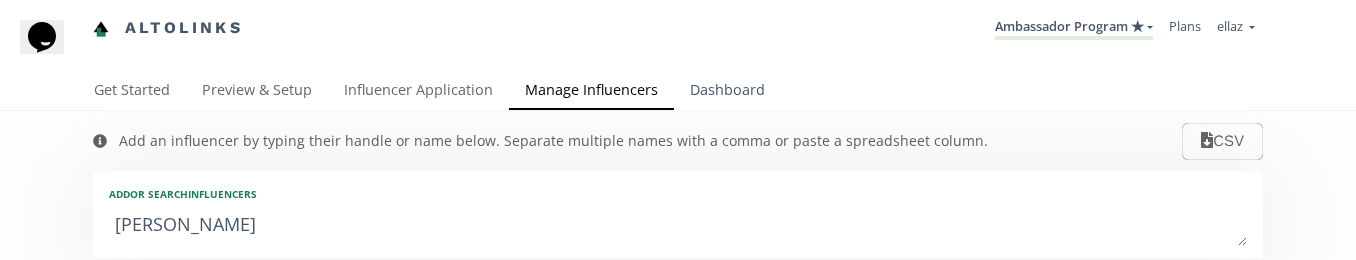 click on "Dashboard" at bounding box center [727, 92] 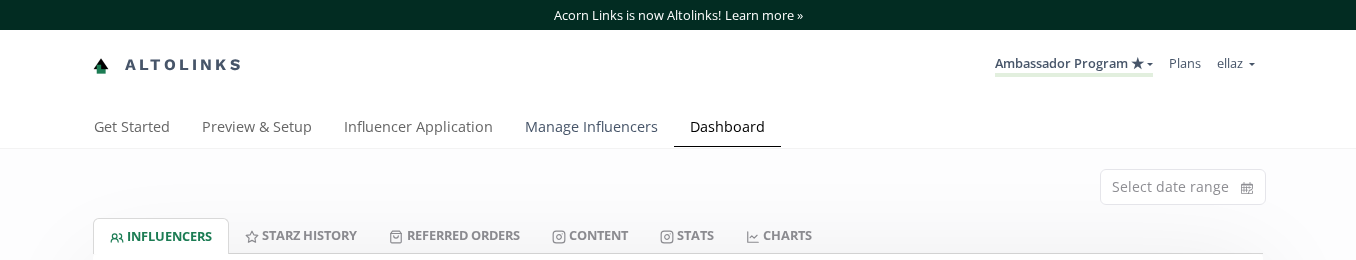 scroll, scrollTop: 148, scrollLeft: 0, axis: vertical 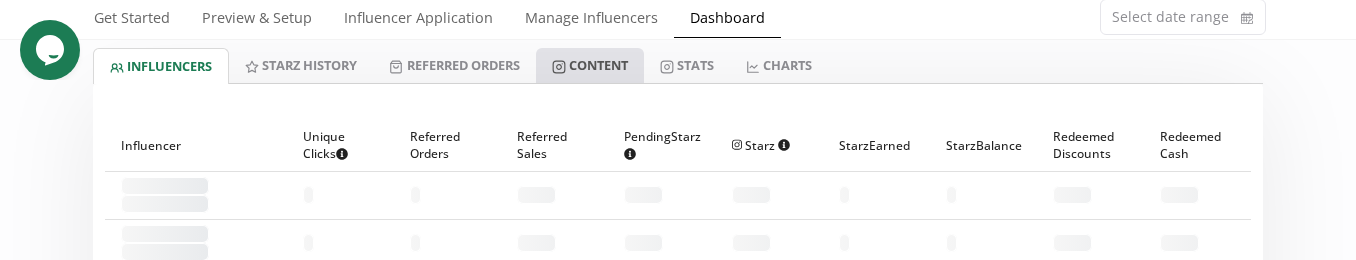 click on "Content" at bounding box center [590, 65] 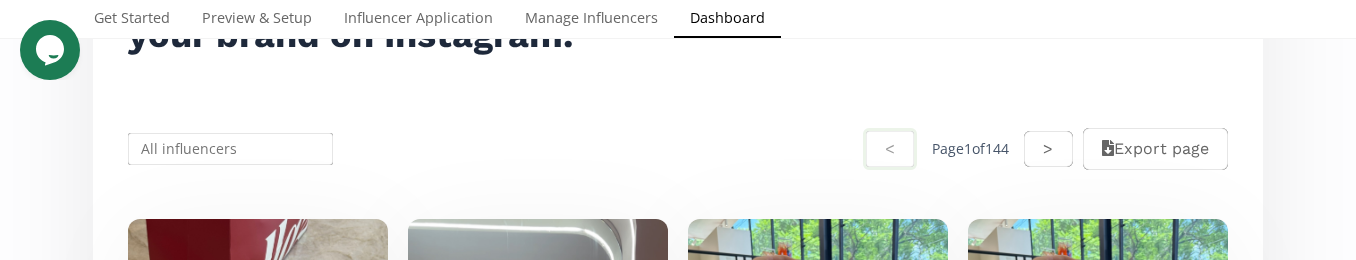 scroll, scrollTop: 400, scrollLeft: 0, axis: vertical 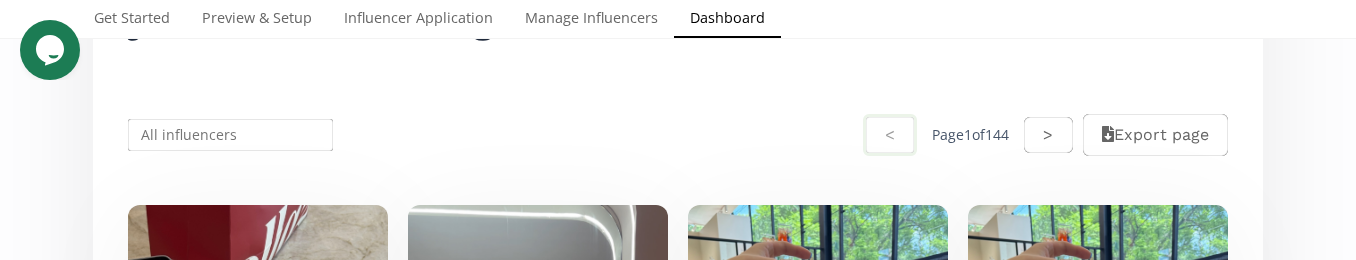 click at bounding box center (230, 135) 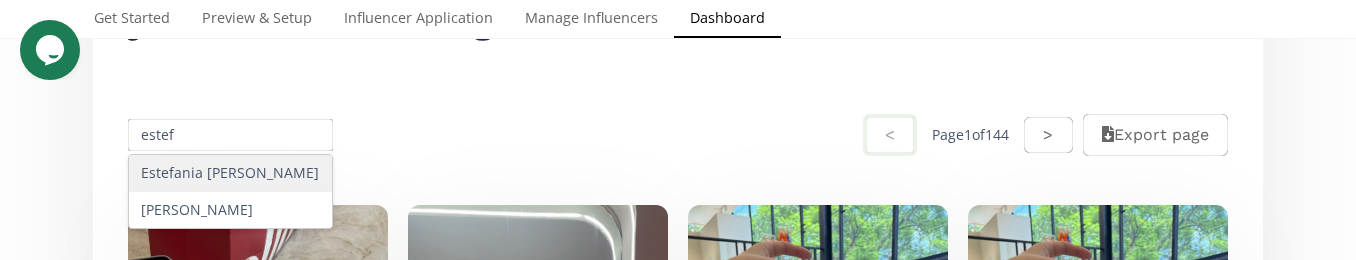 click on "Estefania Diego Hinojosa" at bounding box center [230, 173] 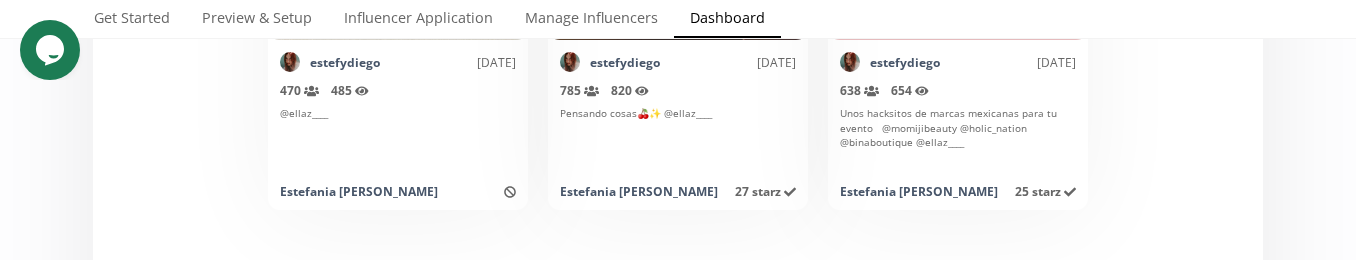 scroll, scrollTop: 1100, scrollLeft: 0, axis: vertical 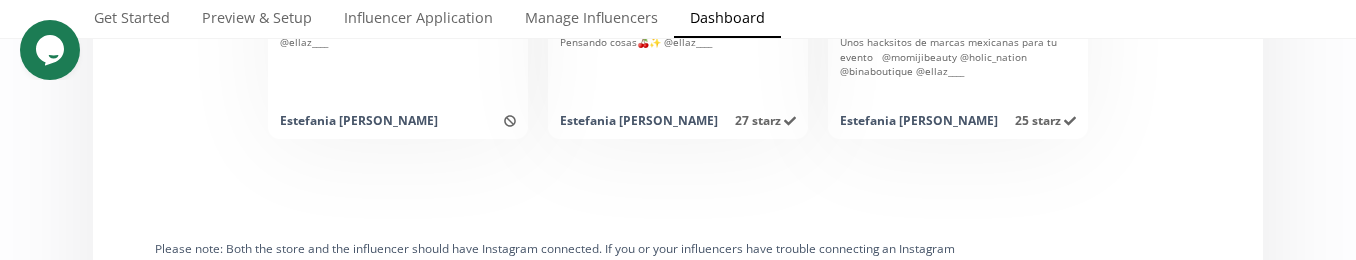 click on "Estefania Diego Hinojosa" at bounding box center (359, 120) 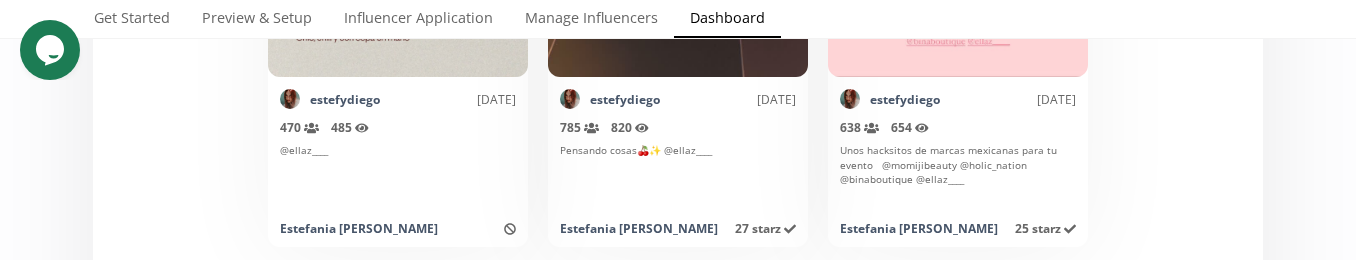 scroll, scrollTop: 962, scrollLeft: 0, axis: vertical 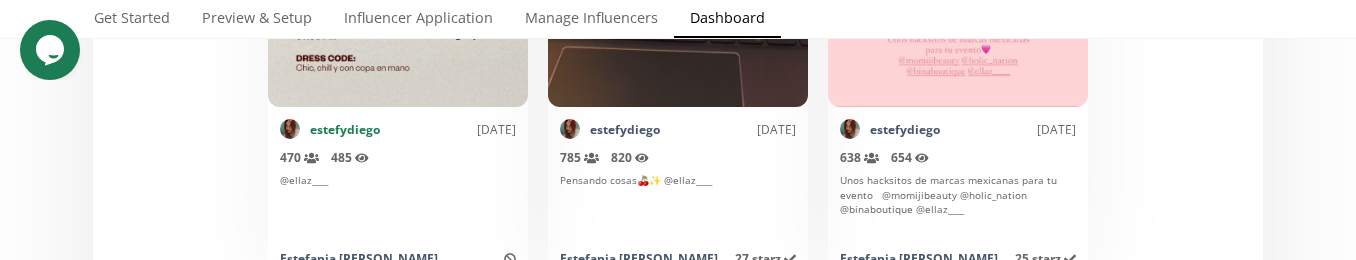 click on "estefydiego" at bounding box center (345, 129) 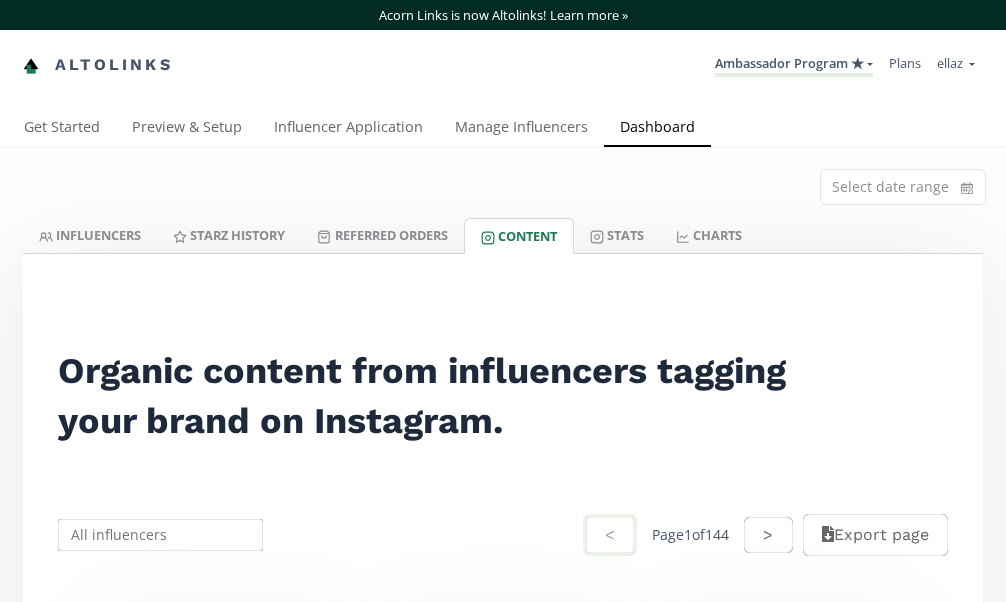 scroll, scrollTop: 0, scrollLeft: 0, axis: both 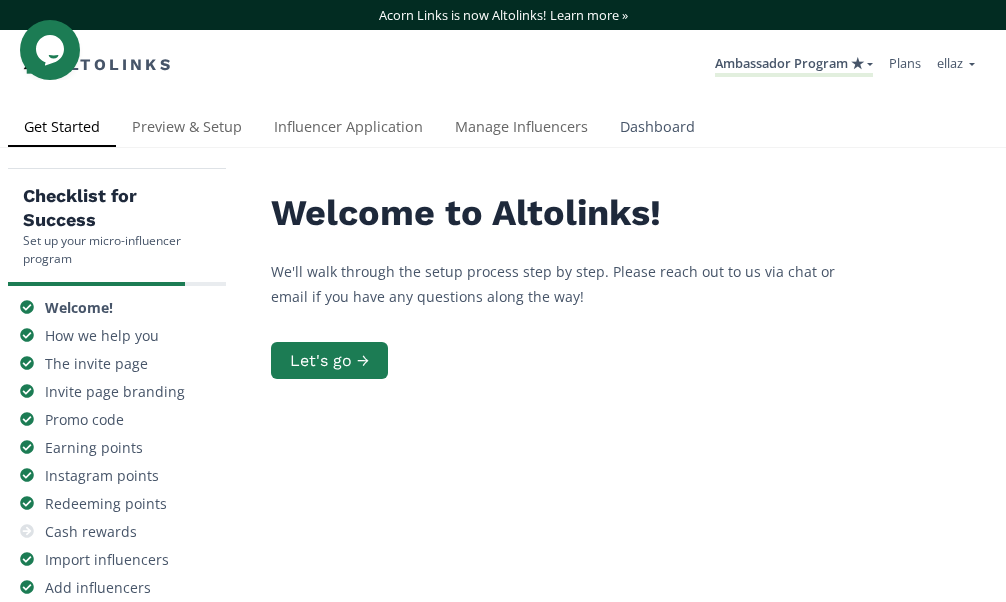click on "Dashboard" at bounding box center (657, 129) 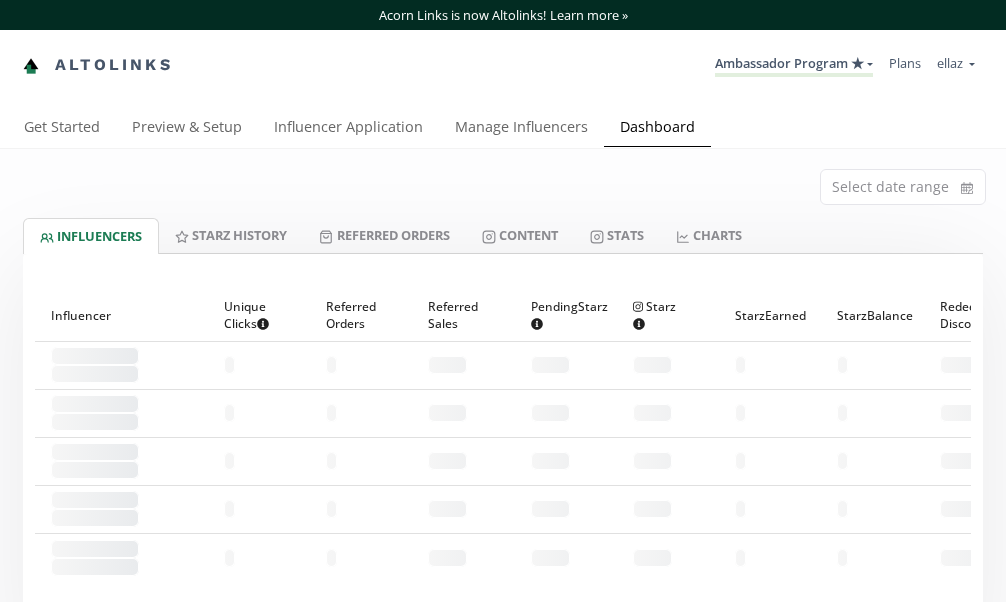 scroll, scrollTop: 0, scrollLeft: 0, axis: both 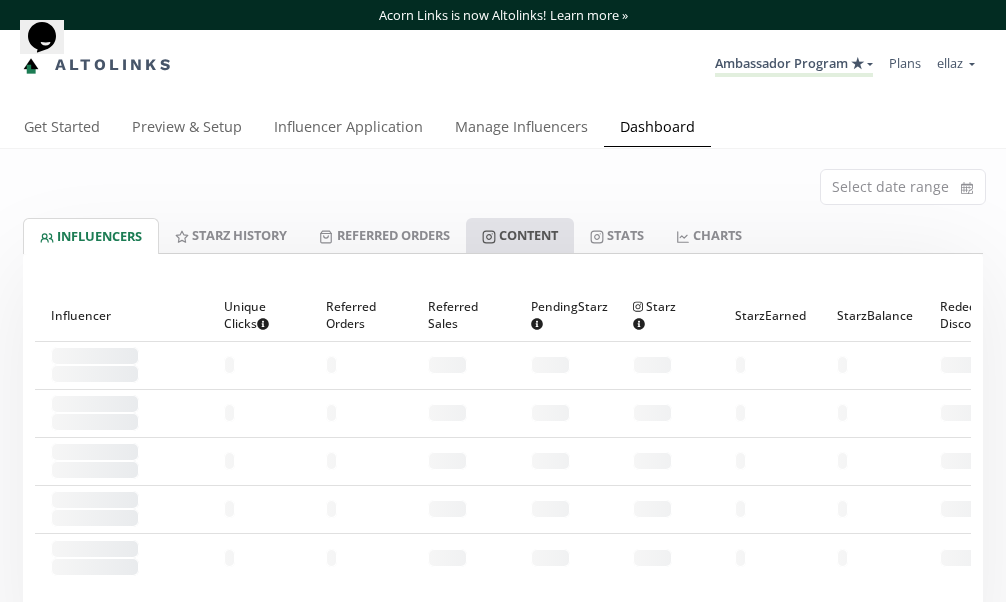 click on "Content" at bounding box center [520, 235] 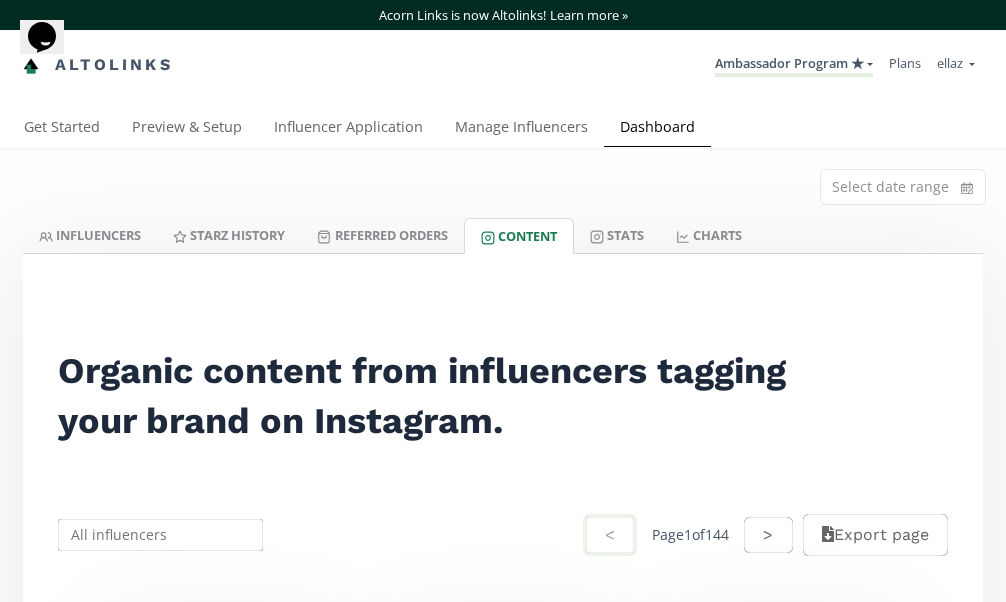 scroll, scrollTop: 171, scrollLeft: 0, axis: vertical 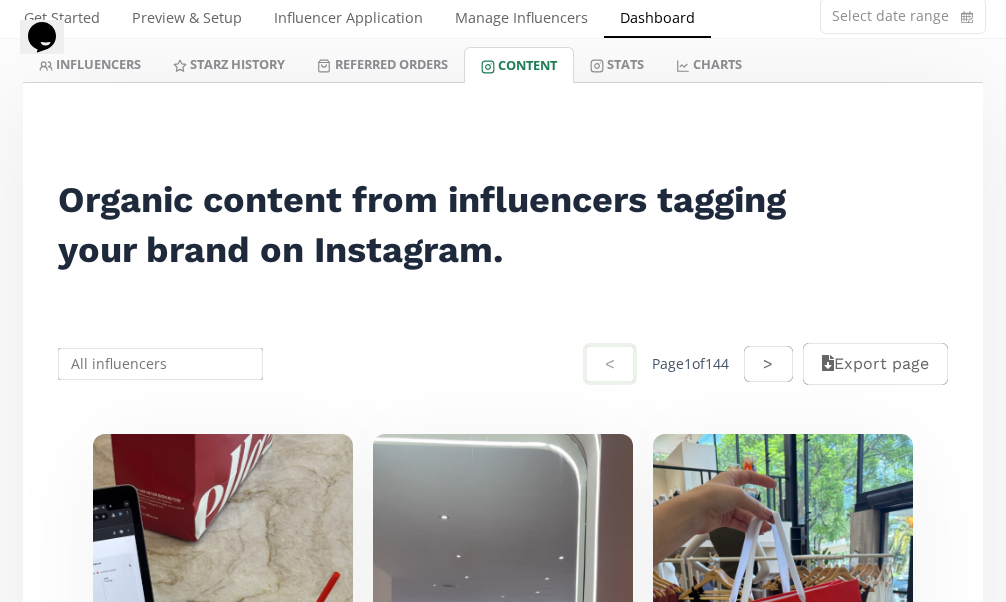 click on "< Page  1  of  144 >  Export   page" at bounding box center [503, 364] 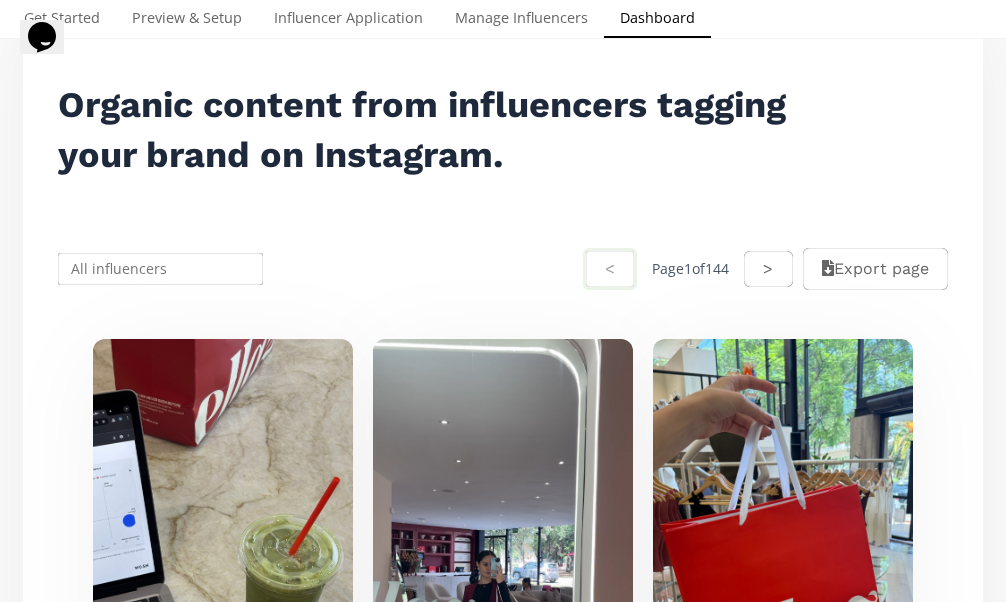 click at bounding box center (160, 269) 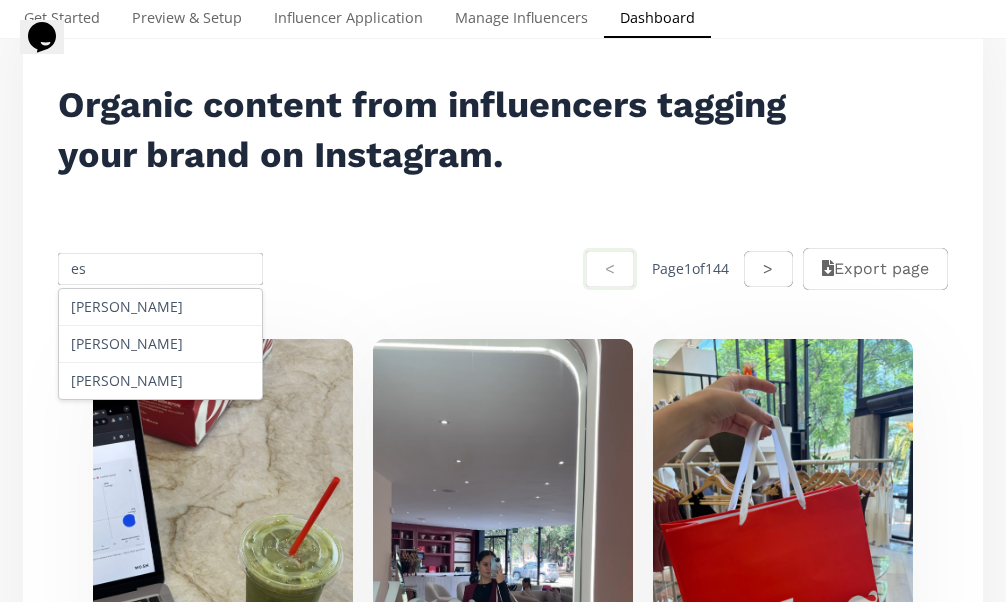 type on "e" 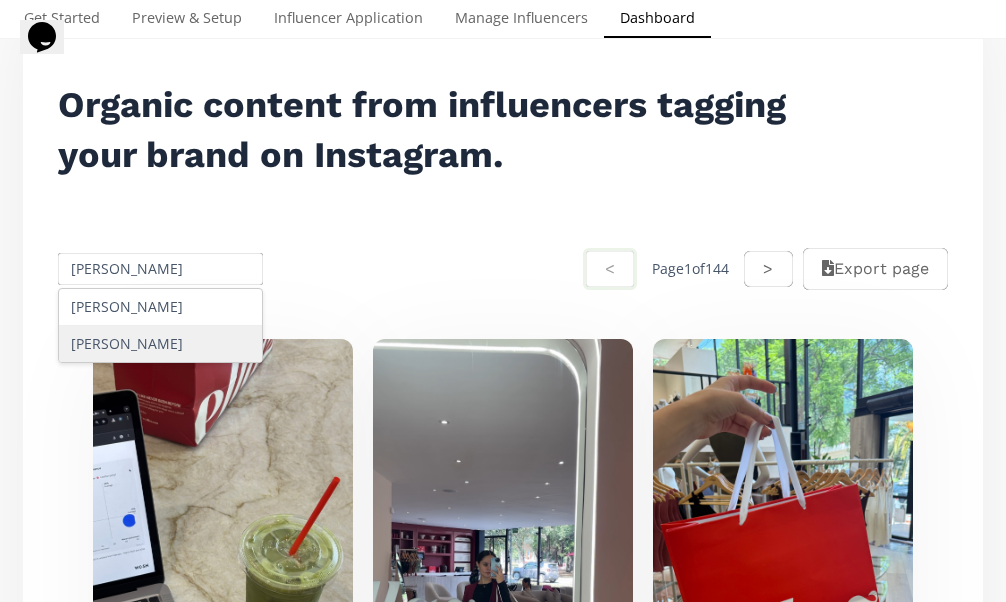 click on "Lesly Isabel sanchez" at bounding box center (160, 344) 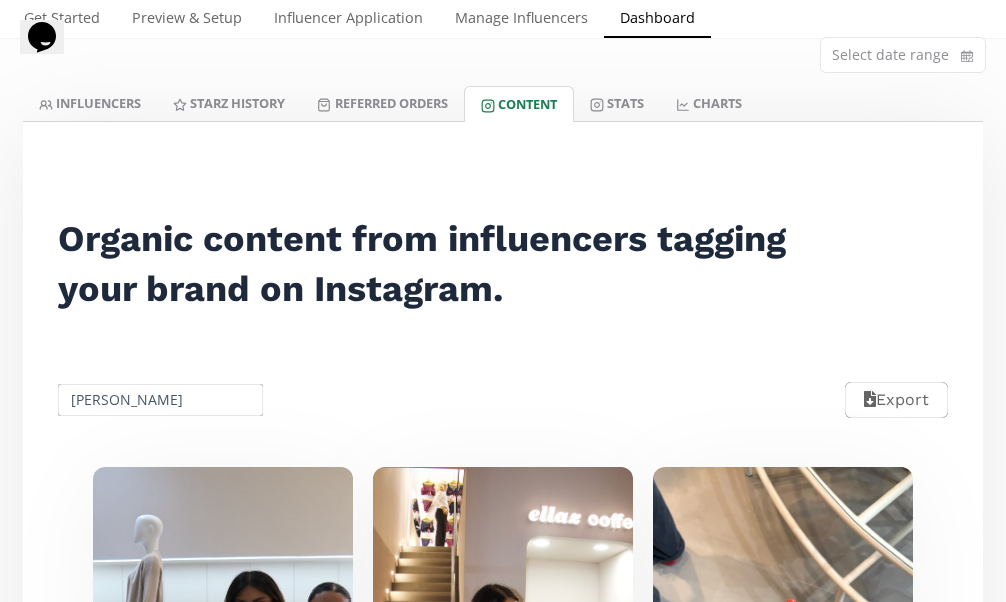 scroll, scrollTop: 152, scrollLeft: 0, axis: vertical 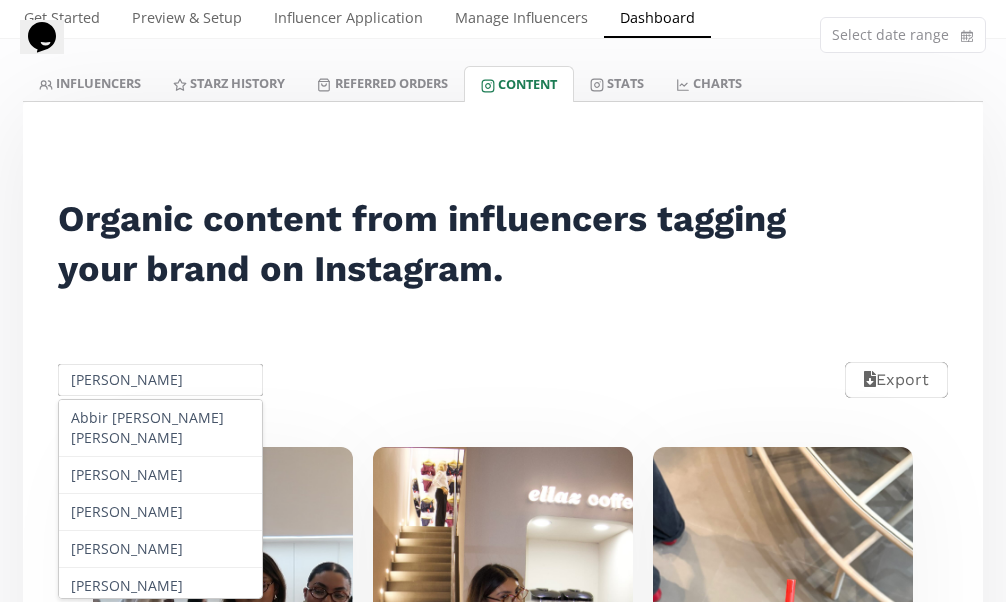click on "Lesly Isabel sanchez" at bounding box center [160, 380] 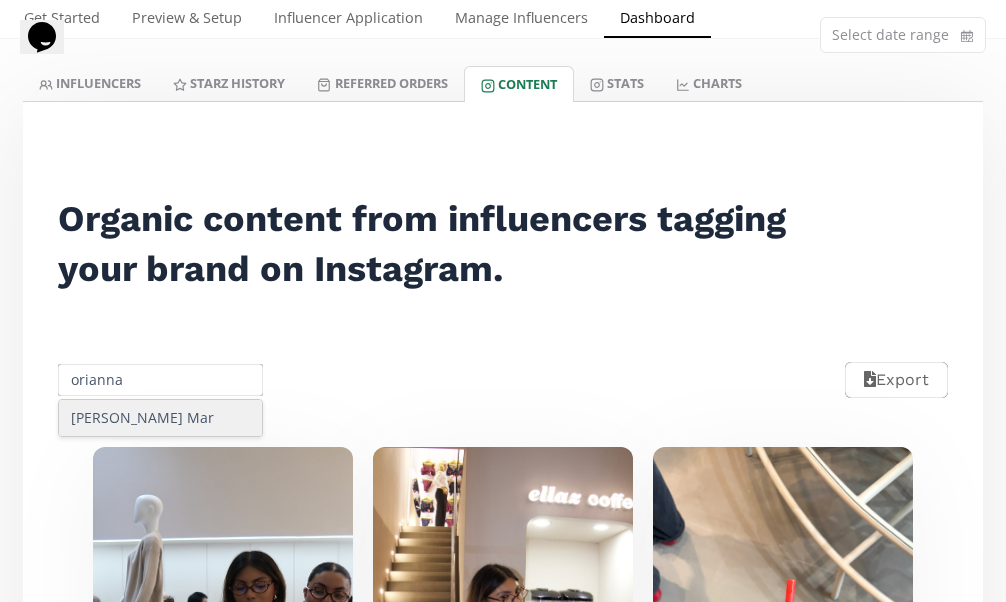 click on "Orianna Linette Virgen Mar" at bounding box center (160, 418) 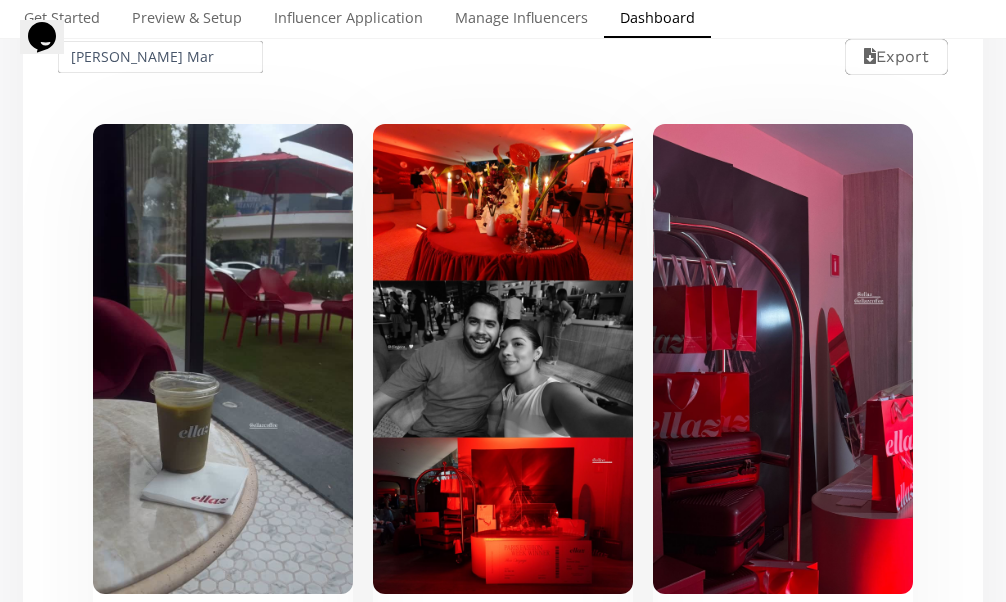 scroll, scrollTop: 0, scrollLeft: 0, axis: both 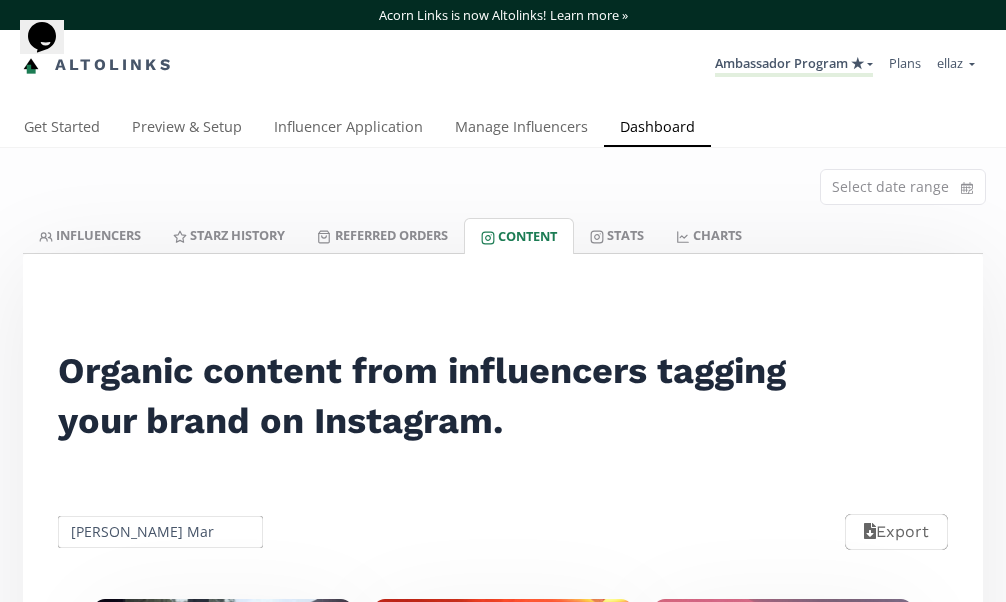 click on "Orianna Linette Virgen Mar" at bounding box center [160, 532] 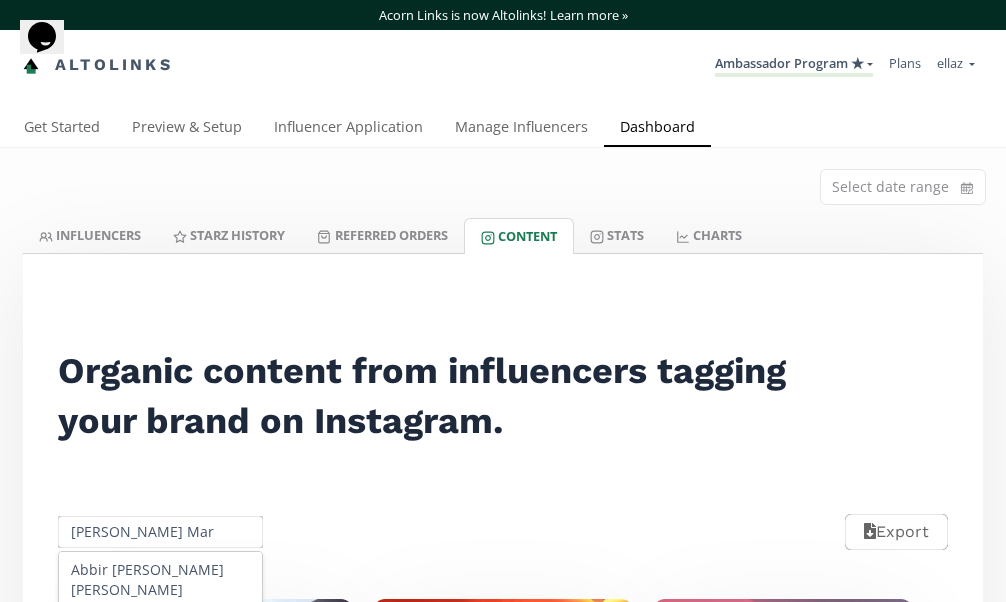 click on "Orianna Linette Virgen Mar" at bounding box center [160, 532] 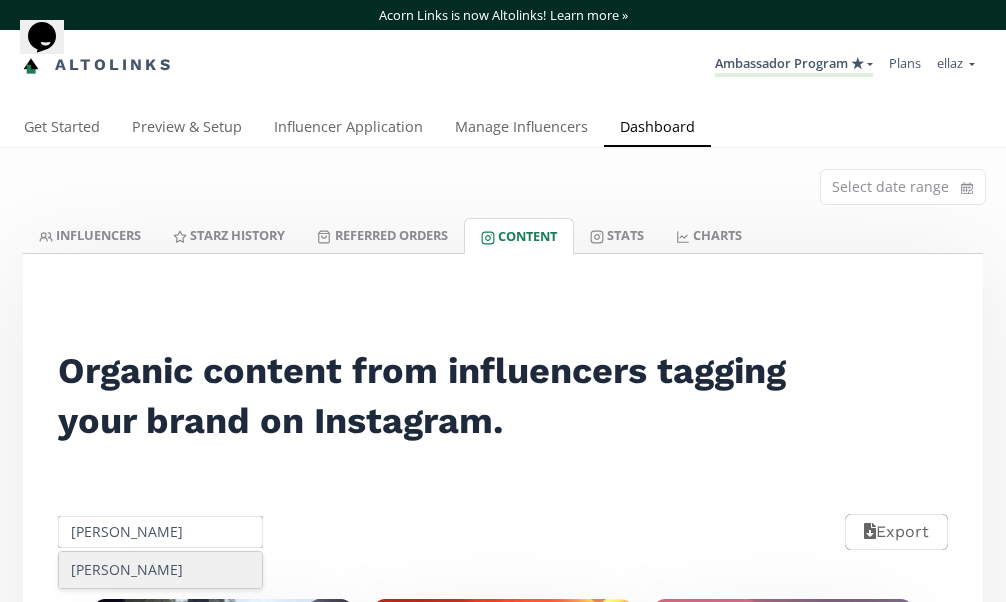 click on "ALEJANDRA OLIVAS" at bounding box center [160, 570] 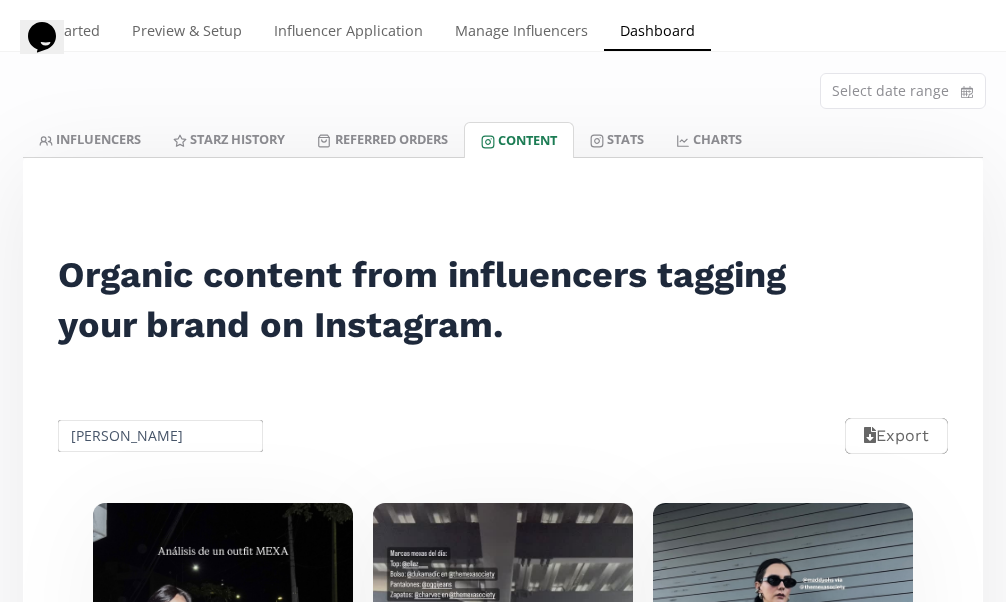 scroll, scrollTop: 168, scrollLeft: 0, axis: vertical 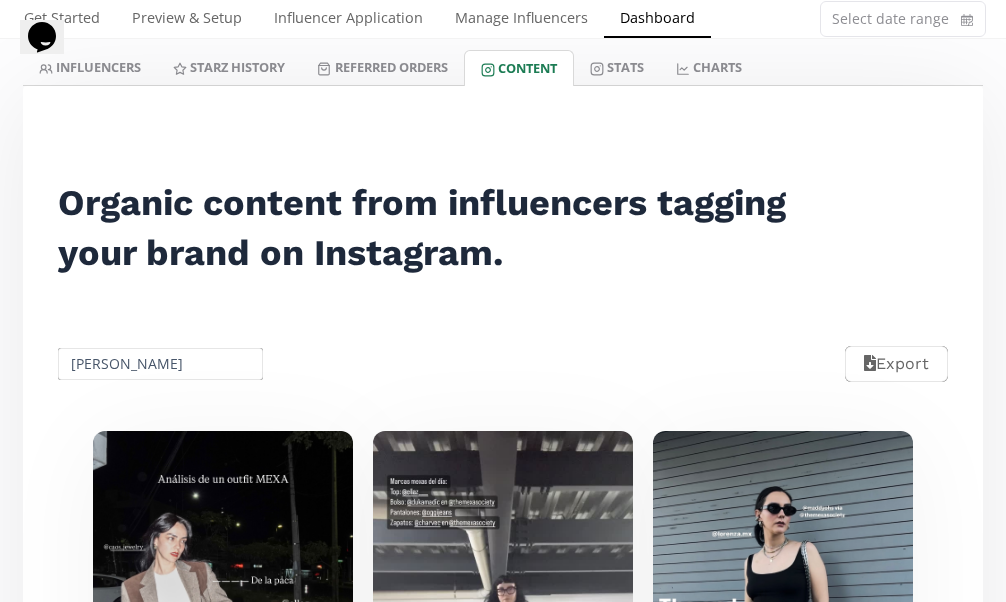 click on "ALEJANDRA OLIVAS" at bounding box center (160, 364) 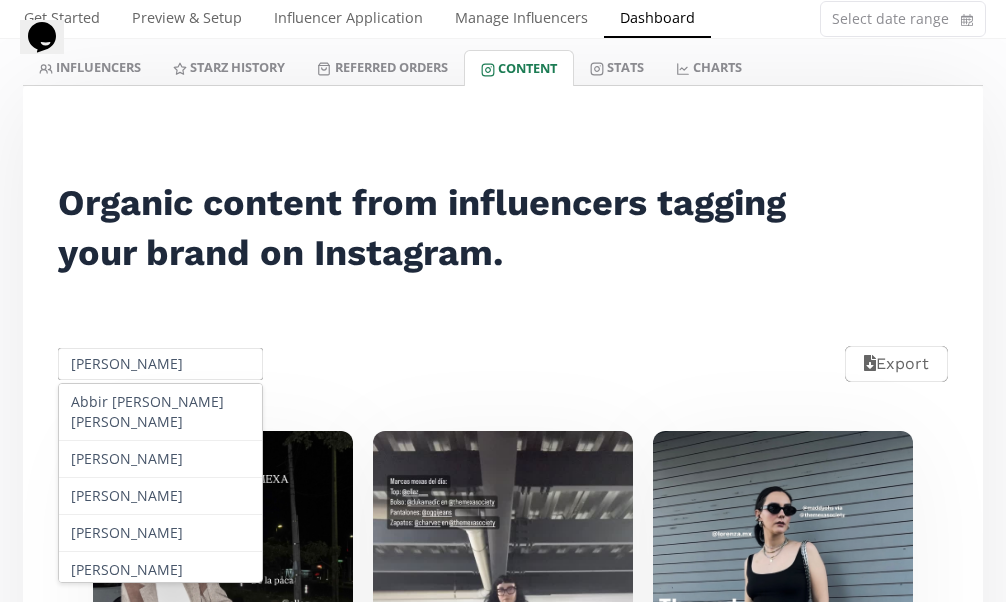 click on "ALEJANDRA OLIVAS" at bounding box center (160, 364) 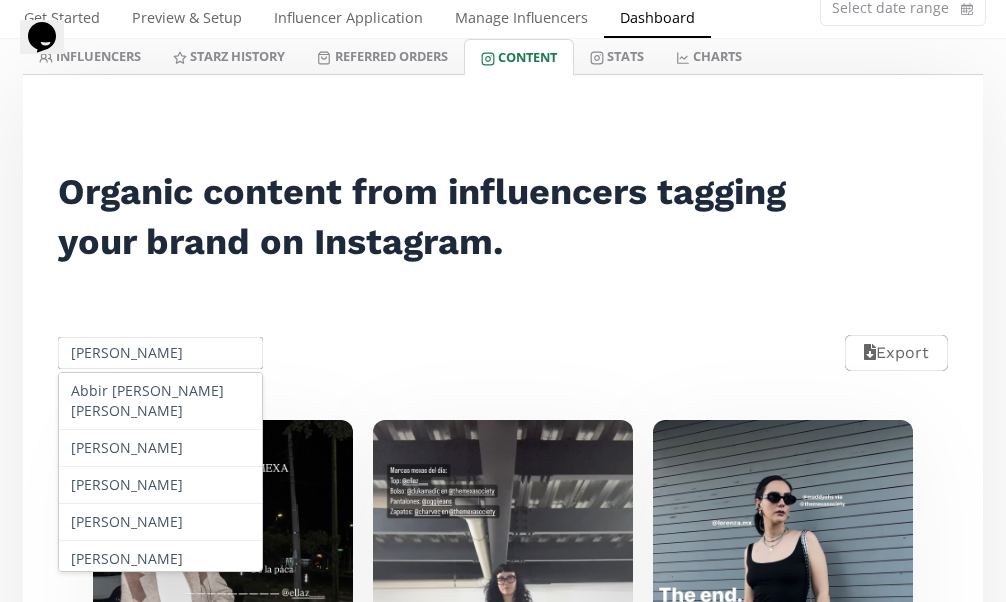 click on "ALEJANDRA OLIVAS" at bounding box center [160, 353] 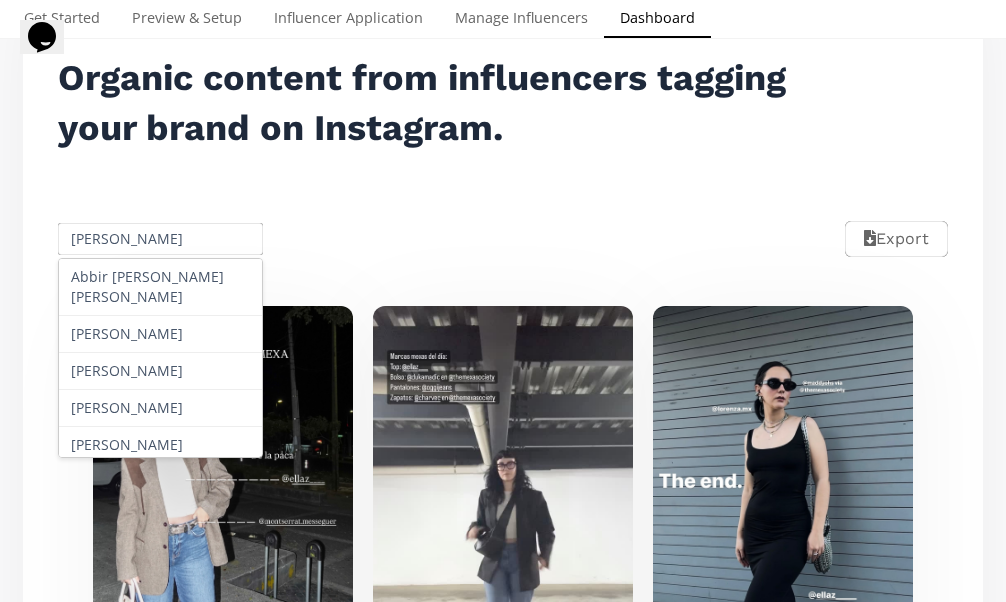 scroll, scrollTop: 294, scrollLeft: 0, axis: vertical 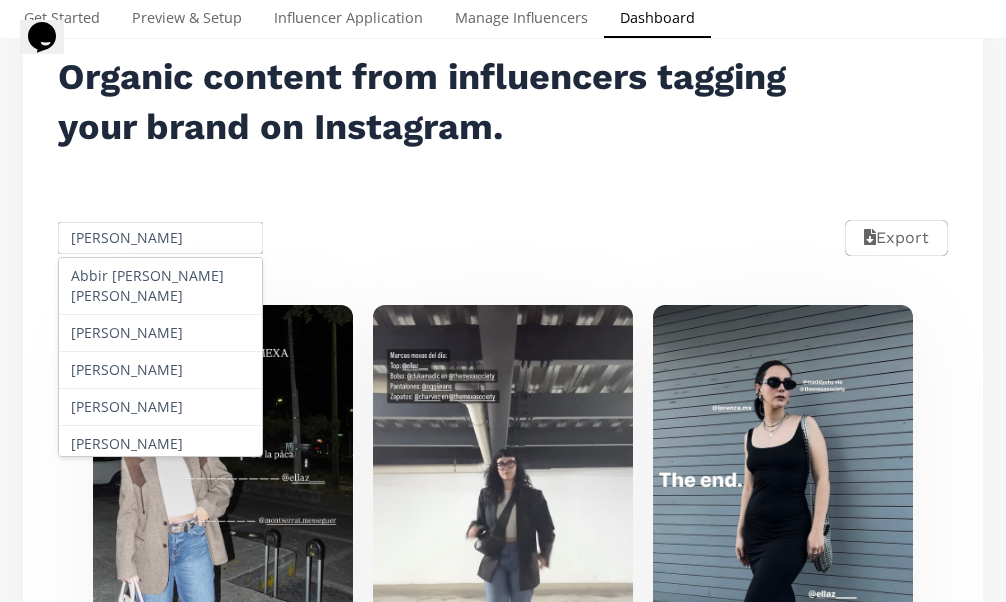 click on "ALEJANDRA OLIVAS Abbir Zebian Castro Abril Almaraz Medina  Adonys Elena Rojas Burgueño Adriana Brondo Adriana Vega Aislin Alcocer Alana Alana gaona  Alejandra Alvarez Alejandra Estrada Torres  ALEJANDRA OLIVAS Alejandra Peral Alejandra Ramos Gutiérrez  Alejandra Trevino Alejandrina Dominguez Alexa Magallanes Alexandra Candiani Alexandra Gonzalez Moreyra Alexia Desentis Alexia Urrea Alexia Vales  Ali Danielle León Correa Alina Campos Aline Olvera  Allegra Alma Alejandra Morales Bojorquez almu solis Alondra González Alondra Montserrat Guerra Garcia  Alondra Romero Amanda Isela Vera Perez Amelia Tena america America Palazuelos Anabella Ana Cecilia García  Ana Corloz Ana Cris Cantú Ana Cristina Peón Ana Emilia Anahi Gastelum Ana Isabel Ana Ivette Soto  Ana Karen Castellon Ana Karina ana laura perez marquez Ana Leticia Herrera ana lucia barrios Analú Flores Ana Luiza Souza  Analú Liedo Ana María González  Ana María Guerrero Martínez Ana Montalvo Ana Paola Aragón De la Fuente Ana Paty Moreno Ana pau" at bounding box center [503, 238] 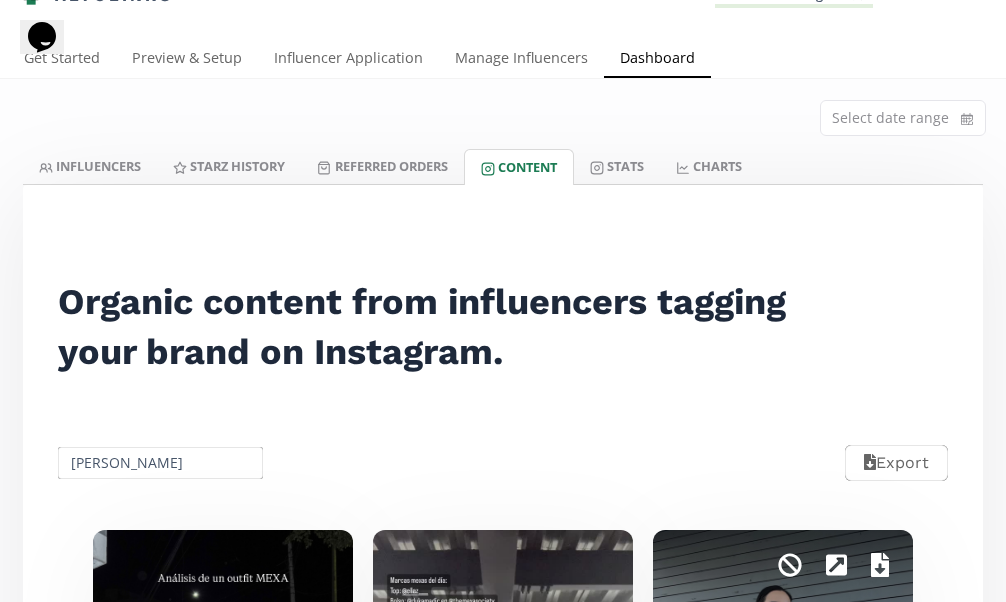 scroll, scrollTop: 68, scrollLeft: 0, axis: vertical 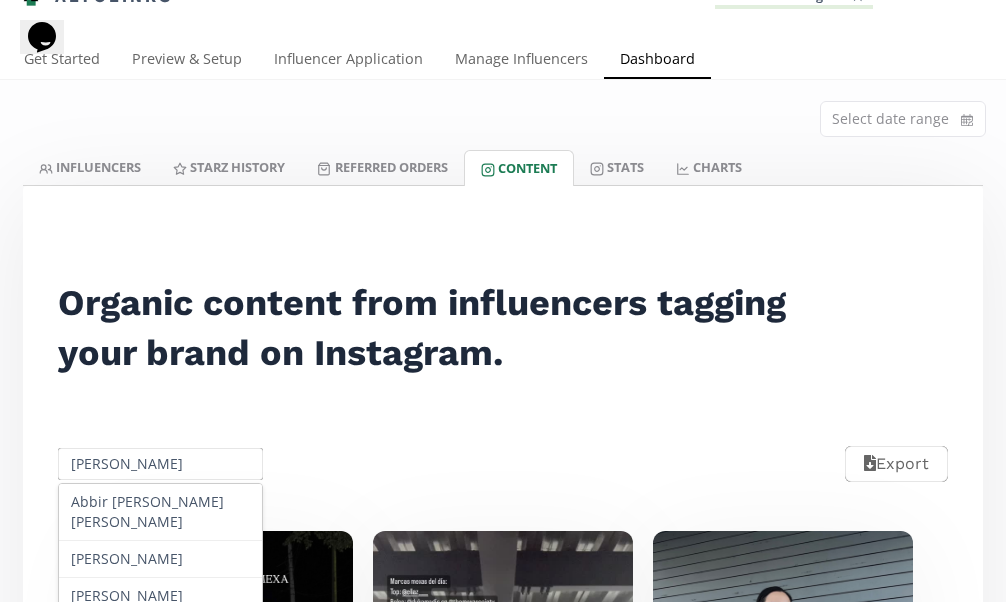 click on "ALEJANDRA OLIVAS" at bounding box center [160, 464] 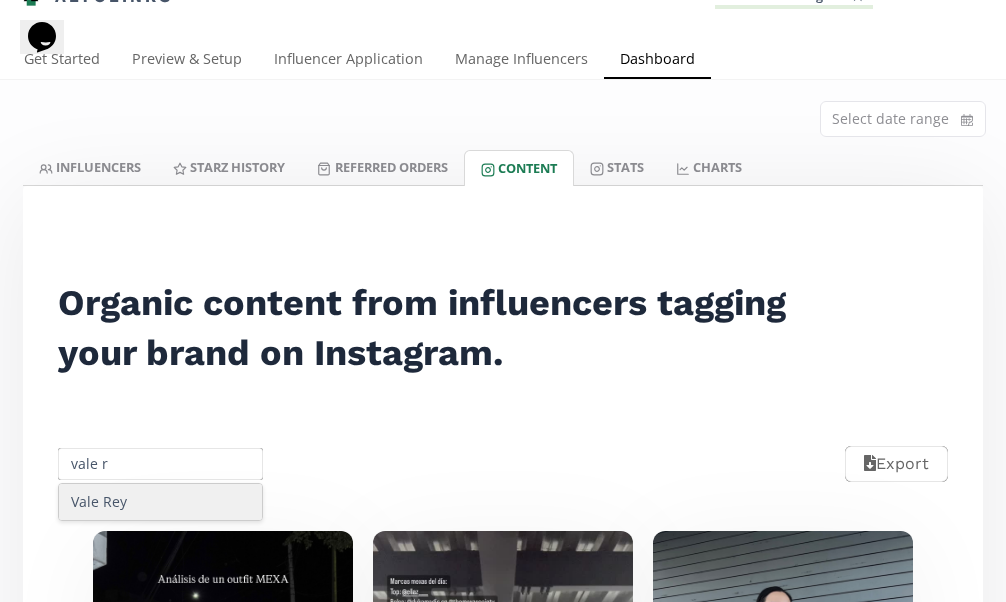 click on "Vale Rey" at bounding box center (160, 502) 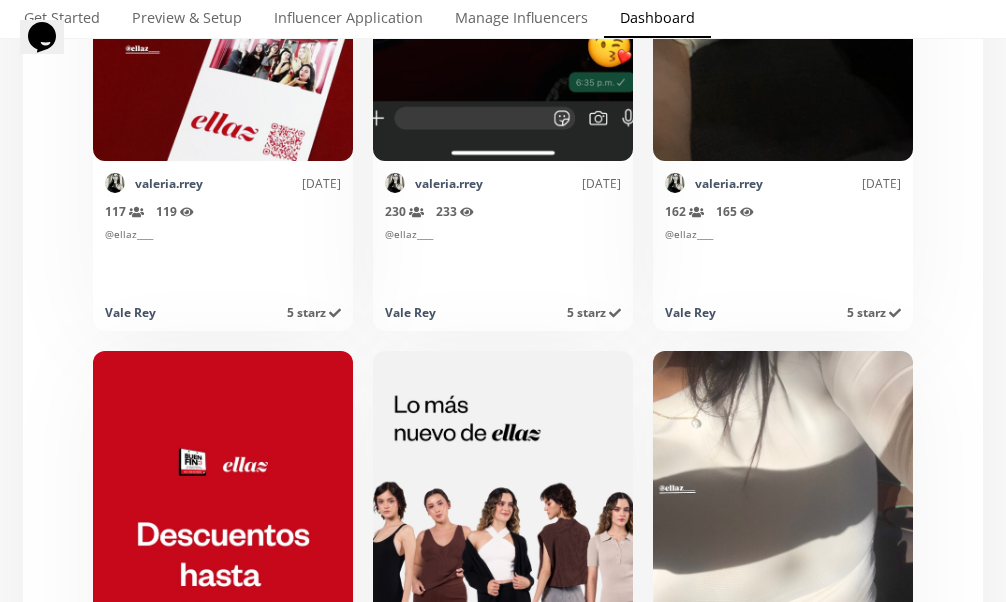 scroll, scrollTop: 2896, scrollLeft: 0, axis: vertical 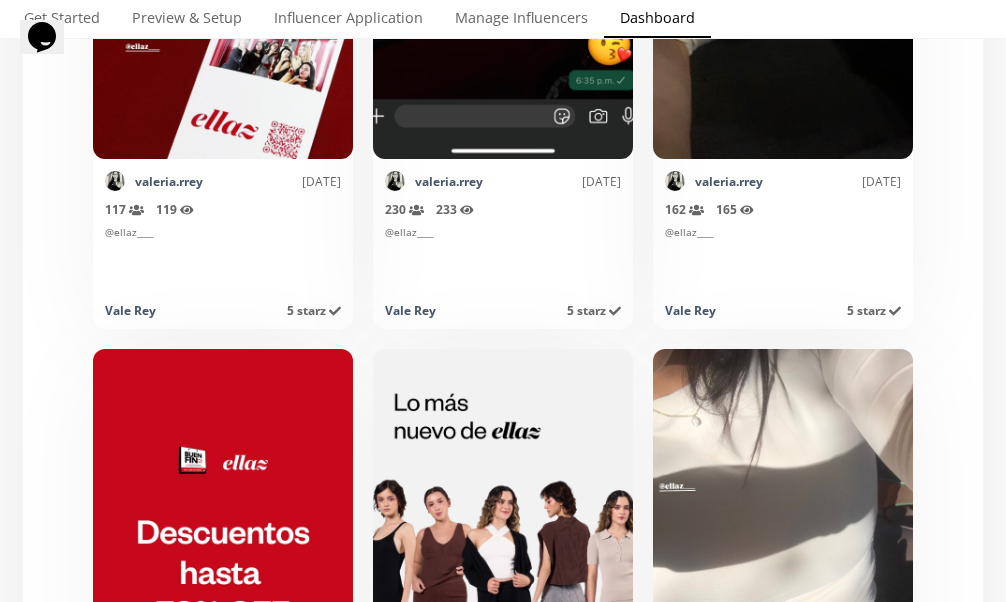 click on "Vale Rey" at bounding box center (410, 310) 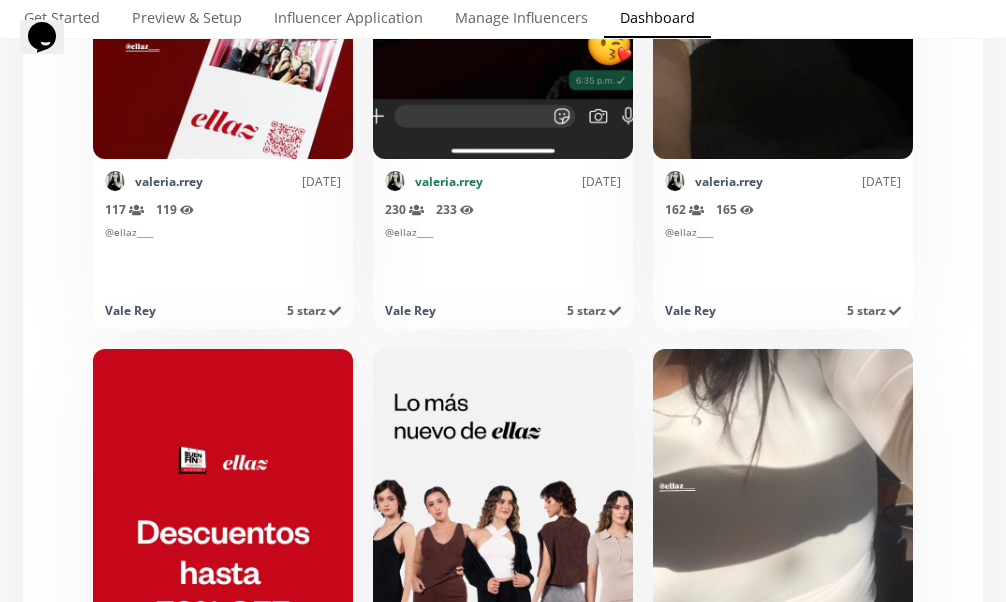 click on "valeria.rrey" at bounding box center [449, 181] 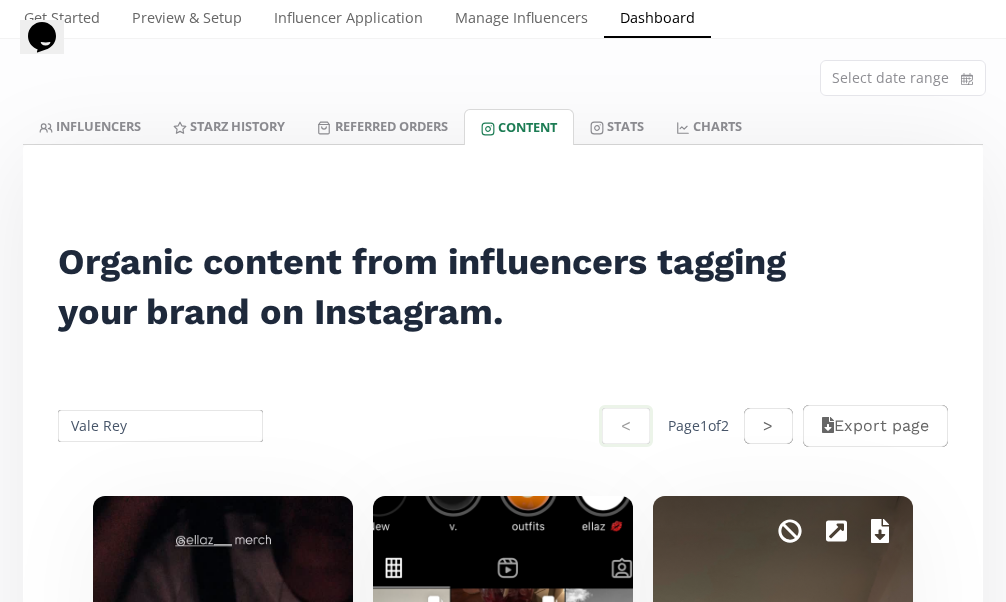 scroll, scrollTop: 0, scrollLeft: 0, axis: both 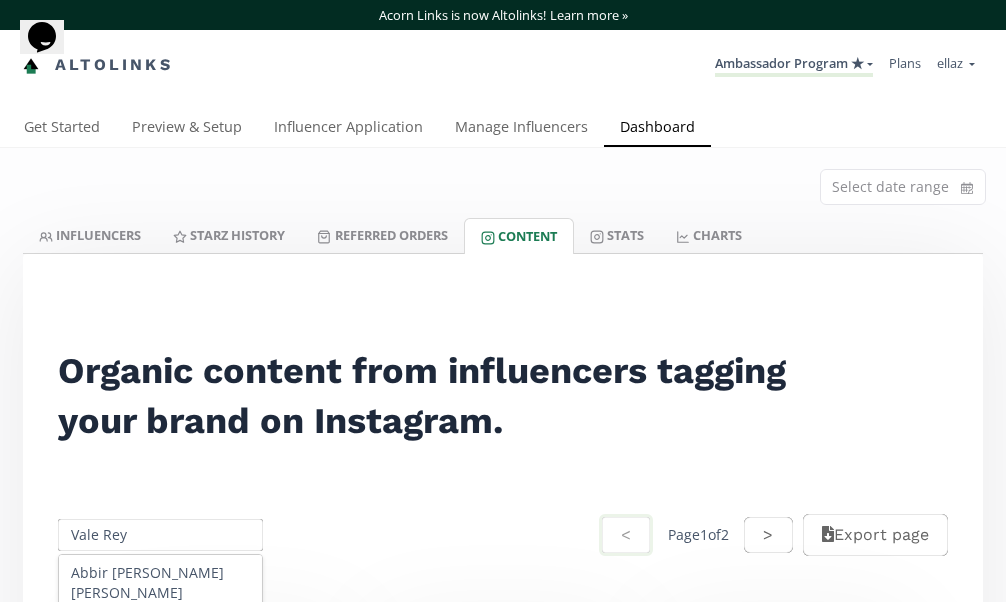 click on "Vale Rey" at bounding box center [160, 535] 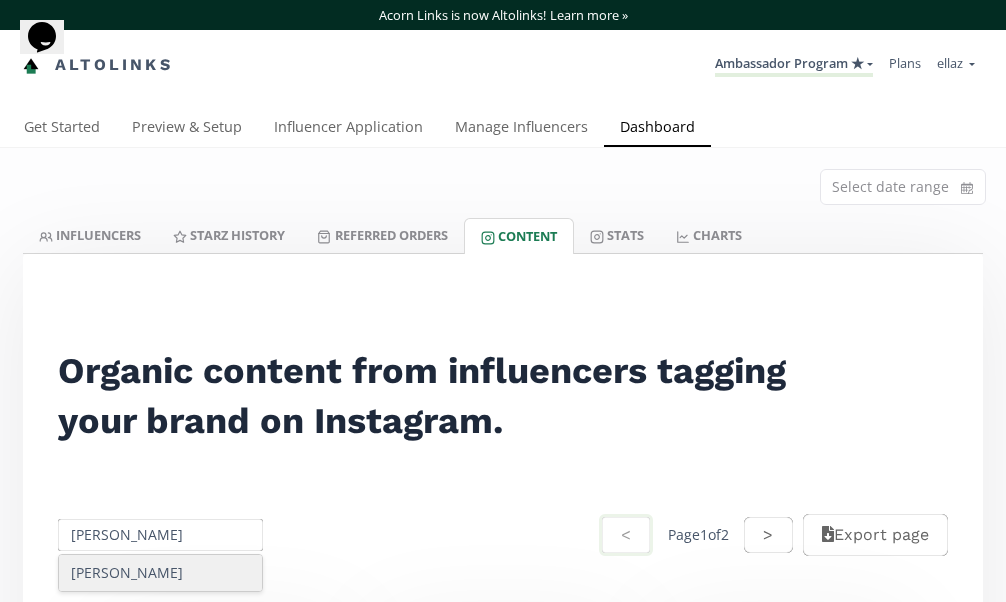 click on "Fatima Rojas" at bounding box center (160, 573) 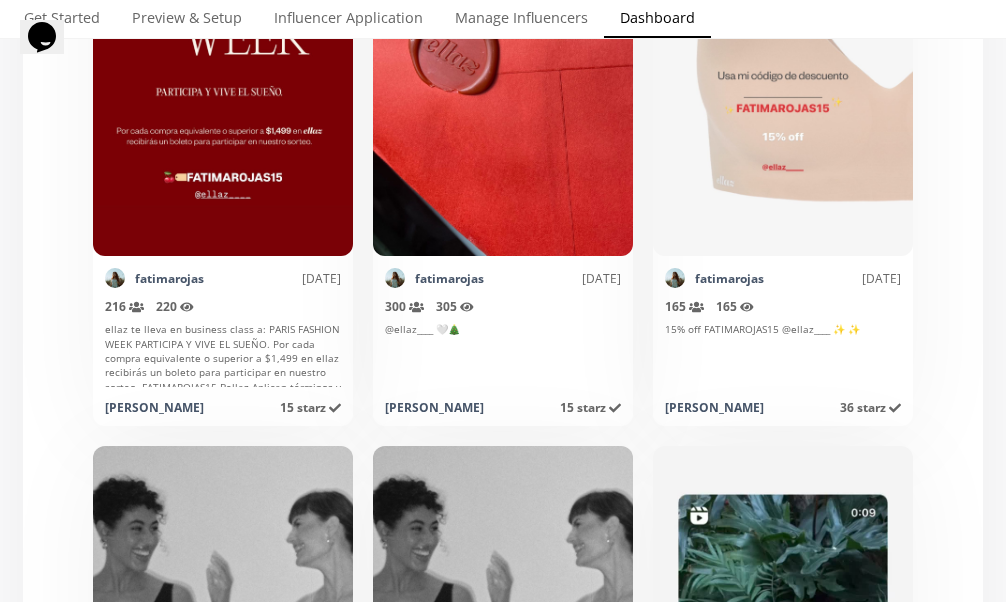 scroll, scrollTop: 887, scrollLeft: 0, axis: vertical 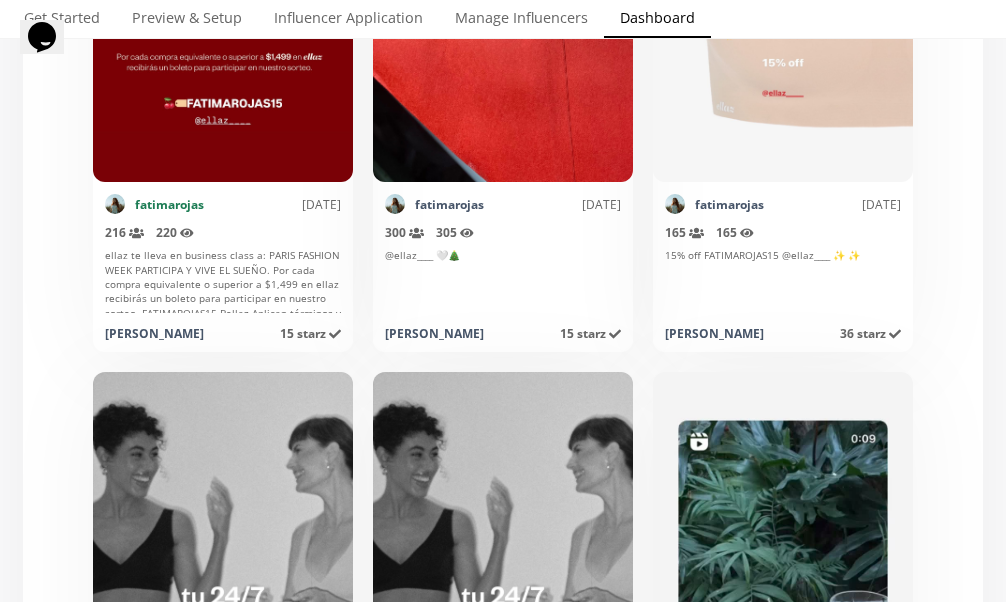 click on "fatimarojas" at bounding box center (169, 204) 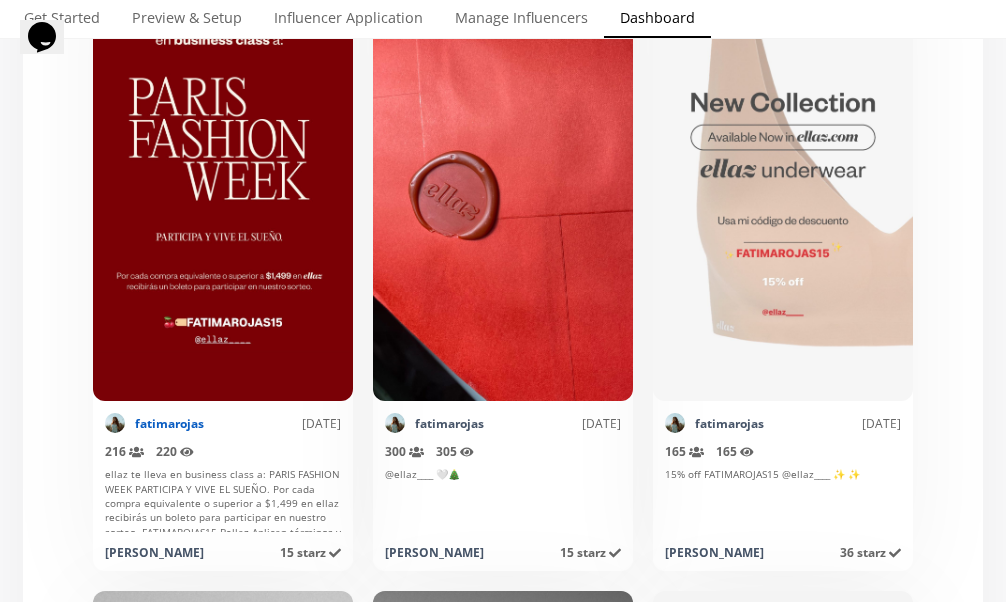 scroll, scrollTop: 669, scrollLeft: 0, axis: vertical 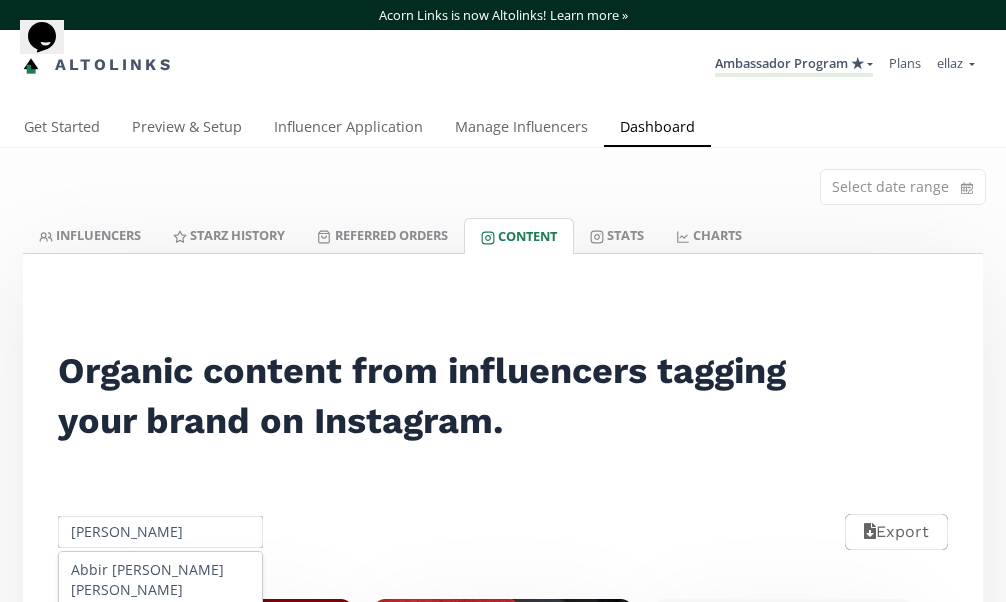 click on "Fatima Rojas" at bounding box center (160, 532) 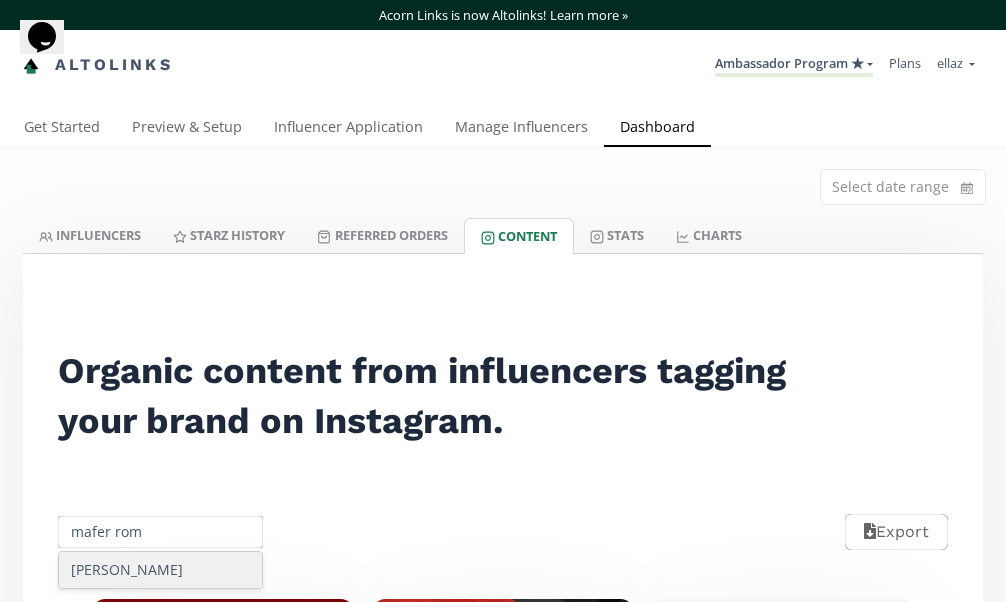 click on "Mafer Romo" at bounding box center (160, 570) 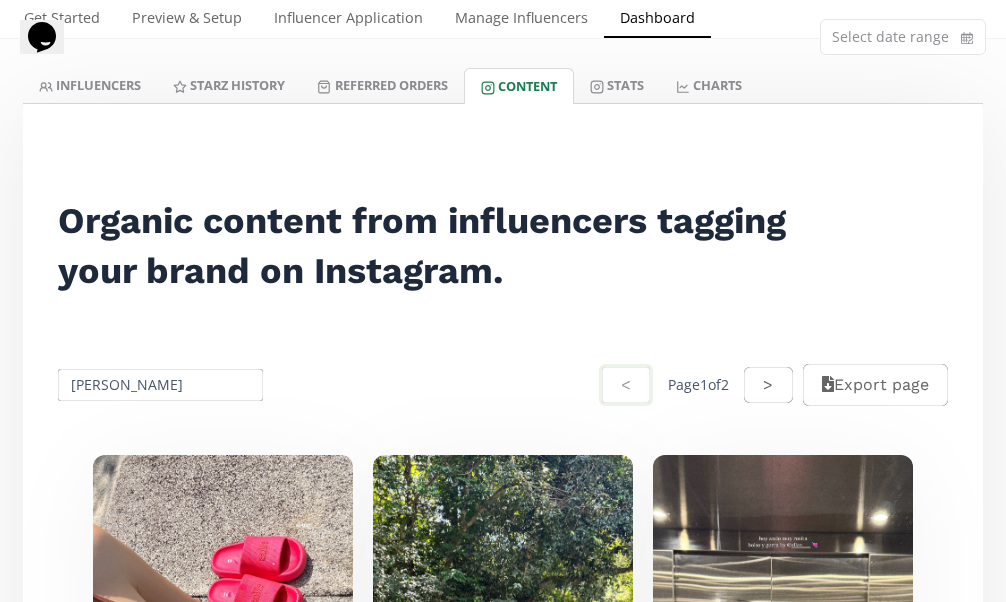scroll, scrollTop: 162, scrollLeft: 0, axis: vertical 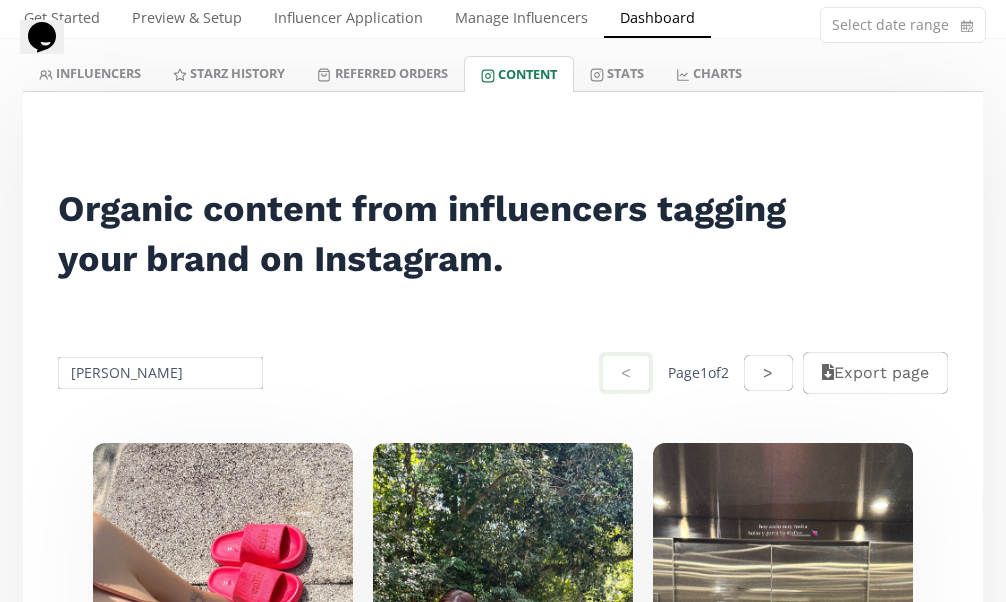 click on "Mafer Romo" at bounding box center (160, 373) 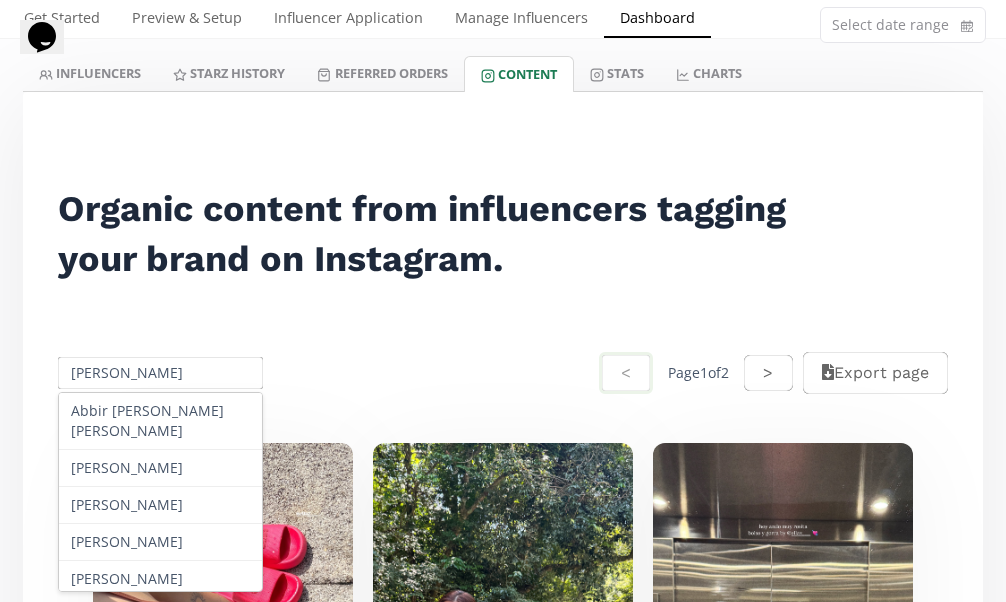 click on "Mafer Romo" at bounding box center [160, 373] 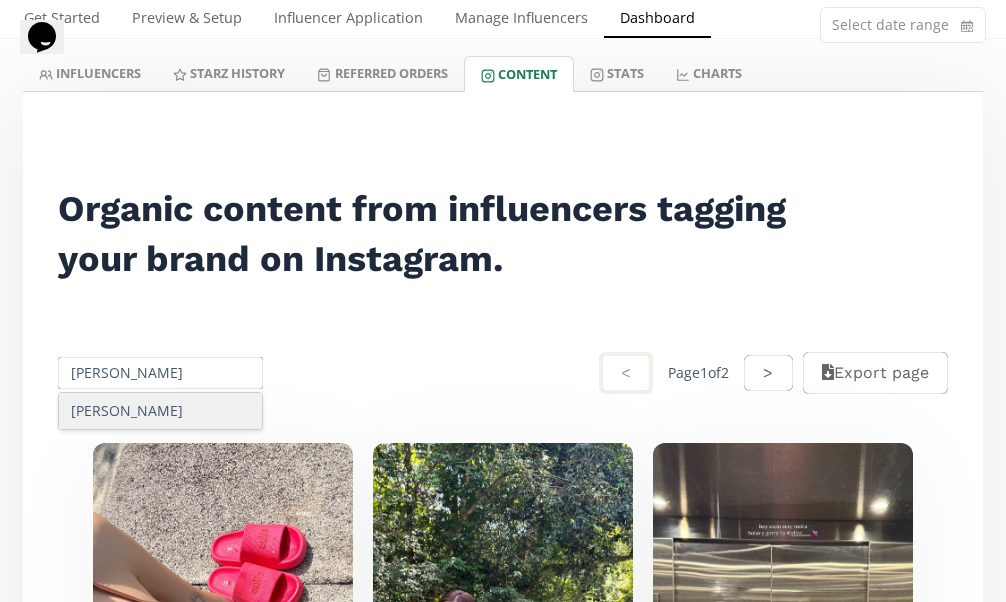 click on "Ana Karina" at bounding box center [160, 411] 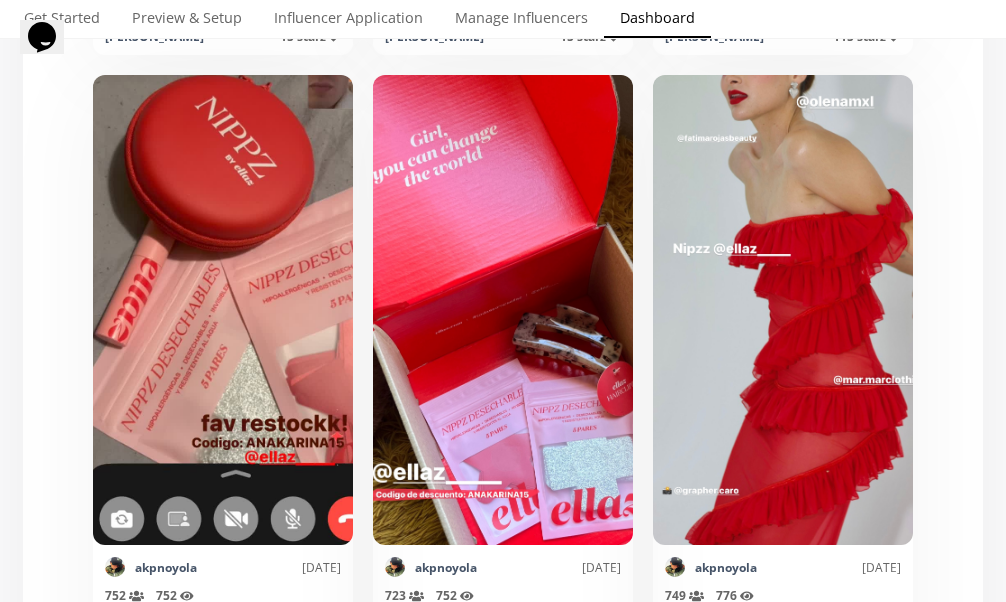 scroll, scrollTop: 0, scrollLeft: 0, axis: both 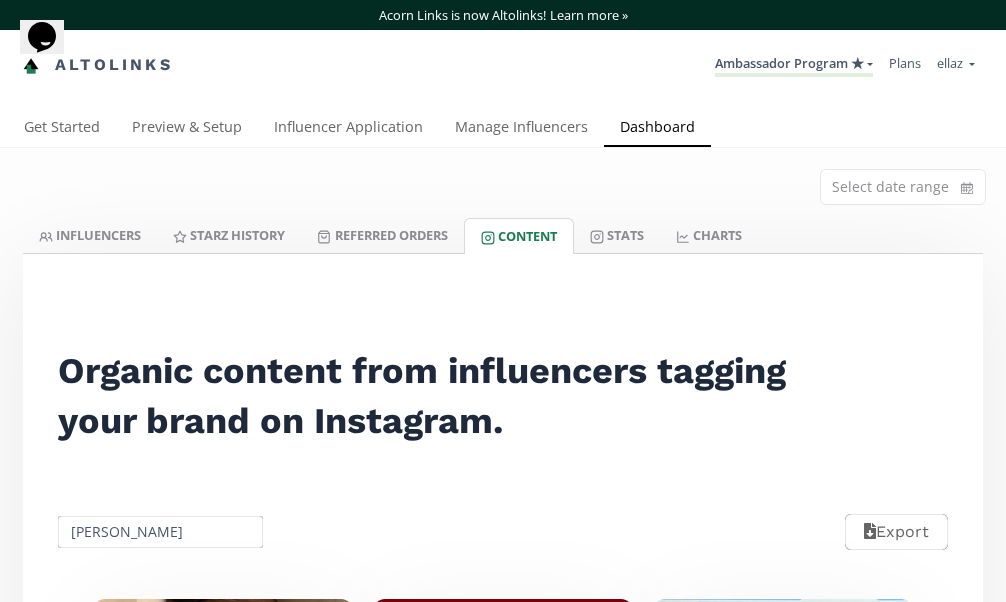 click on "Ana Karina" at bounding box center [160, 532] 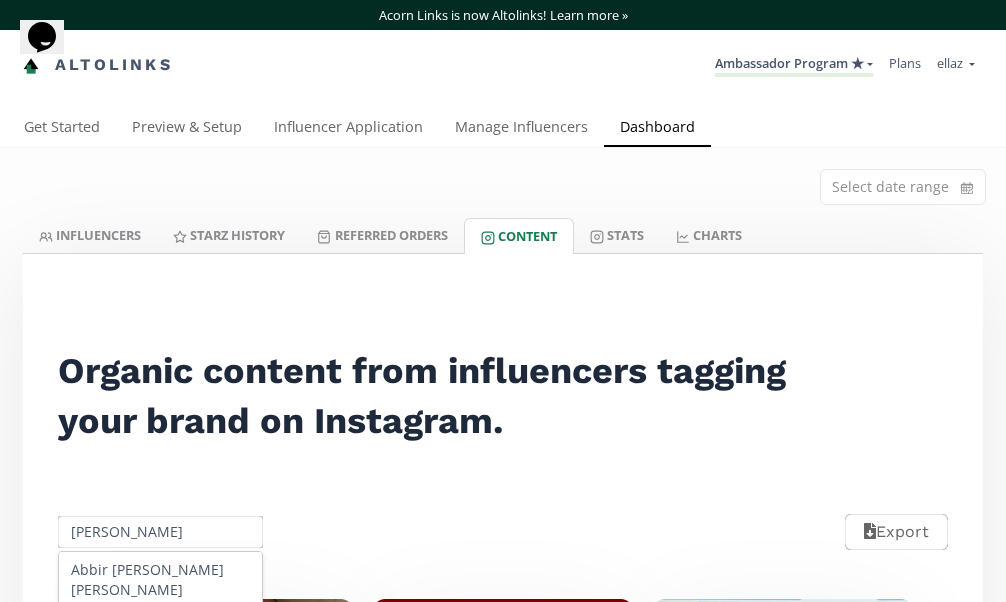 click on "Ana Karina" at bounding box center [160, 532] 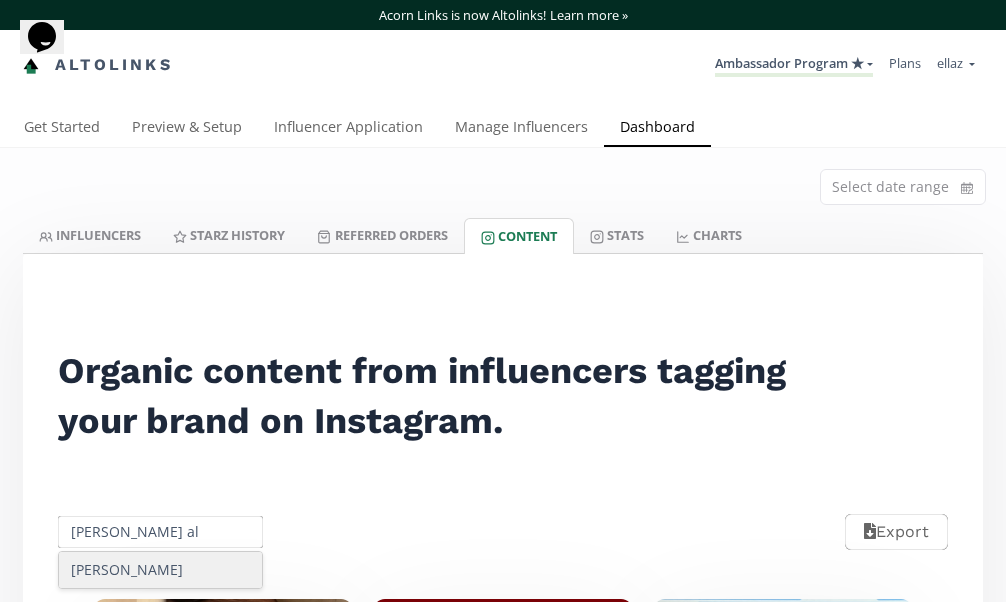 click on "Salma Alvarez" at bounding box center (160, 570) 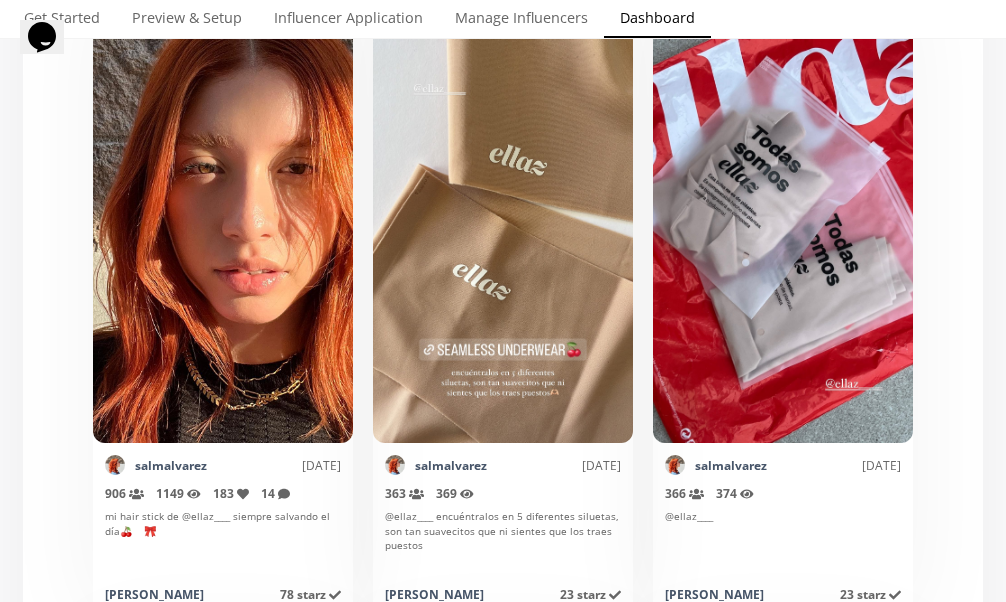 scroll, scrollTop: 6570, scrollLeft: 0, axis: vertical 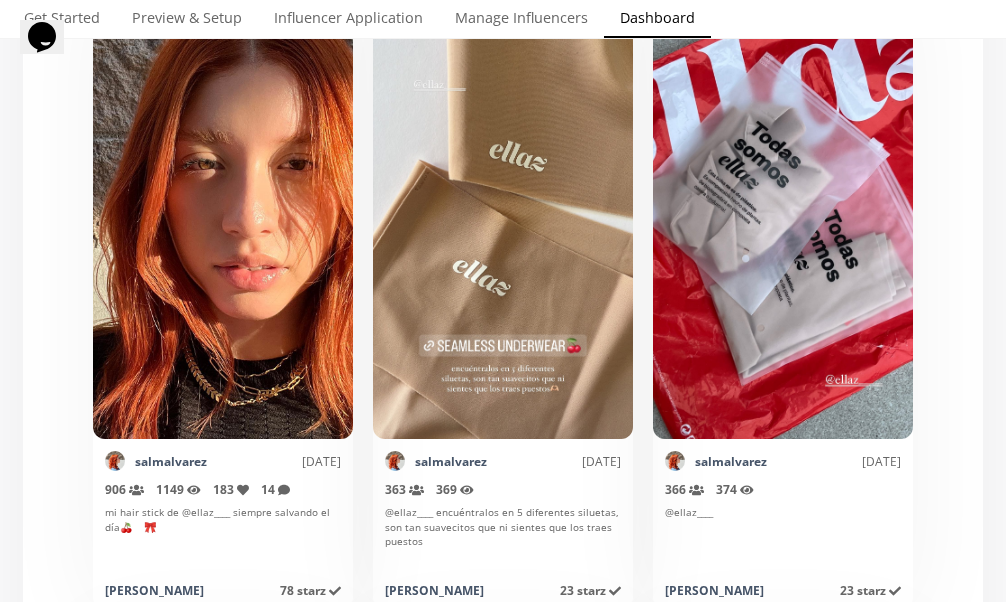 click on "Salma Alvarez" at bounding box center [154, 590] 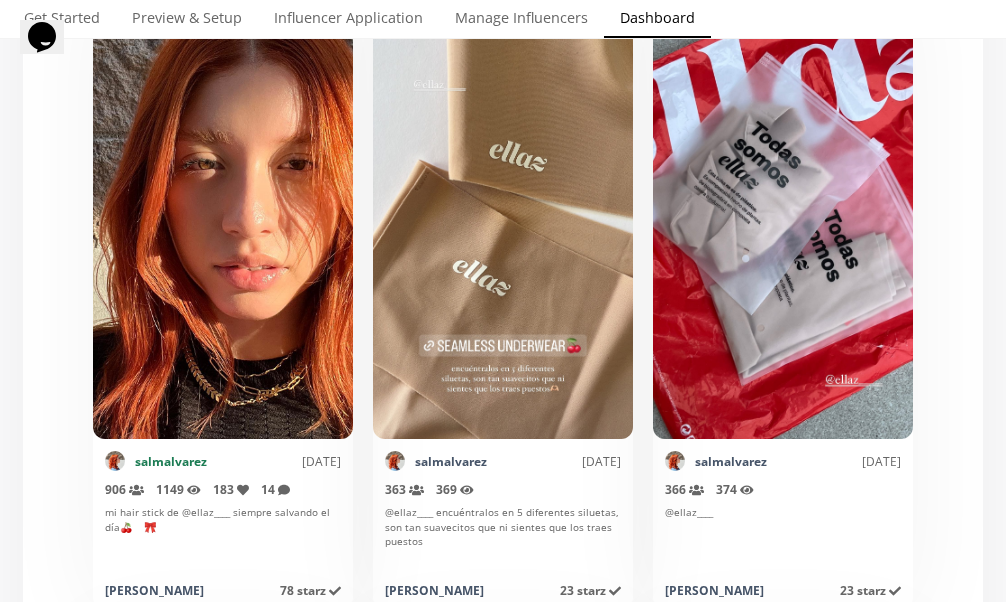 click on "salmalvarez" at bounding box center (171, 461) 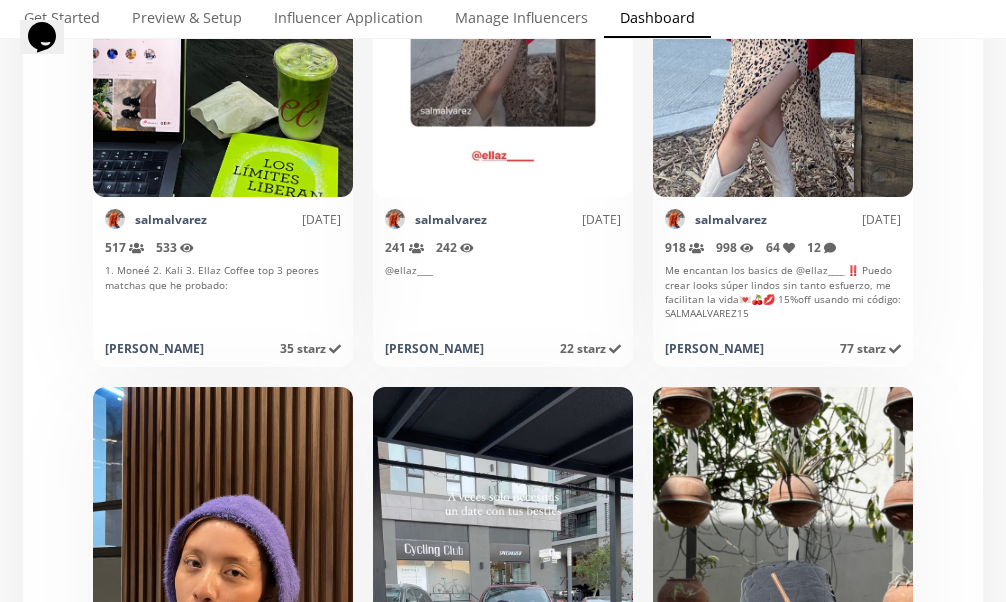 scroll, scrollTop: 873, scrollLeft: 0, axis: vertical 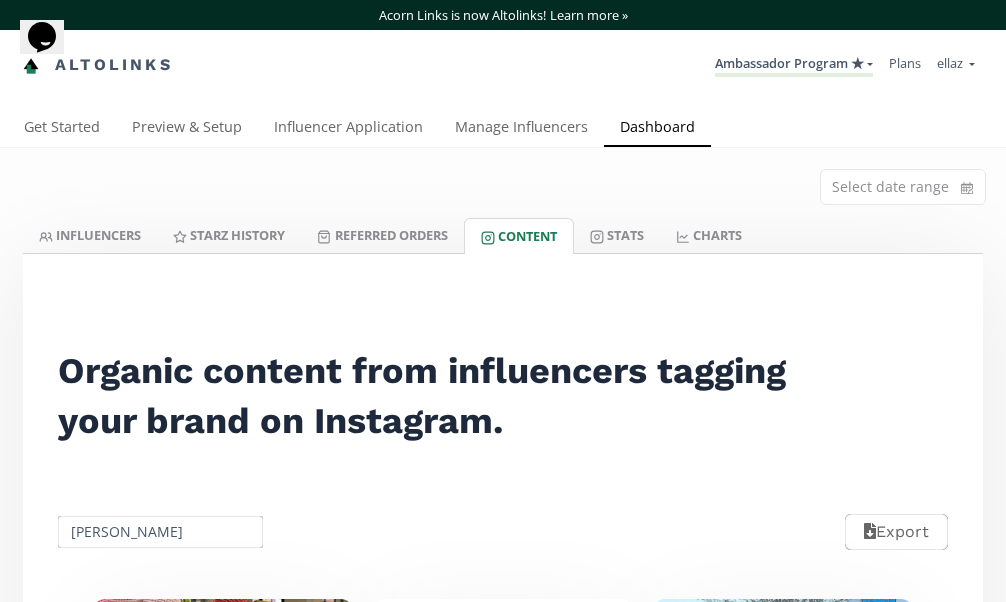 click on "Salma Alvarez" at bounding box center (160, 532) 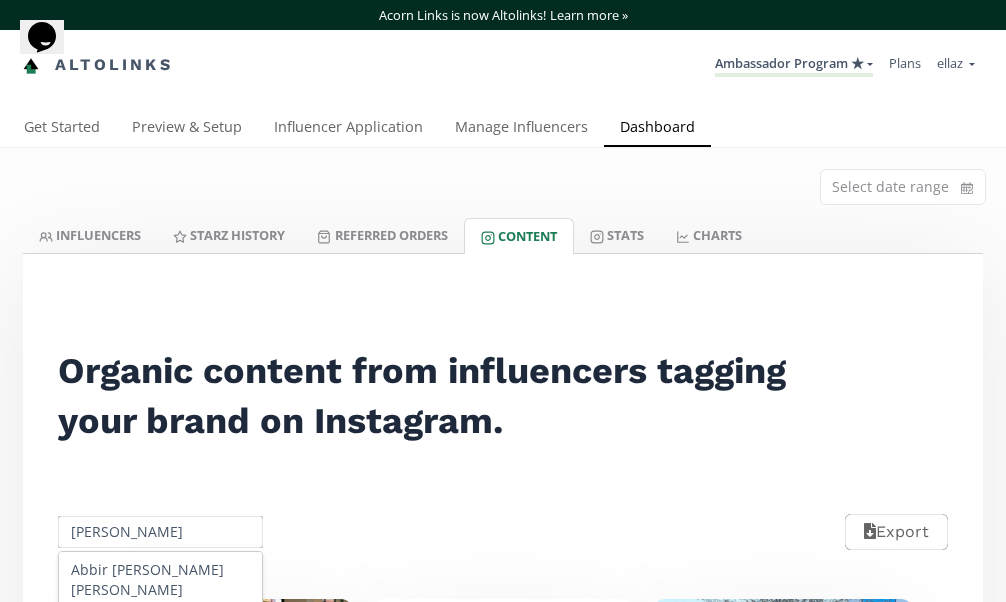 click on "Salma Alvarez" at bounding box center [160, 532] 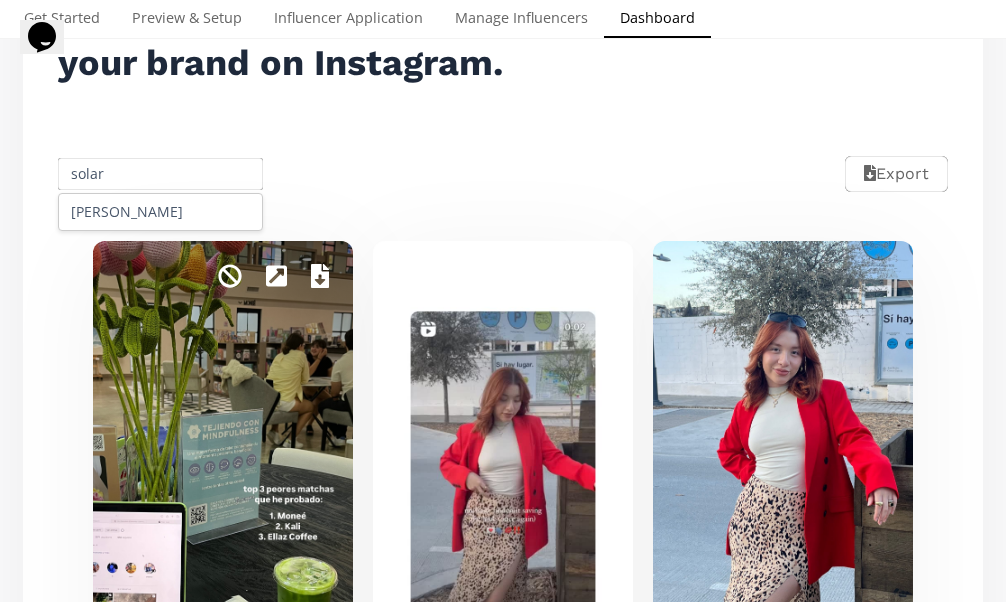 scroll, scrollTop: 353, scrollLeft: 0, axis: vertical 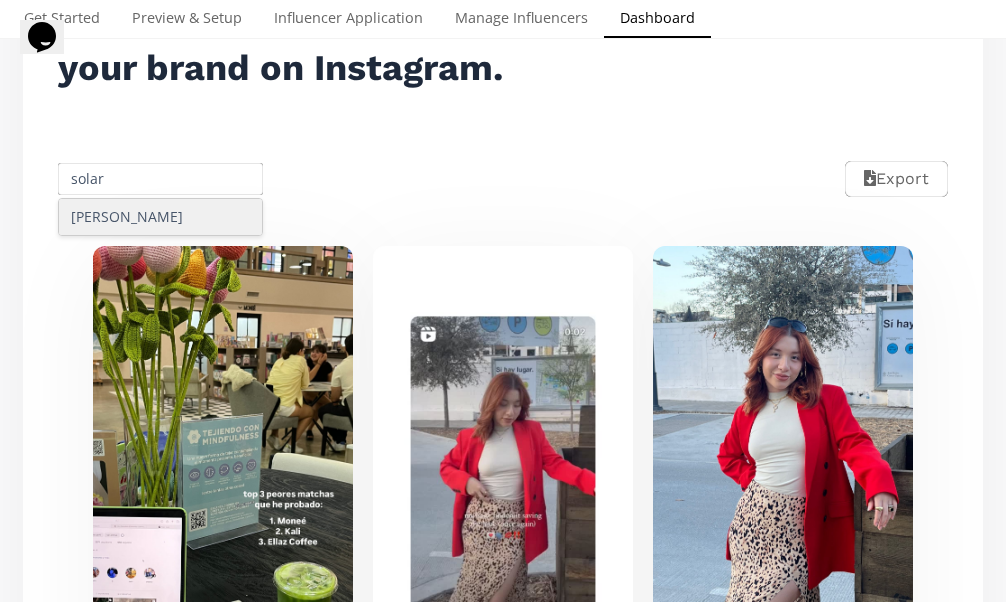 click on "Barbara Solar" at bounding box center (160, 217) 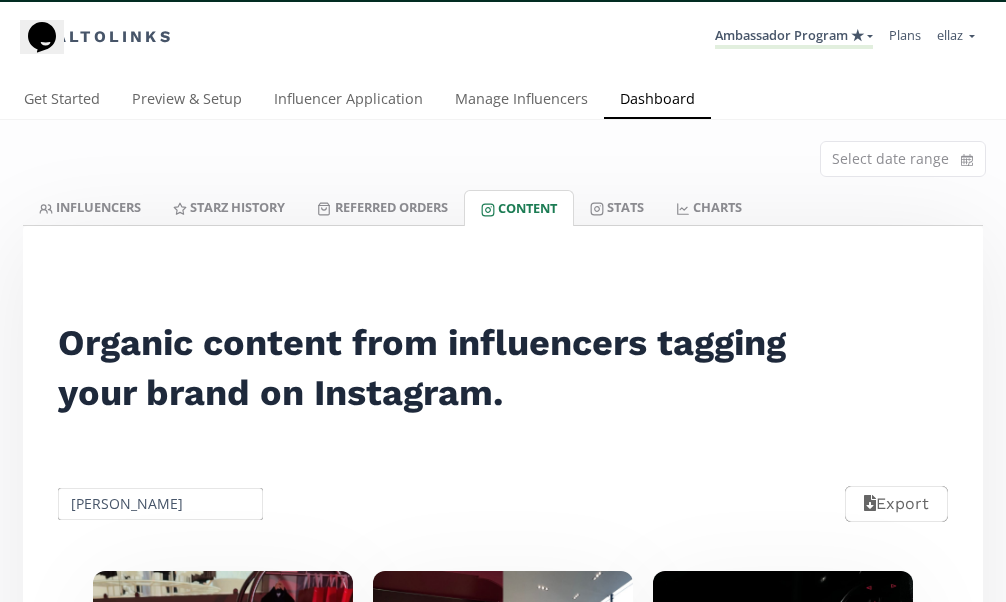 scroll, scrollTop: 0, scrollLeft: 0, axis: both 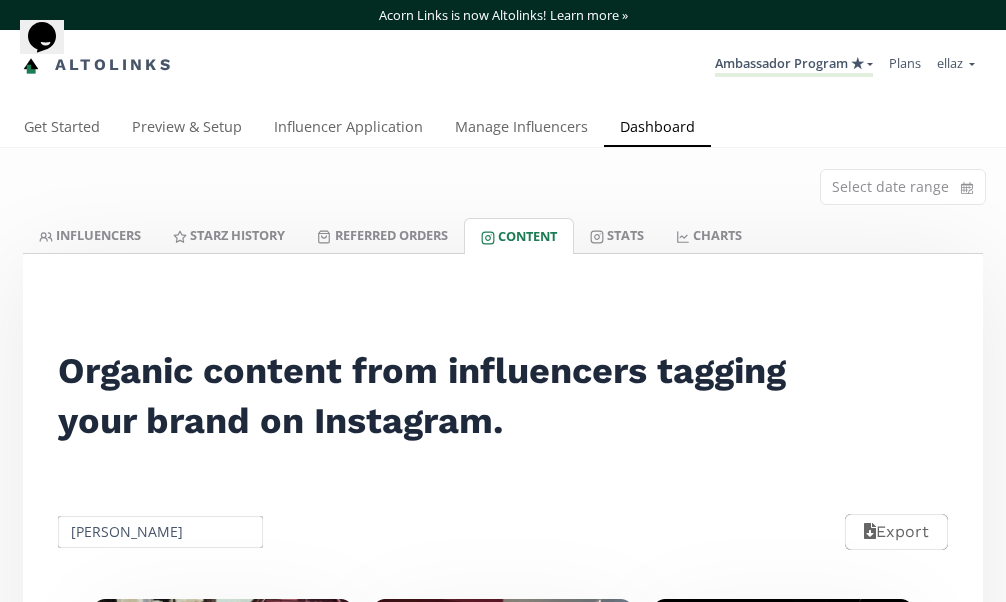 click on "Barbara Solar" at bounding box center [160, 532] 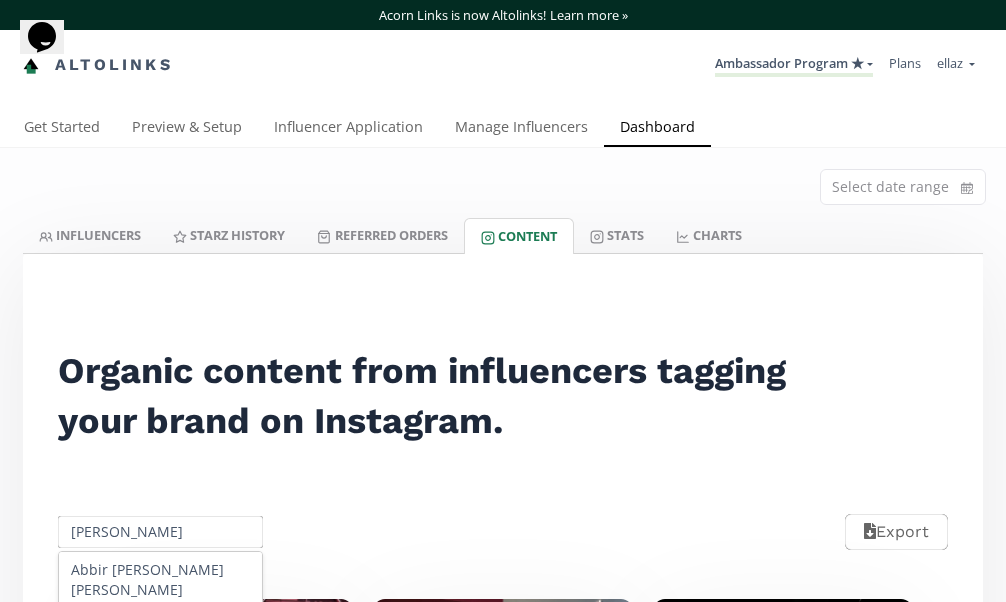 click on "Barbara Solar" at bounding box center [160, 532] 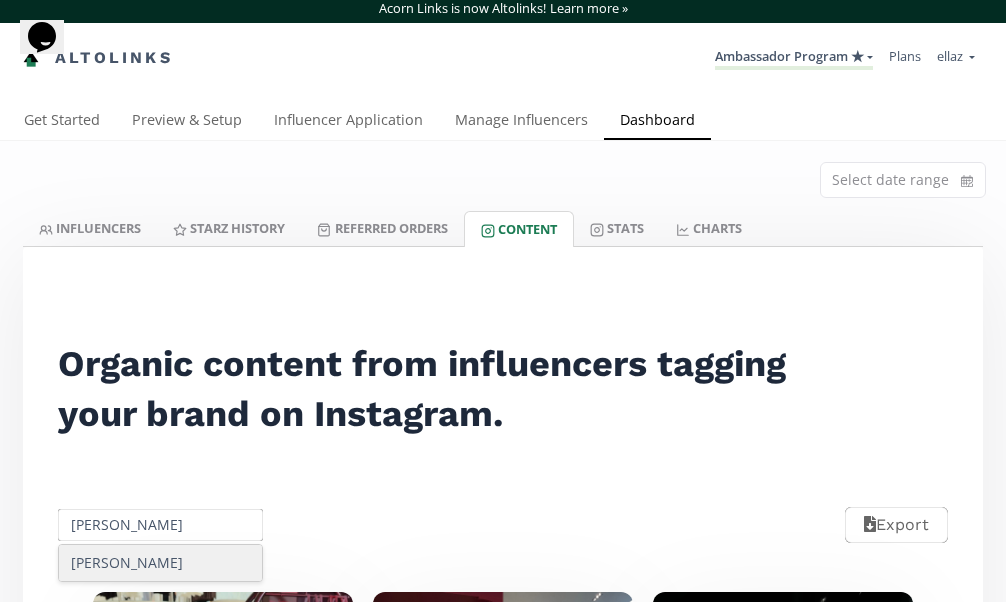 click on "Diana Rodriguez" at bounding box center [160, 563] 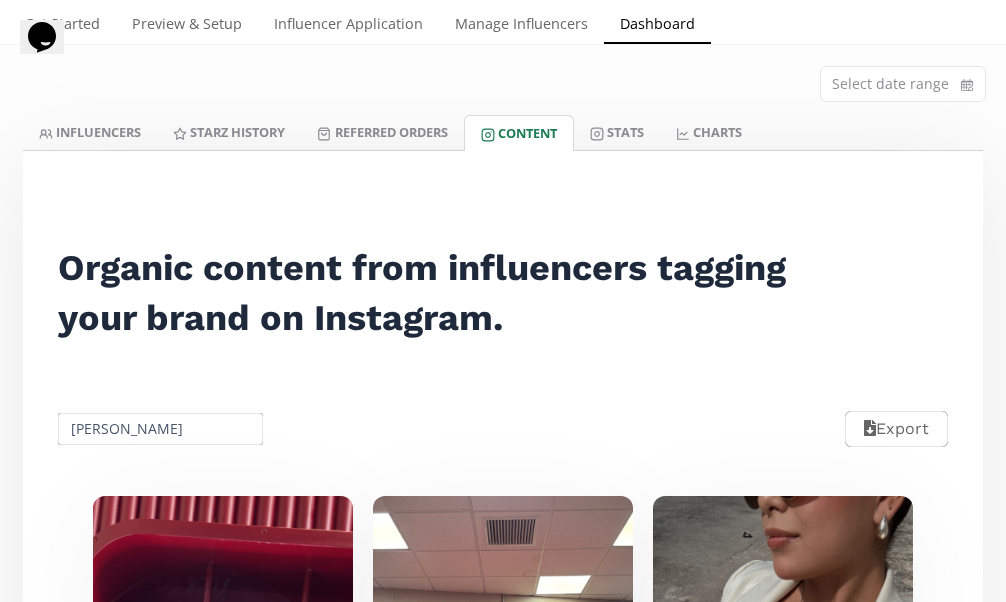 scroll, scrollTop: 0, scrollLeft: 0, axis: both 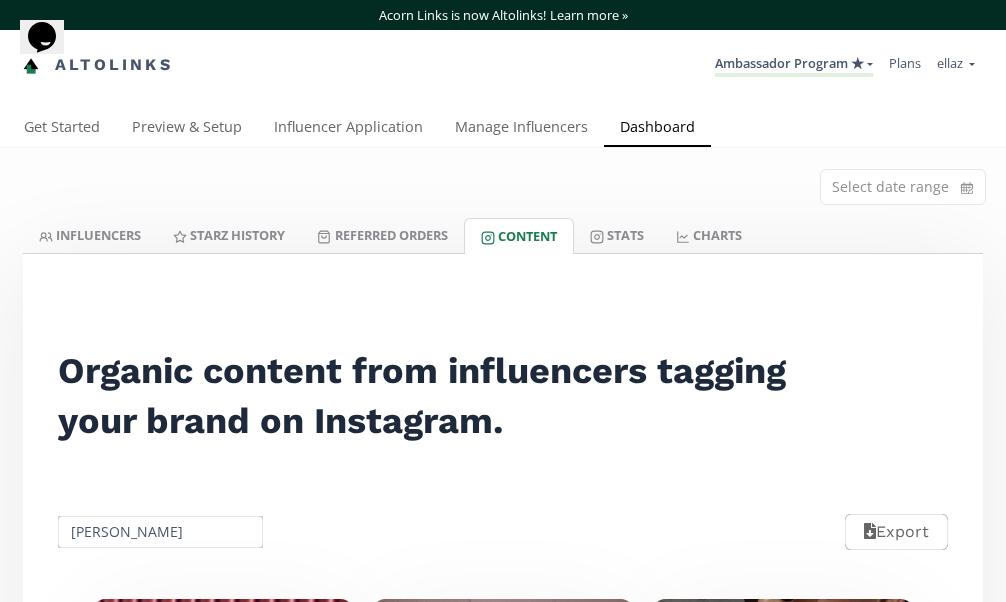 click on "Diana Rodriguez" at bounding box center [160, 532] 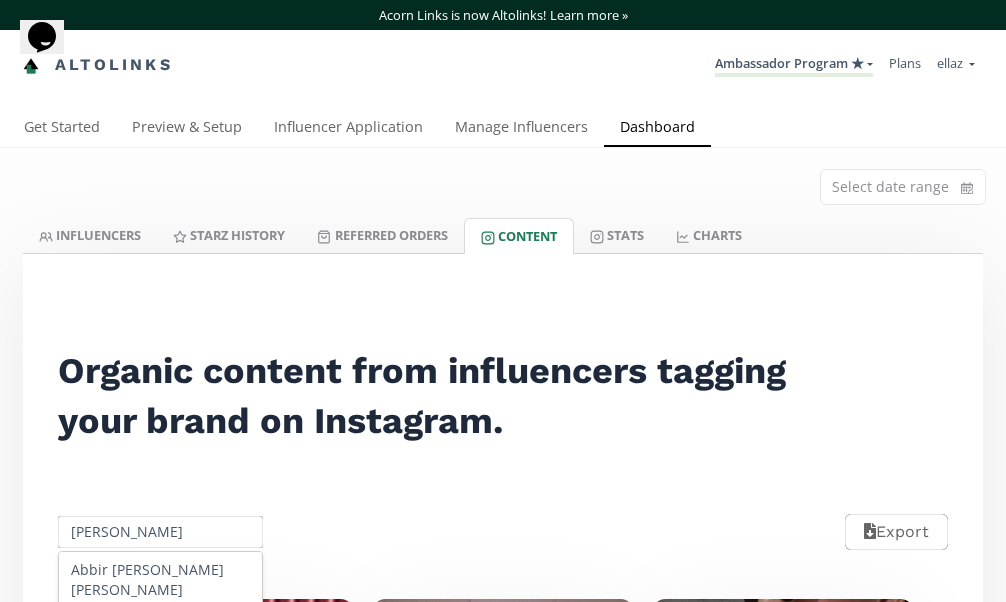 click on "Diana Rodriguez" at bounding box center [160, 532] 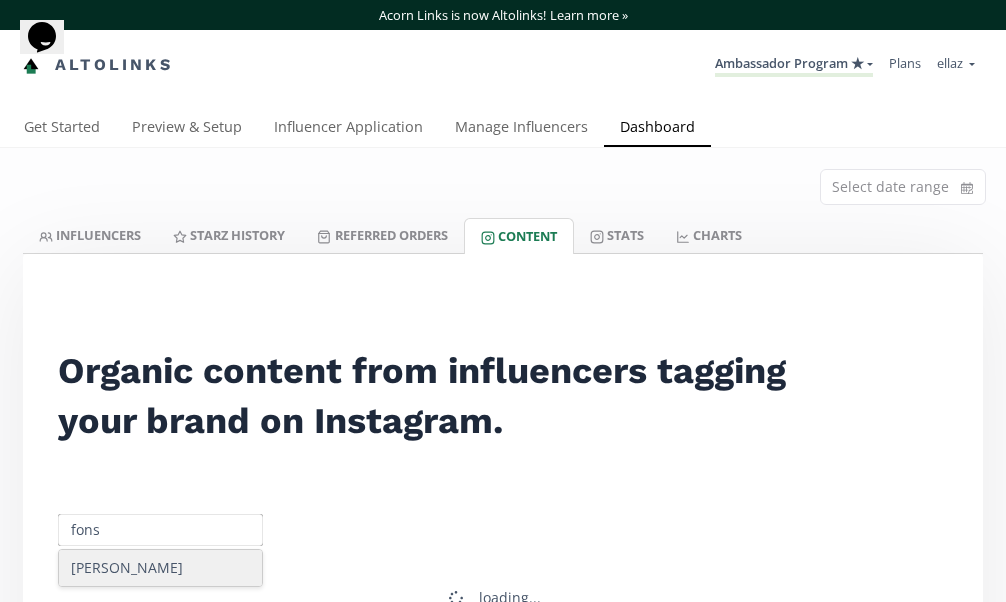click on "natalia fonseca" at bounding box center (160, 568) 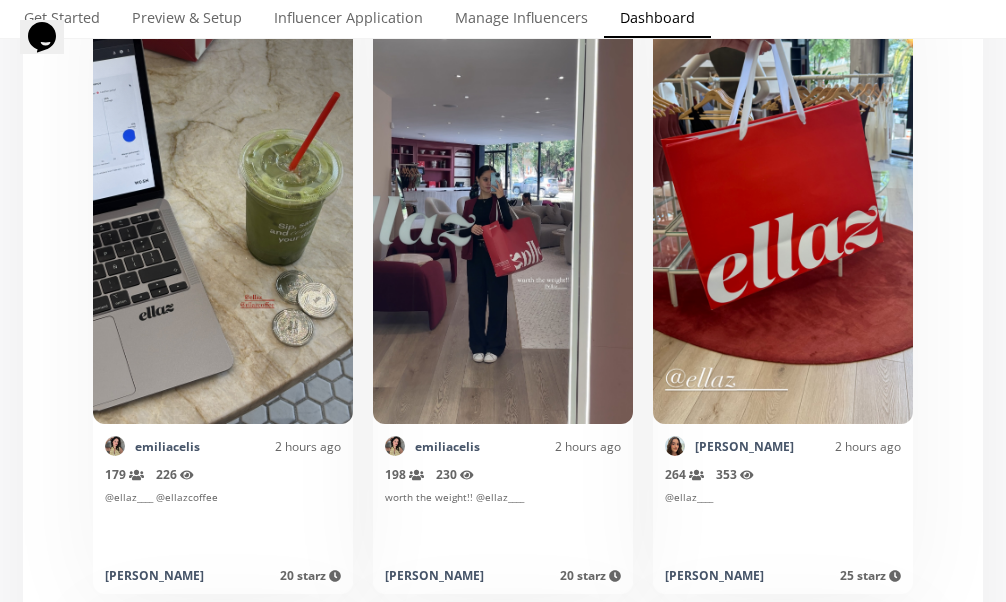 scroll, scrollTop: 0, scrollLeft: 0, axis: both 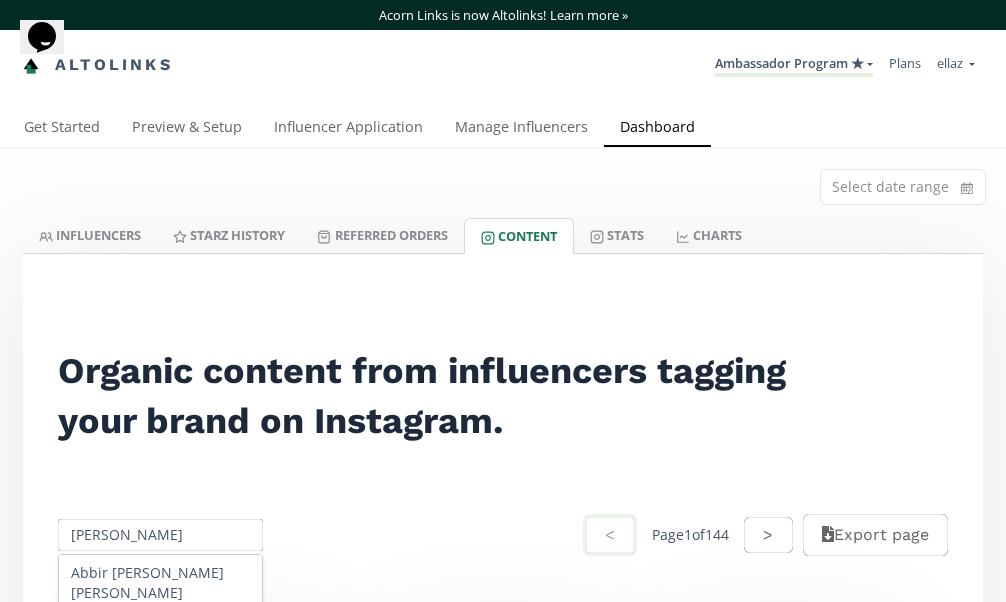 click on "natalia fonseca" at bounding box center [160, 535] 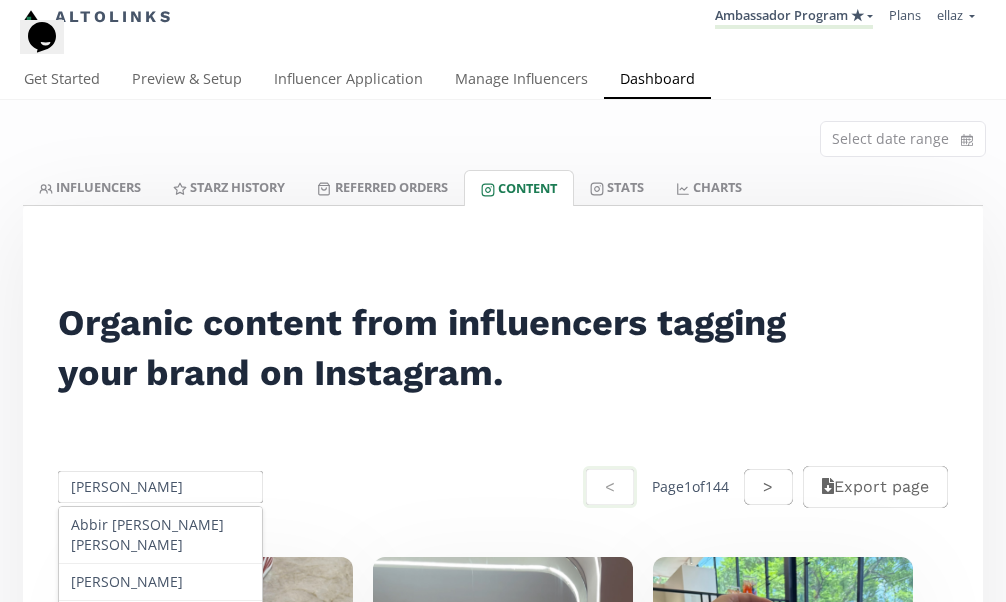 click on "natalia fonseca Abbir Zebian Castro Abril Almaraz Medina  Adonys Elena Rojas Burgueño Adriana Brondo Adriana Vega Aislin Alcocer Alana Alana gaona  Alejandra Alvarez Alejandra Estrada Torres  ALEJANDRA OLIVAS Alejandra Peral Alejandra Ramos Gutiérrez  Alejandra Trevino Alejandrina Dominguez Alexa Magallanes Alexandra Candiani Alexandra Gonzalez Moreyra Alexia Desentis Alexia Urrea Alexia Vales  Ali Danielle León Correa Alina Campos Aline Olvera  Allegra Alma Alejandra Morales Bojorquez almu solis Alondra González Alondra Montserrat Guerra Garcia  Alondra Romero Amanda Isela Vera Perez Amelia Tena america America Palazuelos Anabella Ana Cecilia García  Ana Corloz Ana Cris Cantú Ana Cristina Peón Ana Emilia Anahi Gastelum Ana Isabel Ana Ivette Soto  Ana Karen Castellon Ana Karina ana laura perez marquez Ana Leticia Herrera ana lucia barrios Analú Flores Ana Luiza Souza  Analú Liedo Ana María González  Ana María Guerrero Martínez Ana Montalvo Ana Paola Aragón De la Fuente Ana Paty Moreno Ana pau  <" at bounding box center (503, 487) 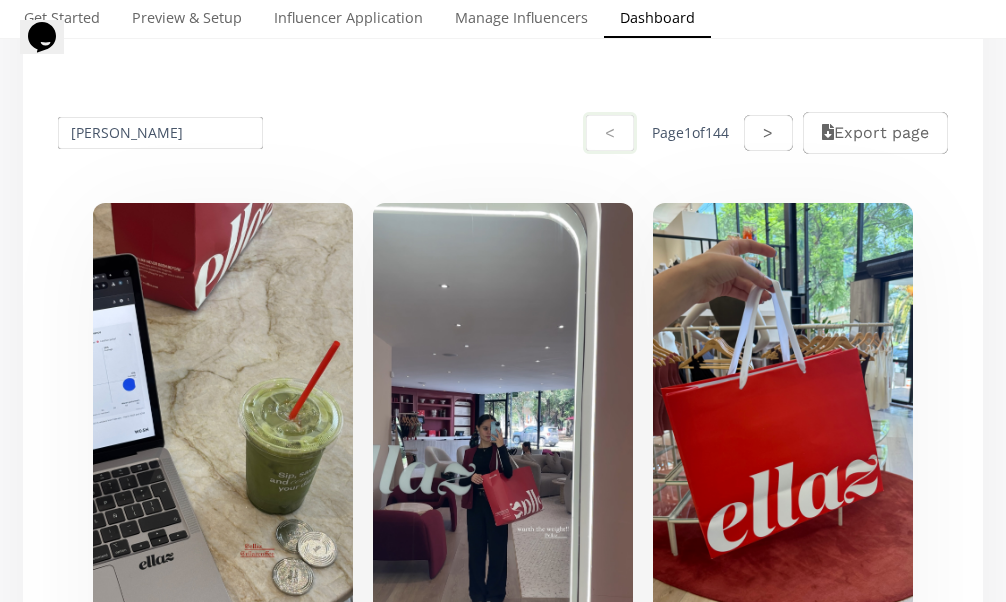 scroll, scrollTop: 367, scrollLeft: 0, axis: vertical 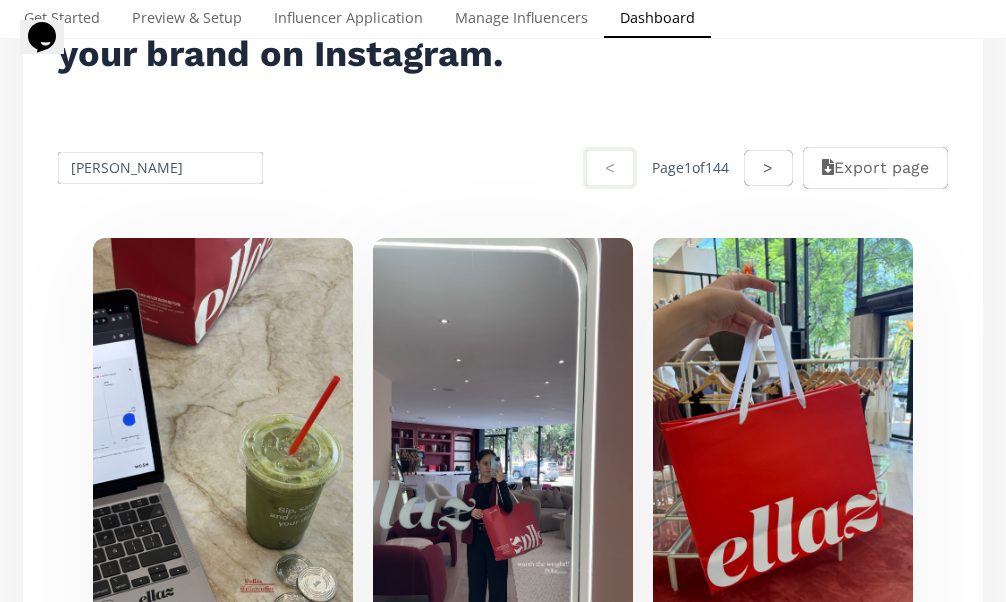 click on "natalia fonseca" at bounding box center [160, 168] 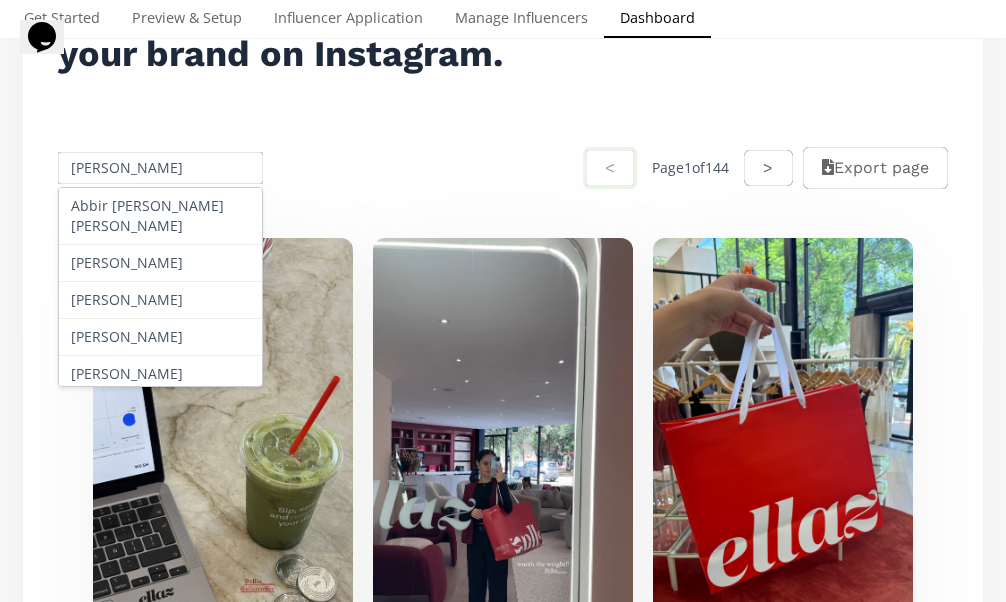 click on "natalia fonseca" at bounding box center [160, 168] 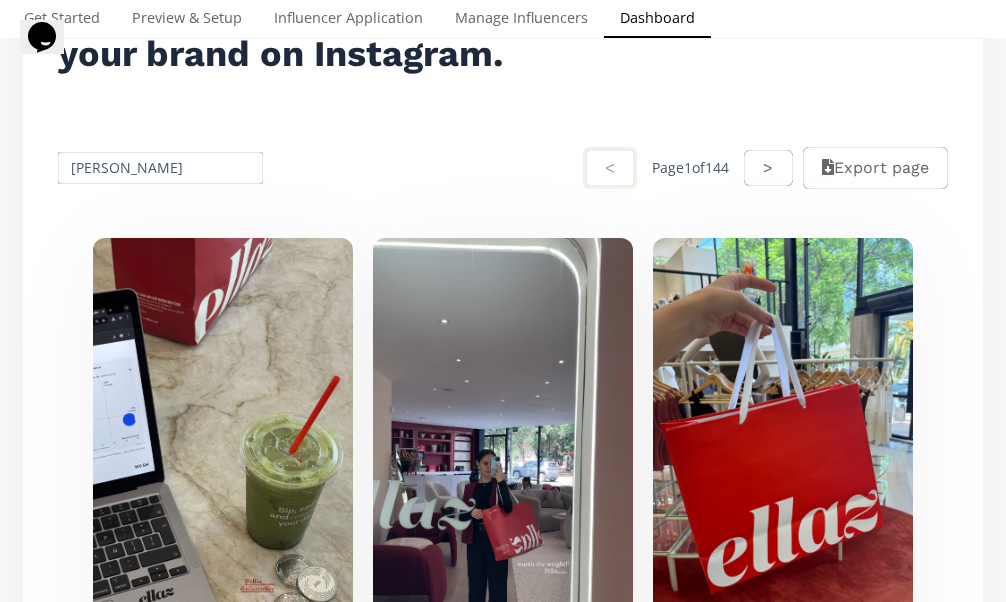 click on "natalia fonseca < Page  1  of  144 >  Export   page" at bounding box center [503, 168] 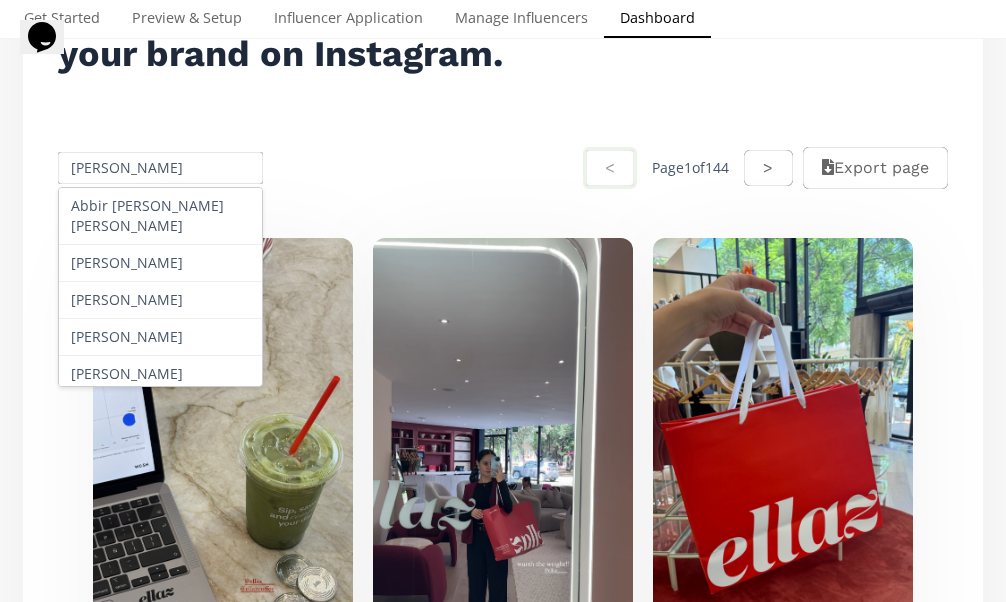 click on "natalia fonseca" at bounding box center (160, 168) 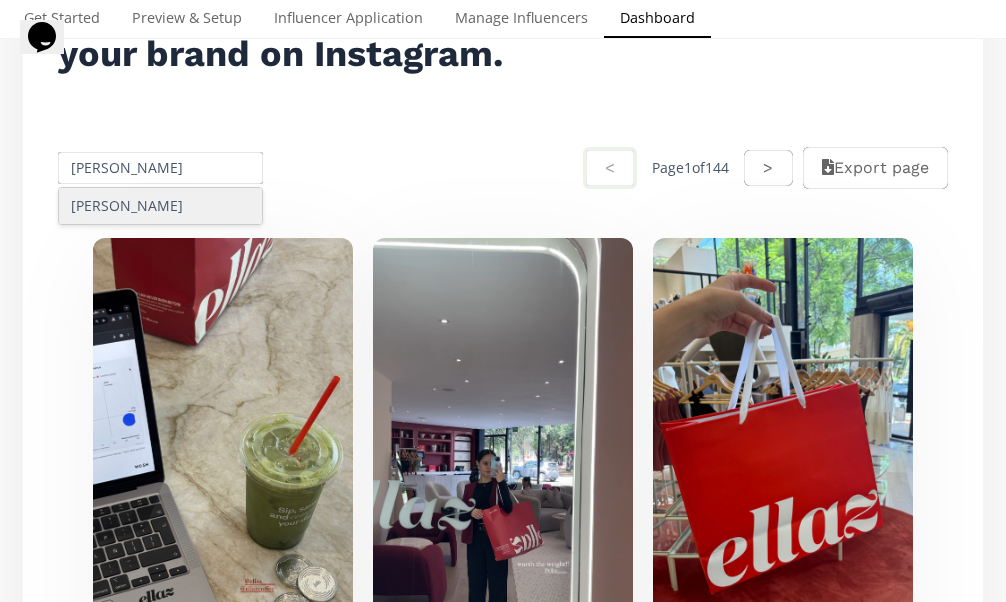 click on "natalia fonseca" at bounding box center [160, 206] 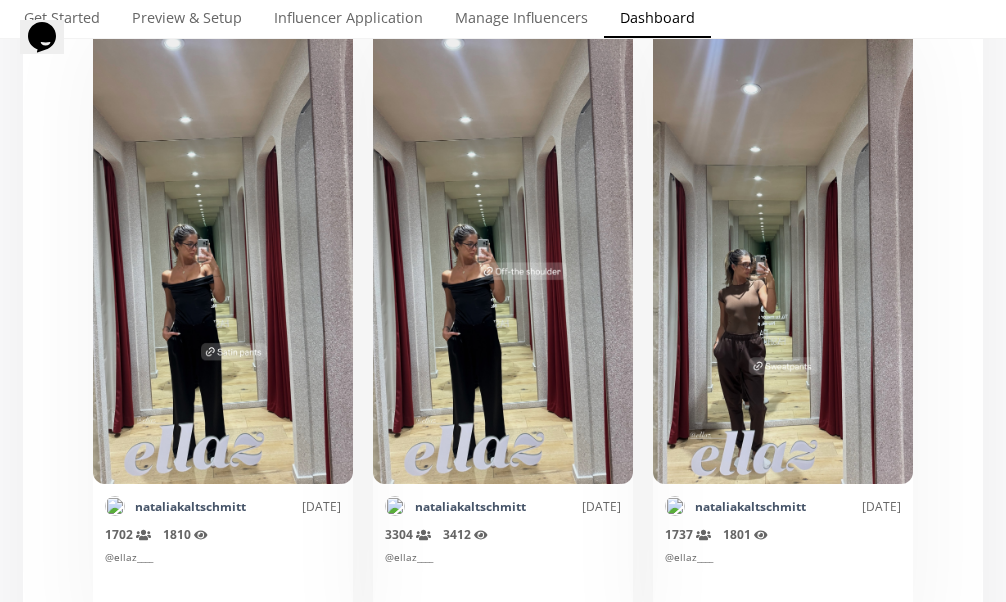 scroll, scrollTop: 0, scrollLeft: 0, axis: both 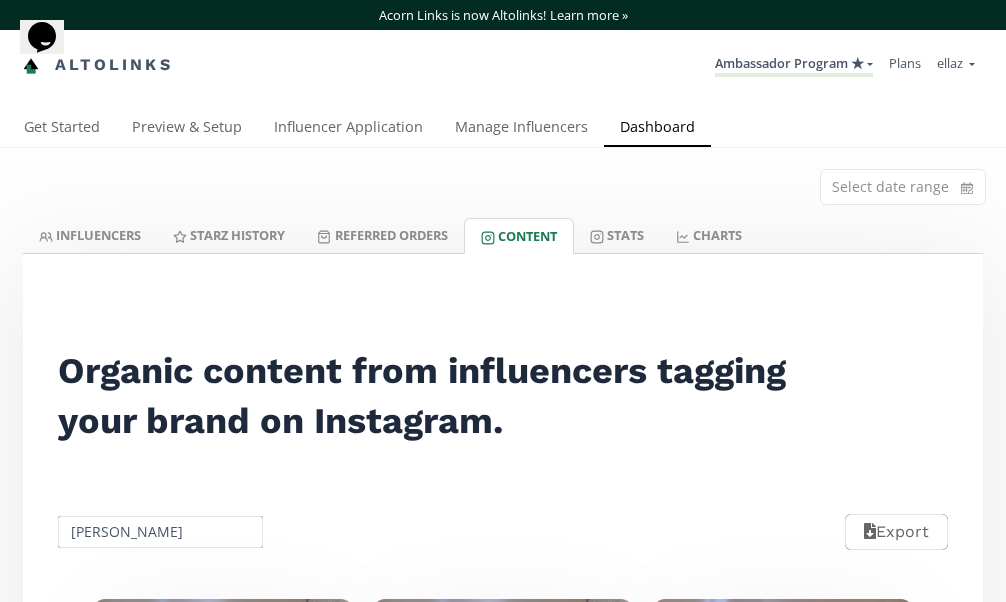 click on "natalia fonseca" at bounding box center [160, 532] 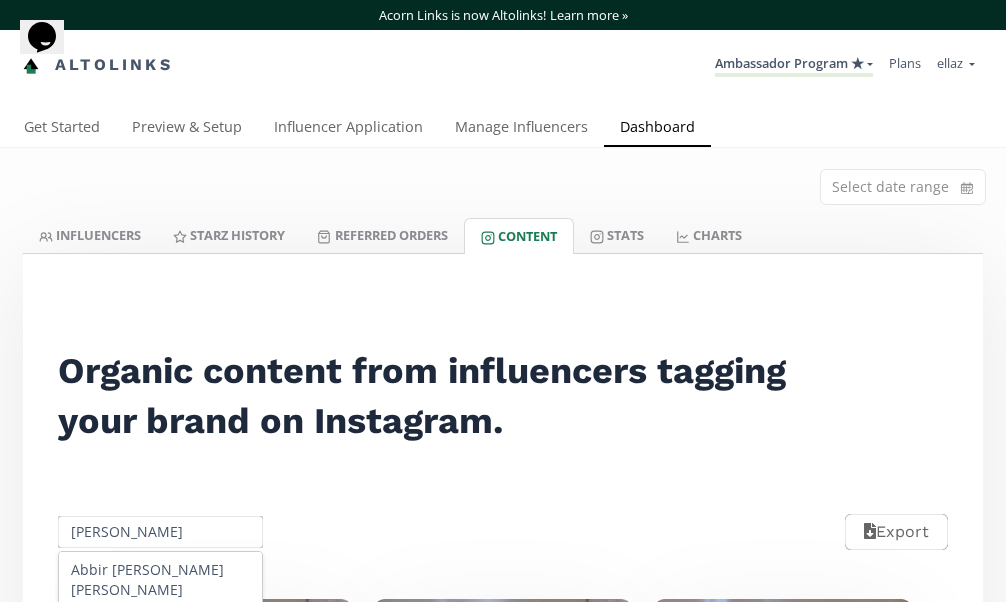 click on "natalia fonseca" at bounding box center (160, 532) 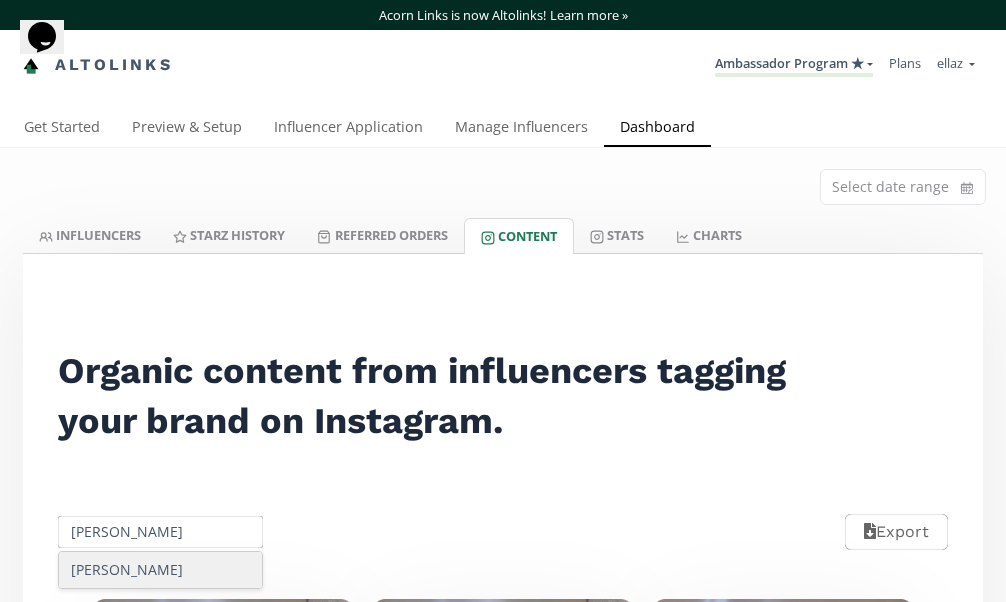 click on "Paula Tarriba Rodríguez" at bounding box center (160, 570) 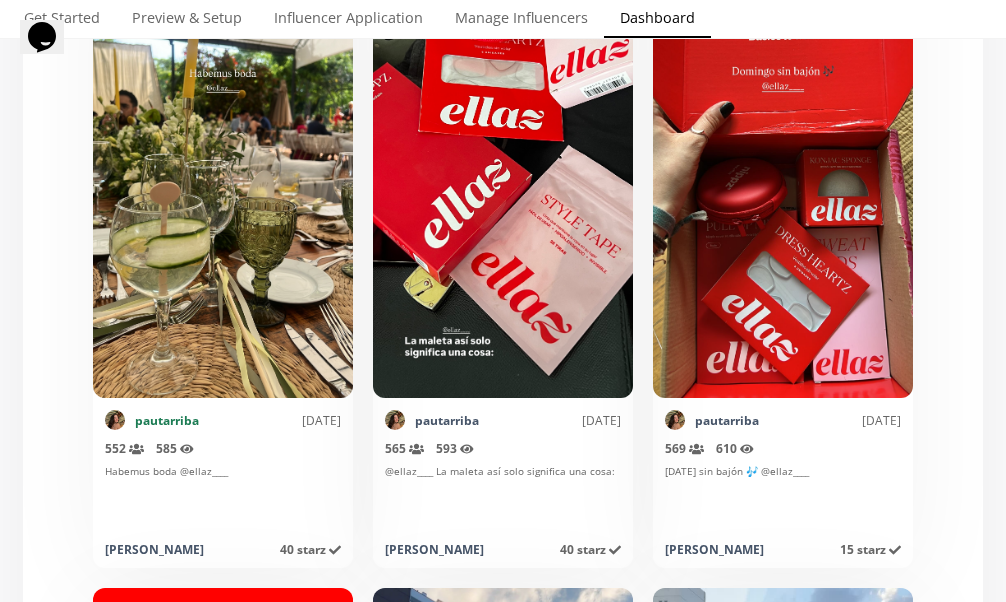 scroll, scrollTop: 683, scrollLeft: 0, axis: vertical 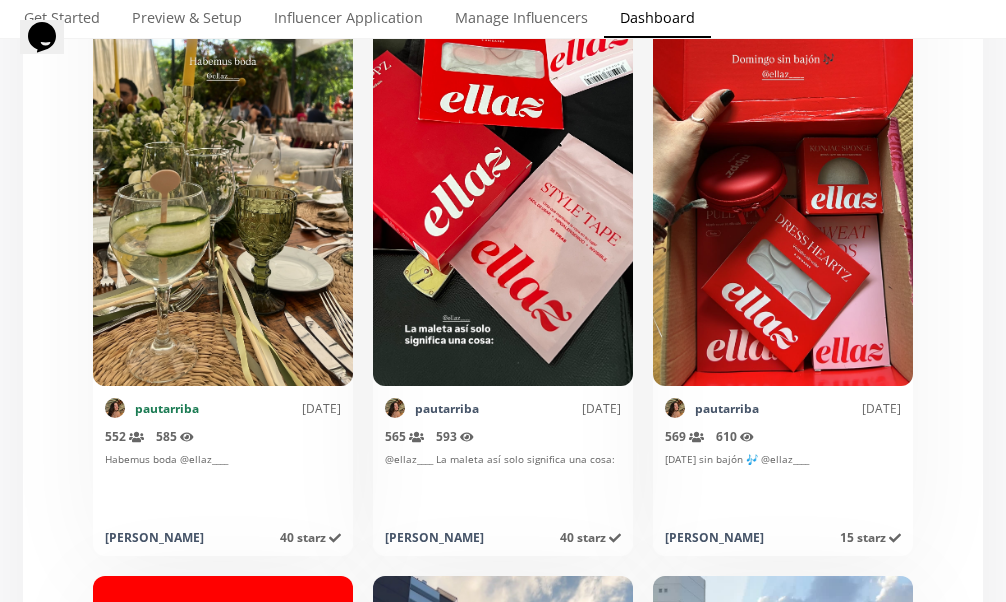 click on "pautarriba" at bounding box center (167, 408) 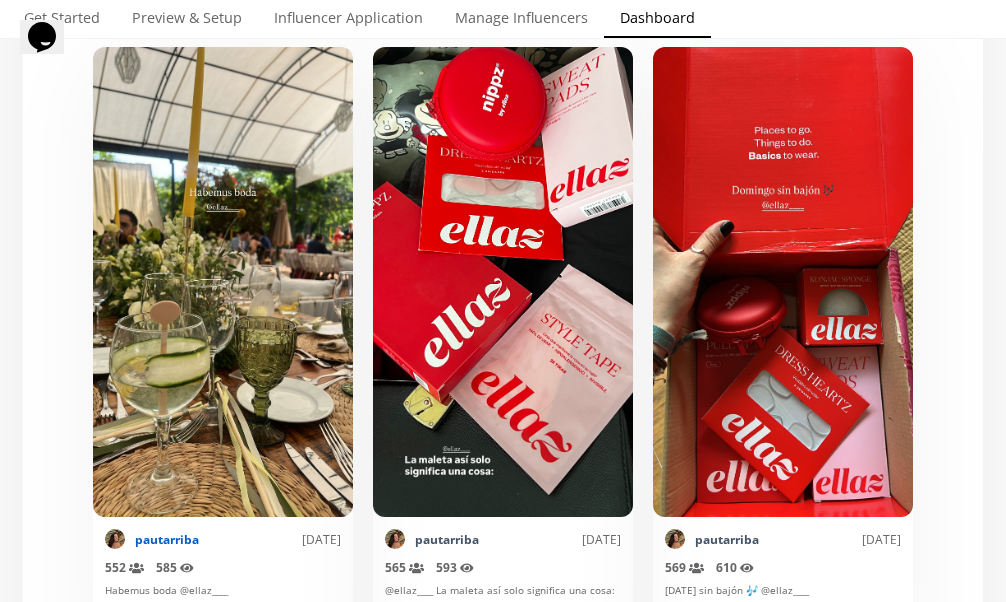 scroll, scrollTop: 574, scrollLeft: 0, axis: vertical 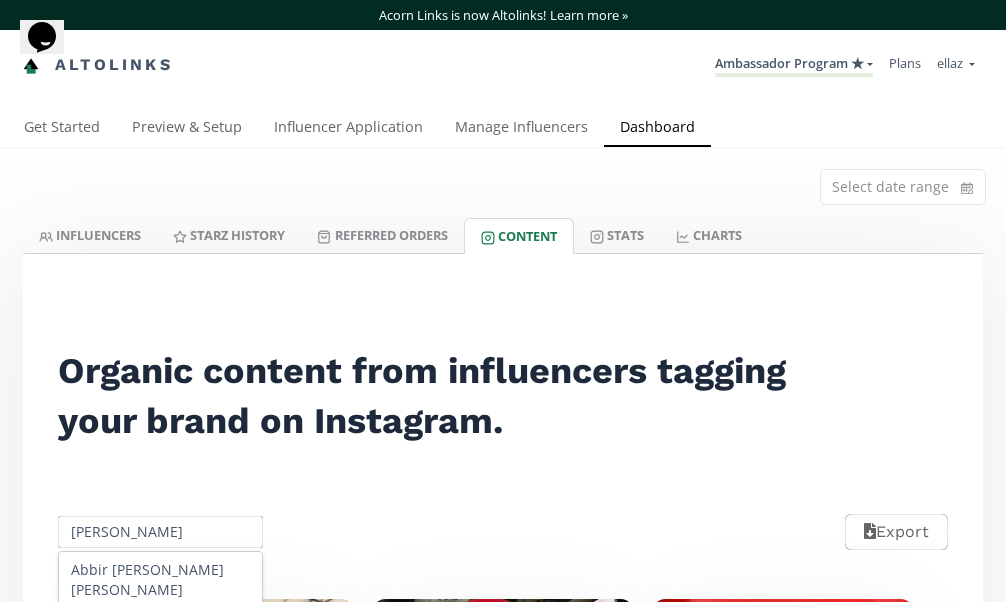 click on "Paula Tarriba Rodríguez" at bounding box center (160, 532) 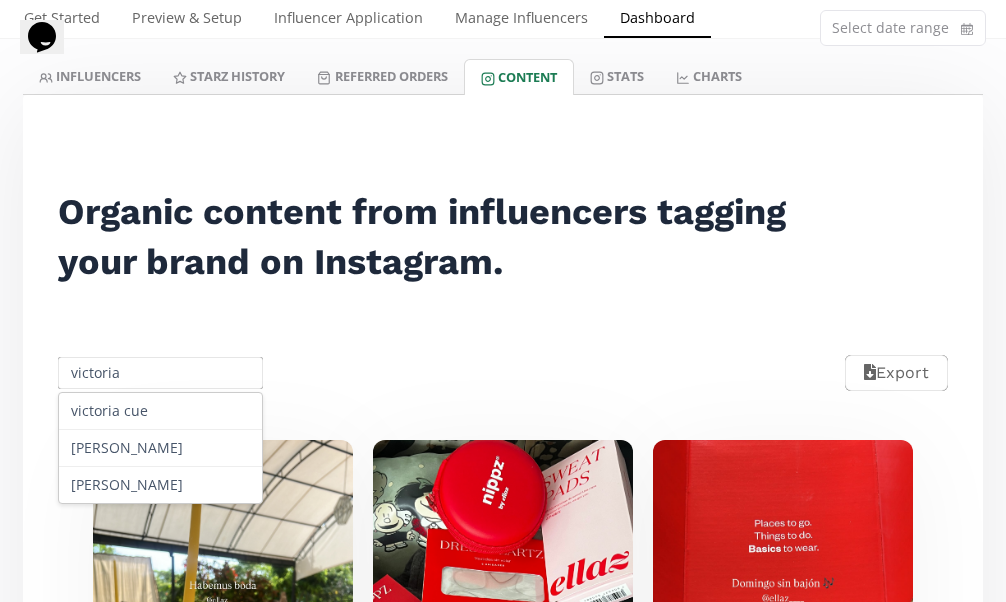 scroll, scrollTop: 161, scrollLeft: 0, axis: vertical 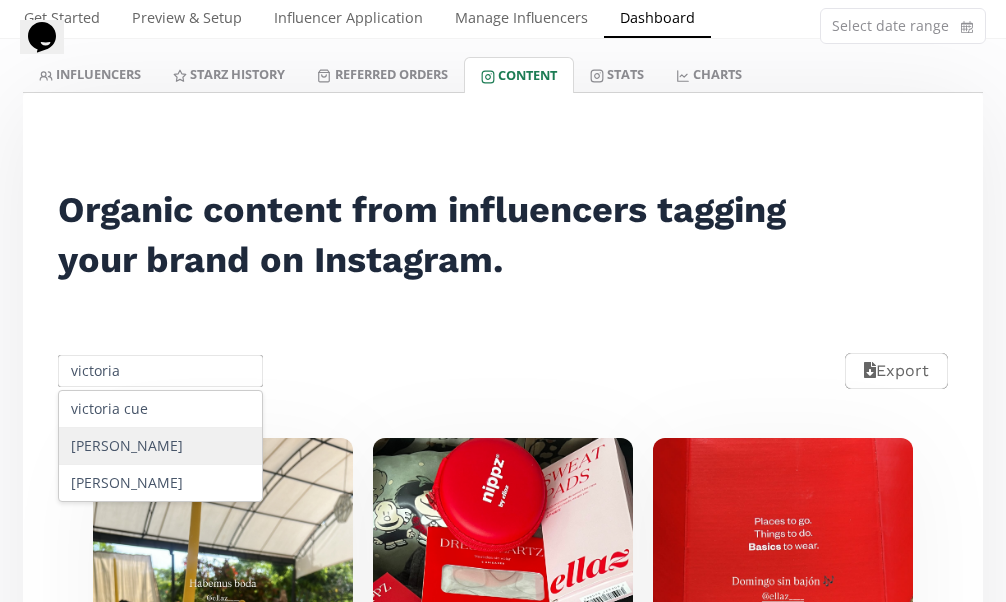 click on "Victoria Fernandez" at bounding box center [160, 446] 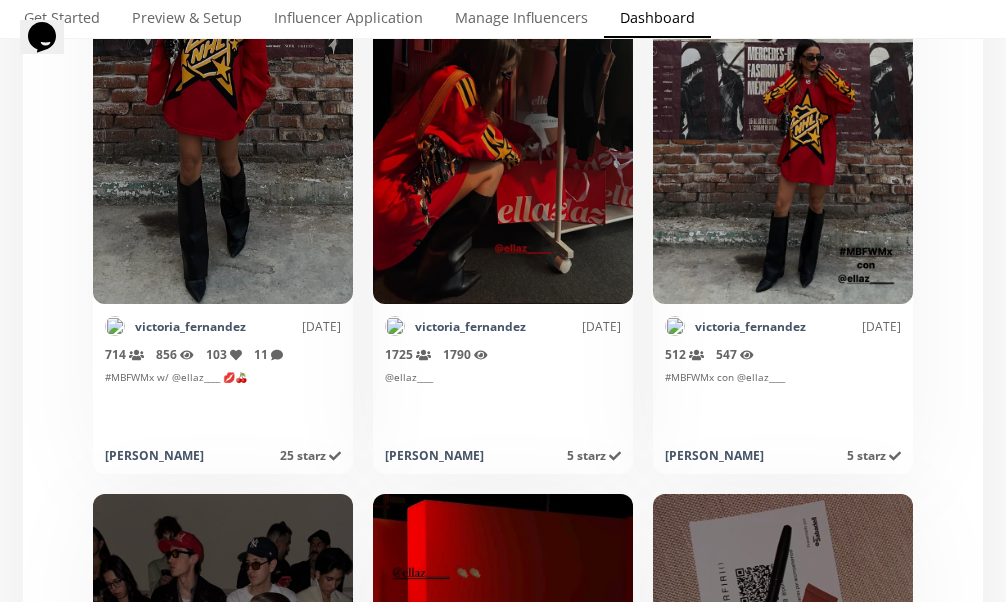 scroll, scrollTop: 0, scrollLeft: 0, axis: both 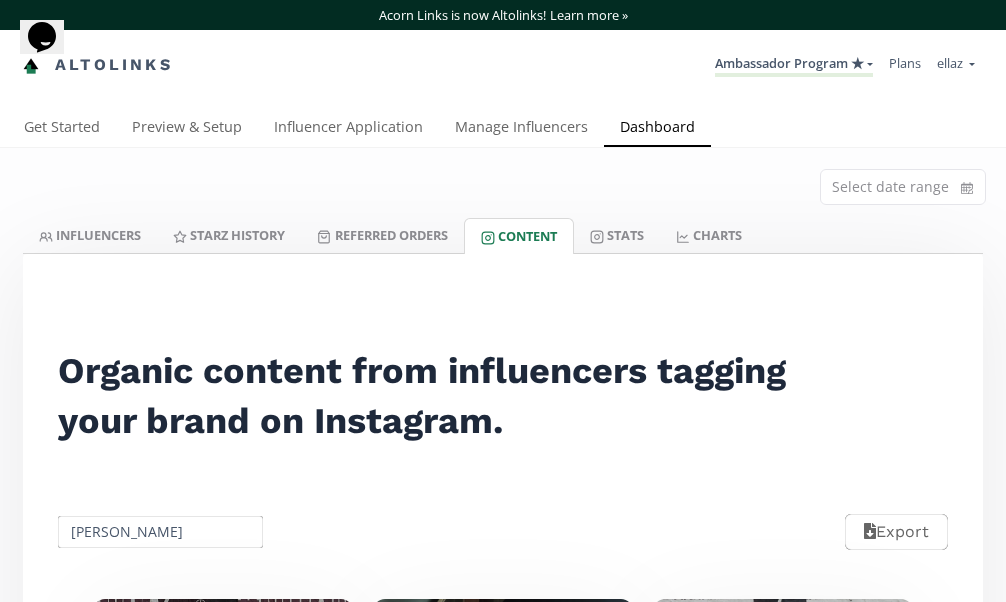 click on "Ambassador Program ★
KINEDU
MACRO INFLUENCERS (prog ventas)
Ambassador Program ⭐️⭐️
TOP ambassador program
Ambassador Program ★
Create another program" at bounding box center (794, 65) 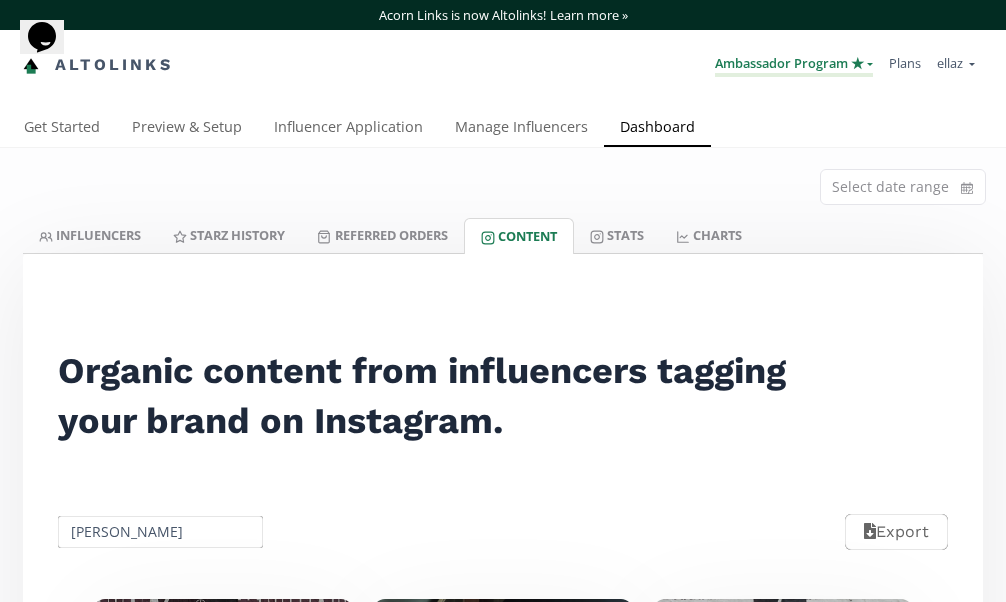 click on "Ambassador Program ★" at bounding box center [794, 65] 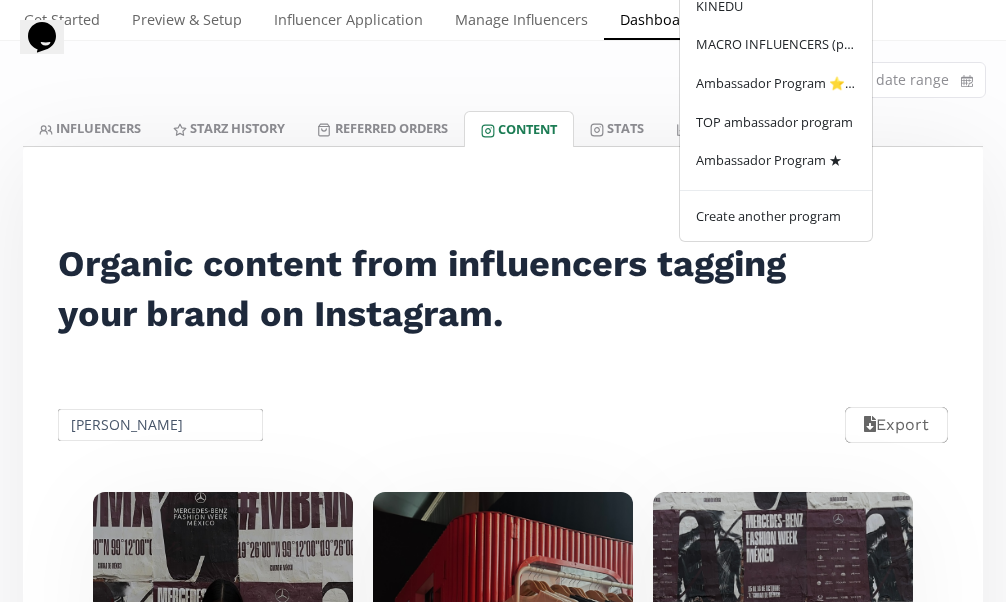 scroll, scrollTop: 110, scrollLeft: 0, axis: vertical 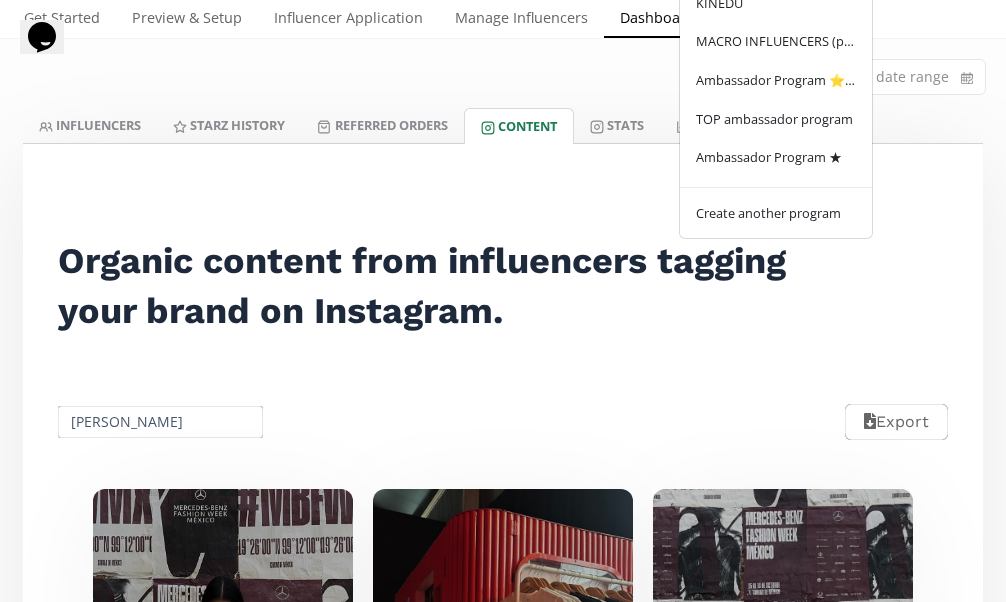 click on "Victoria Fernandez" at bounding box center (160, 422) 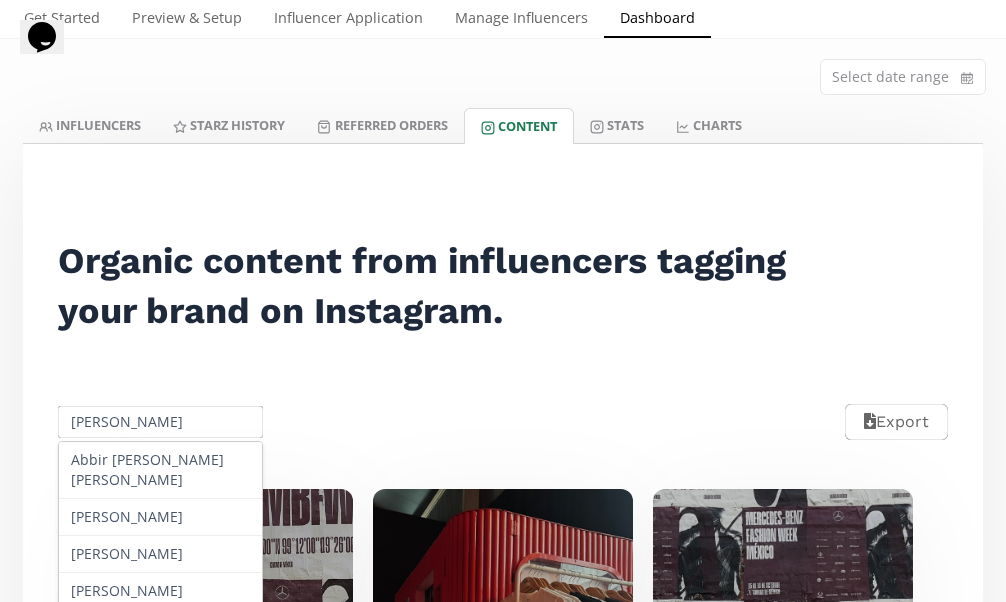 click on "Victoria Fernandez" at bounding box center [160, 422] 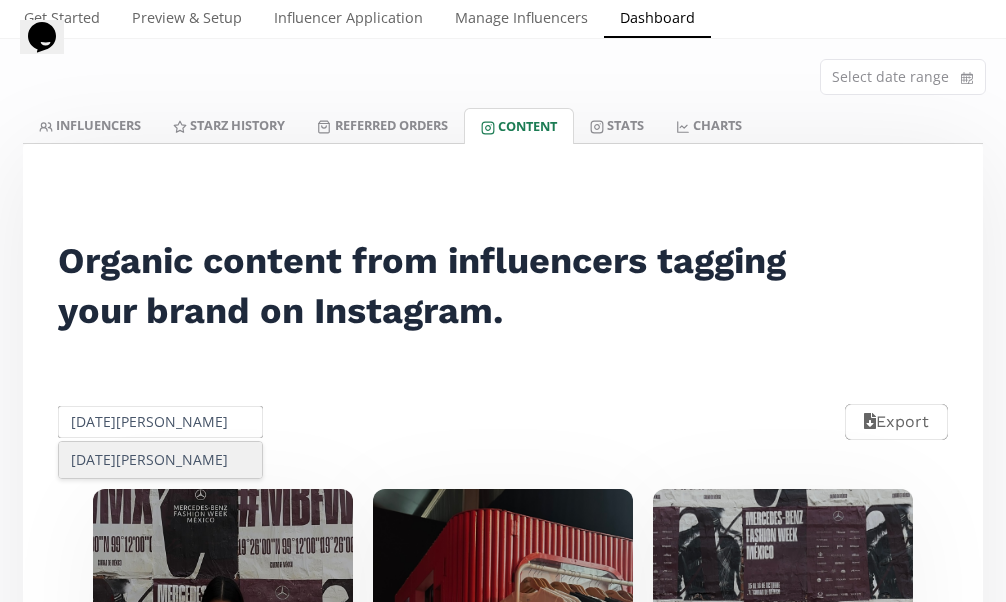 click on "Lucia Alonso" at bounding box center (160, 460) 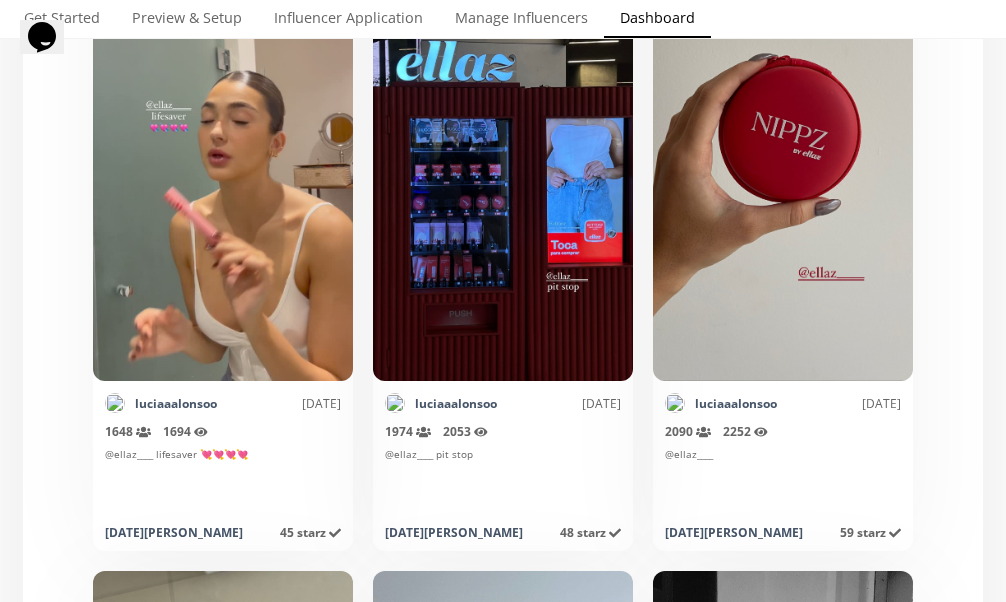 scroll, scrollTop: 689, scrollLeft: 0, axis: vertical 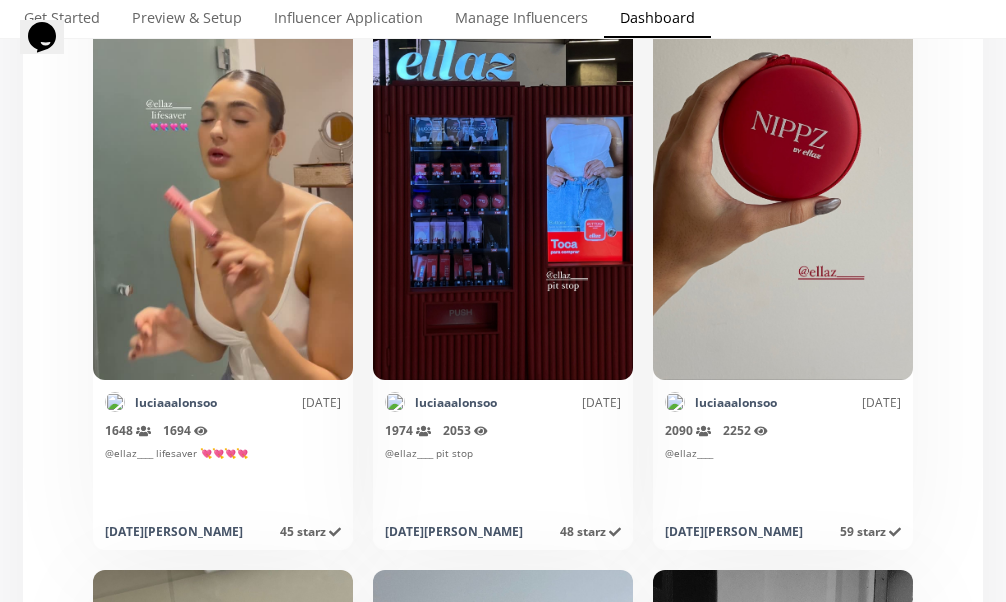 drag, startPoint x: 342, startPoint y: 405, endPoint x: 276, endPoint y: 405, distance: 66 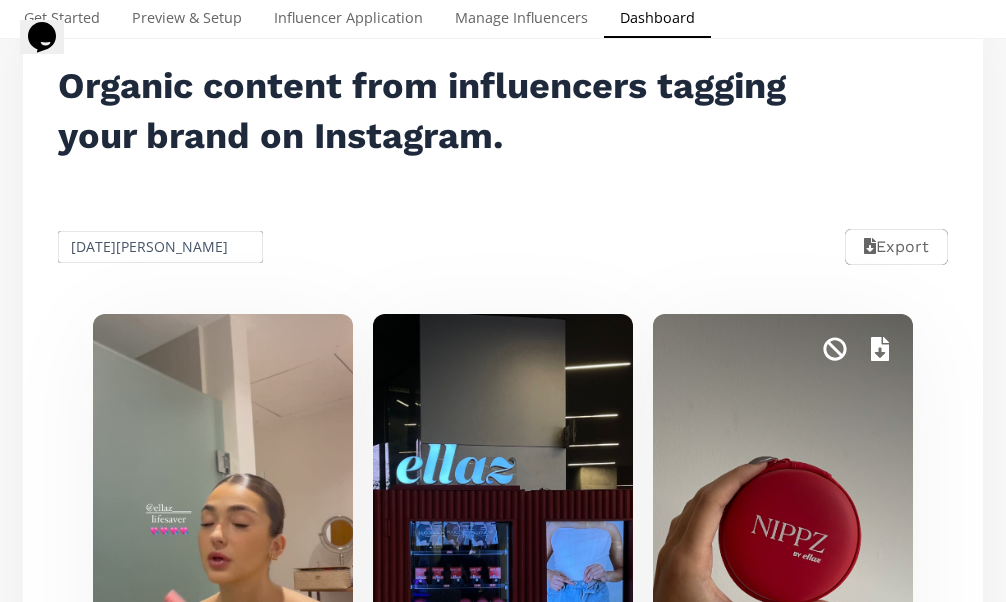 scroll, scrollTop: 0, scrollLeft: 0, axis: both 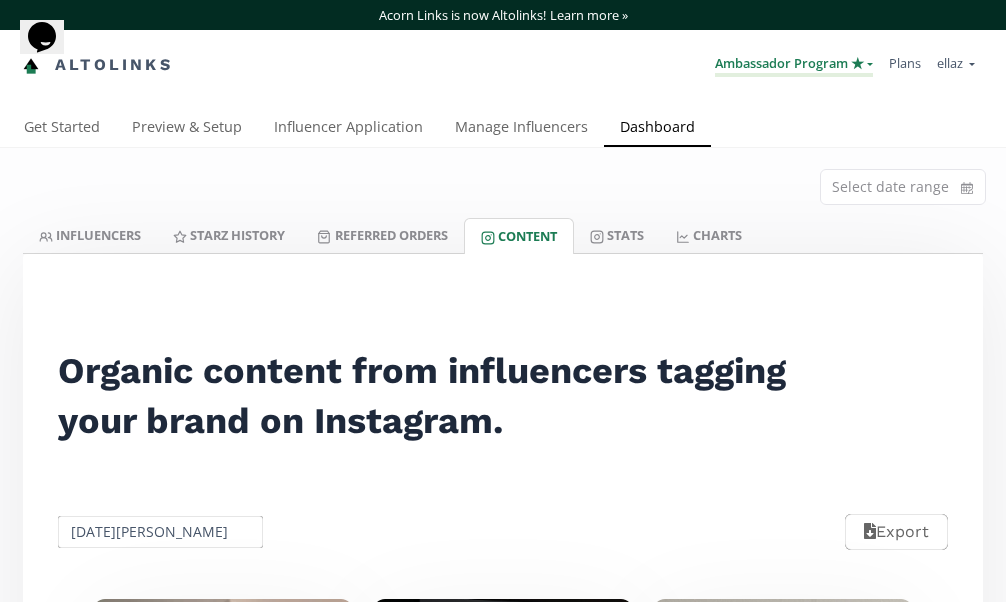 click on "Ambassador Program ★" at bounding box center (794, 65) 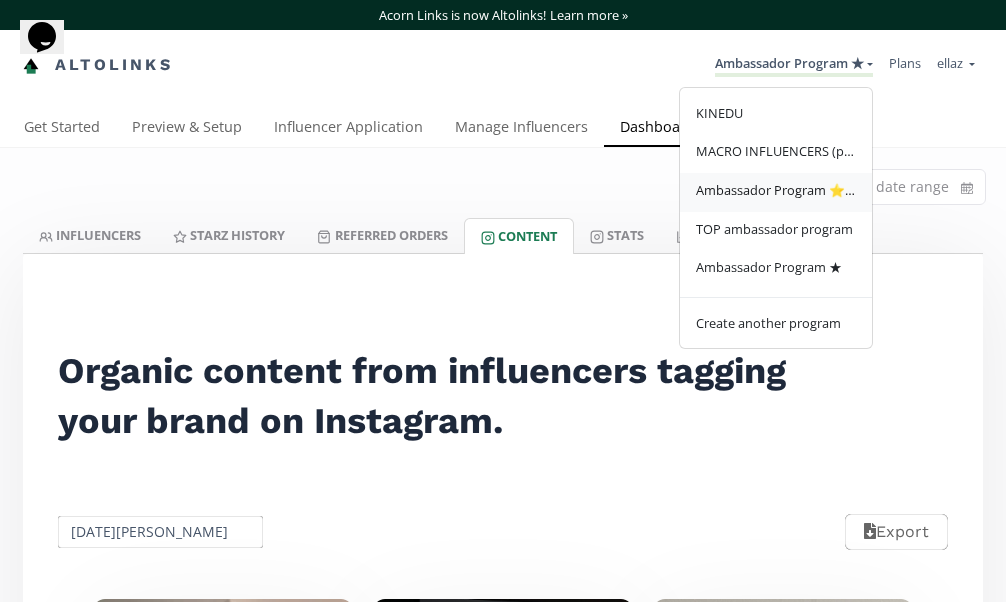 click on "Ambassador Program ⭐️⭐️" at bounding box center [776, 190] 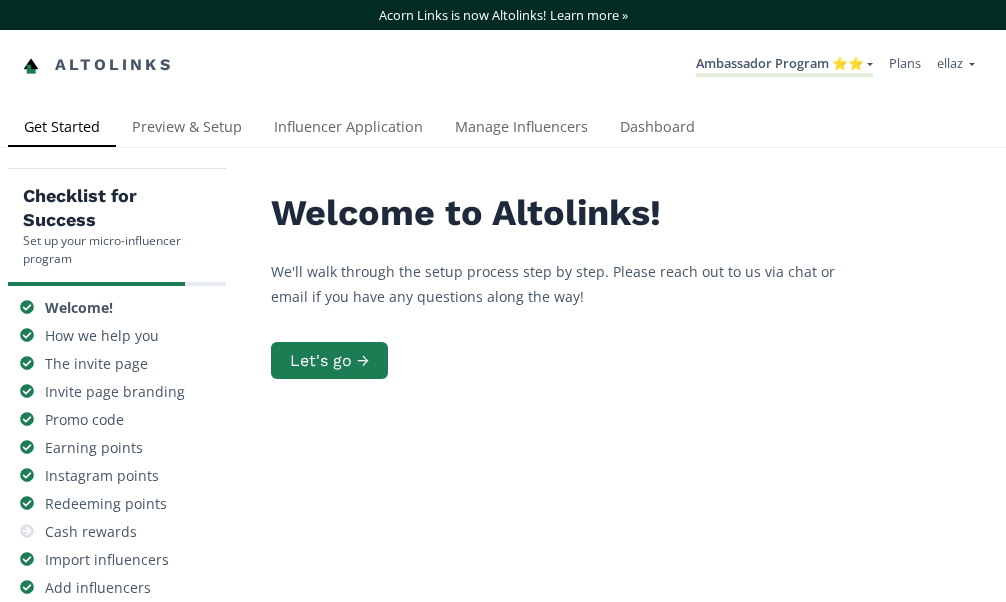 scroll, scrollTop: 0, scrollLeft: 0, axis: both 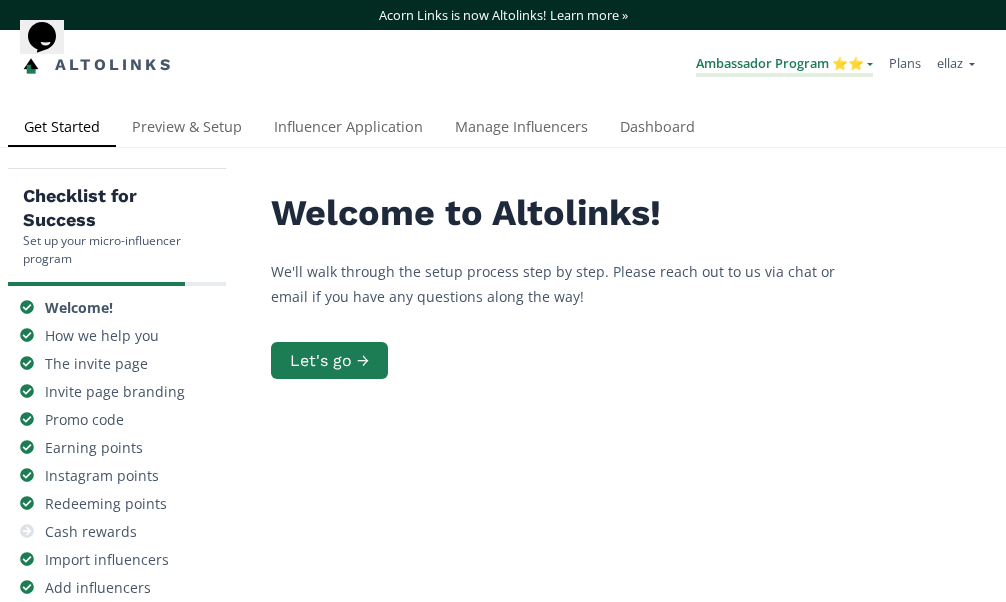 click on "Ambassador Program ⭐️⭐️" at bounding box center [784, 65] 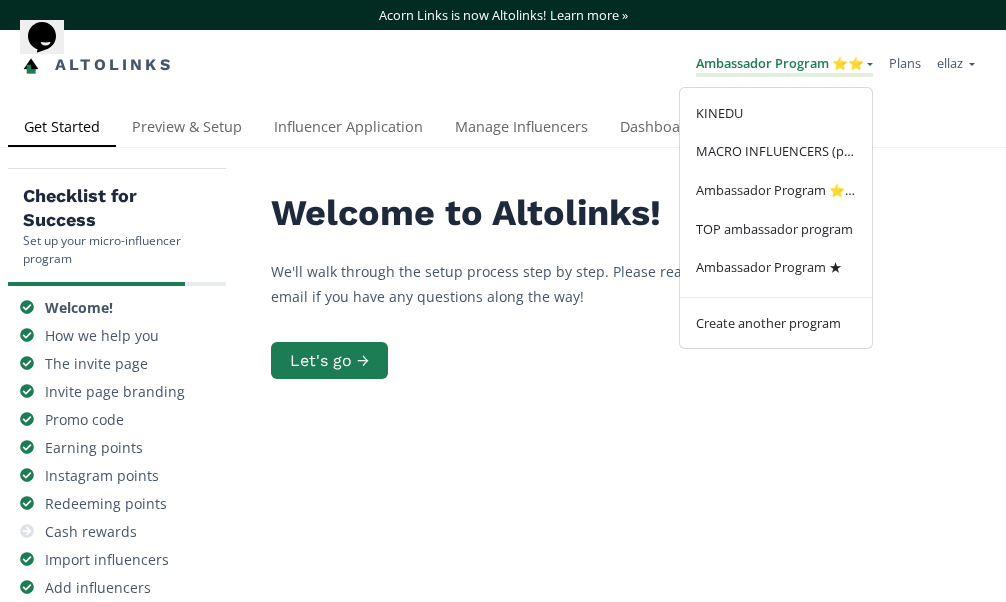 click on "Ambassador Program ⭐️⭐️" at bounding box center (784, 65) 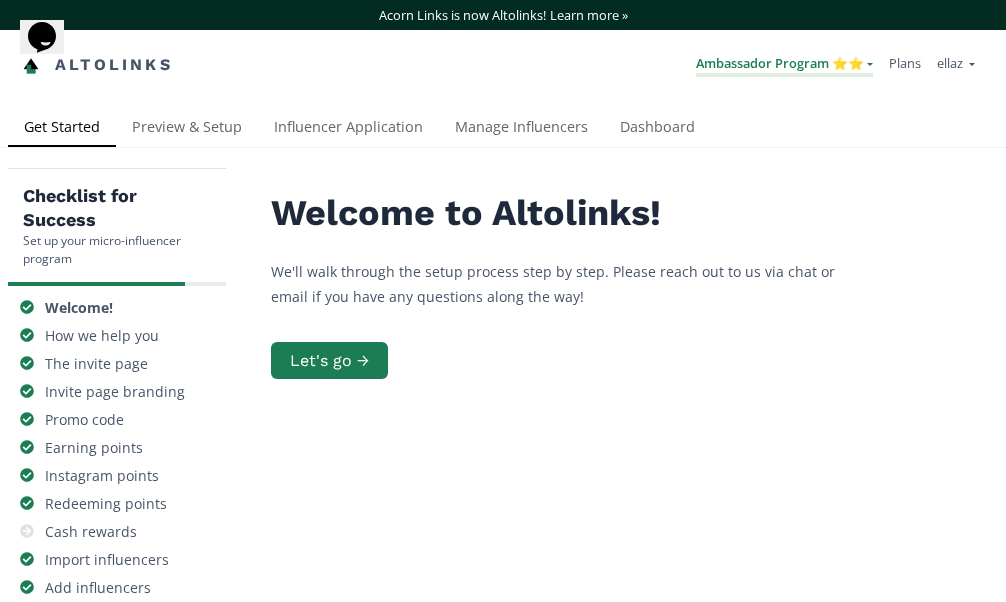click on "Ambassador Program ⭐️⭐️" at bounding box center (784, 65) 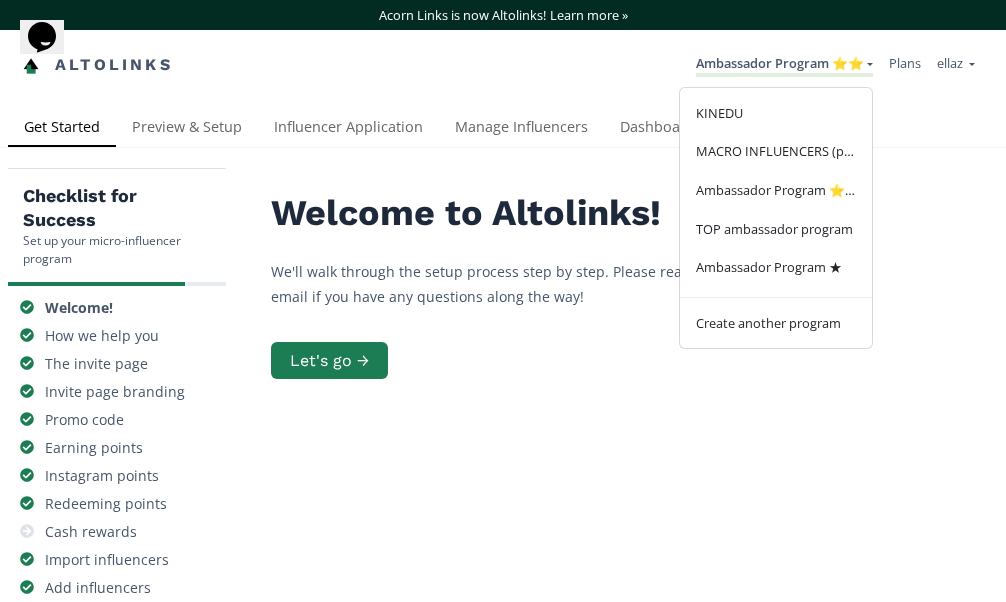click on "Checklist for Success Set up your micro-influencer program Welcome! How we help you The invite page Invite page branding Promo code Earning points Instagram points Redeeming points Cash rewards Import influencers Add influencers Preview & setup Welcome email Send out invite links Track performance Automated emails We're here for you Welcome to Altolinks! We'll walk through the setup process step by step. Please reach out to us via chat or email if you have any questions along the way! Let's go →" at bounding box center (503, 550) 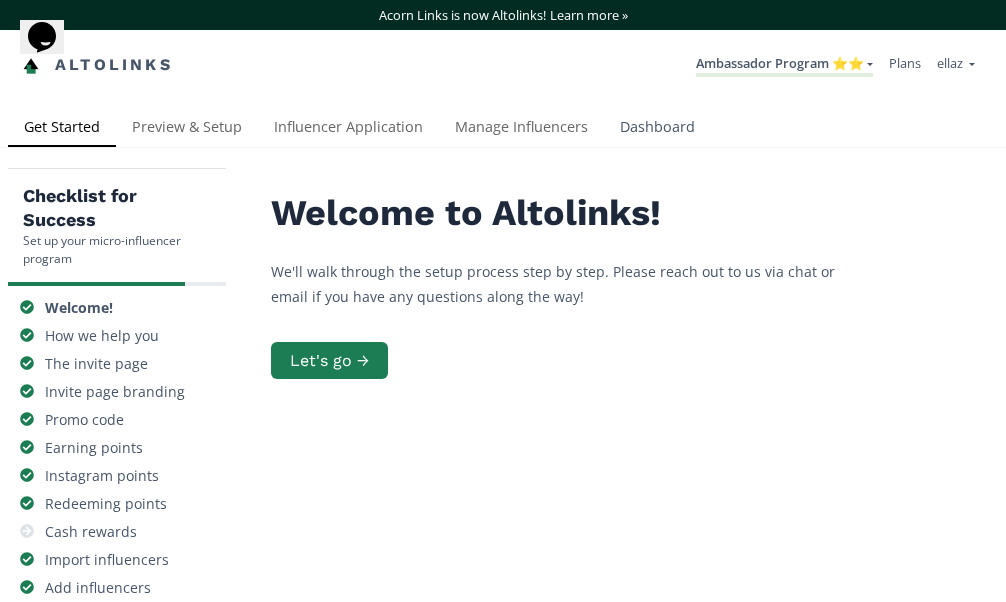 click on "Dashboard" at bounding box center (657, 129) 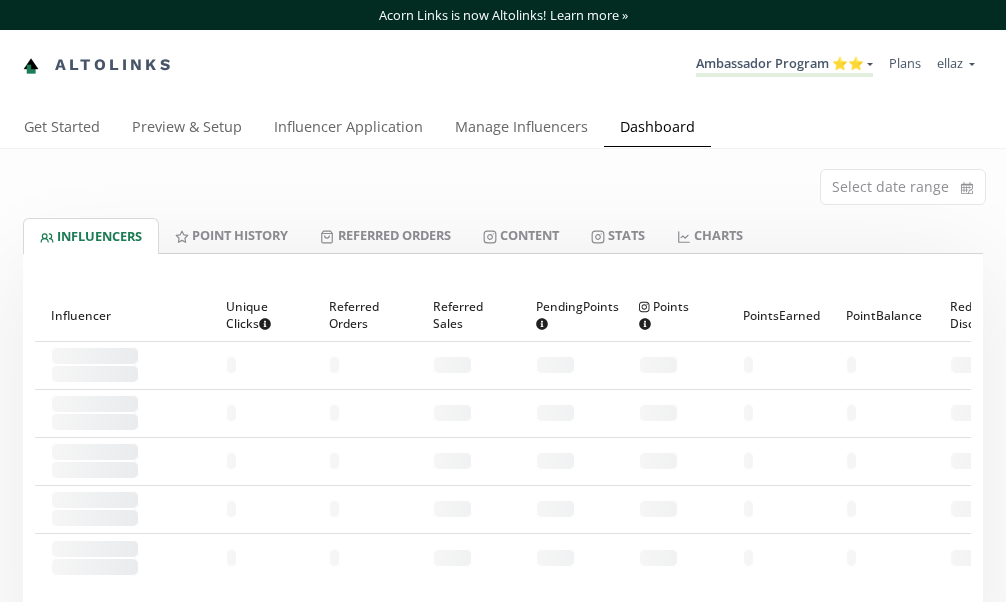 scroll, scrollTop: 0, scrollLeft: 0, axis: both 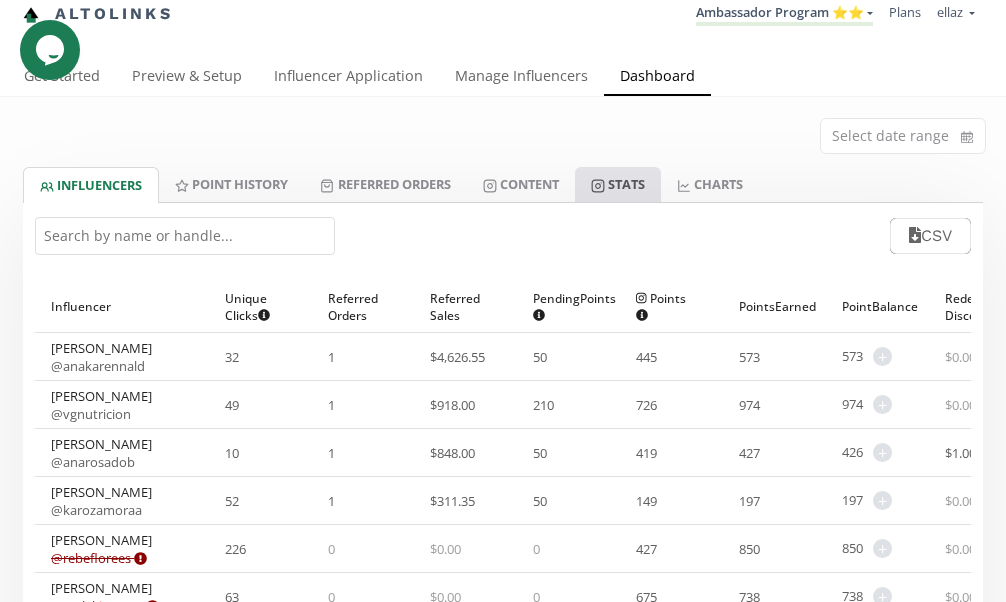 click on "Stats" at bounding box center [618, 184] 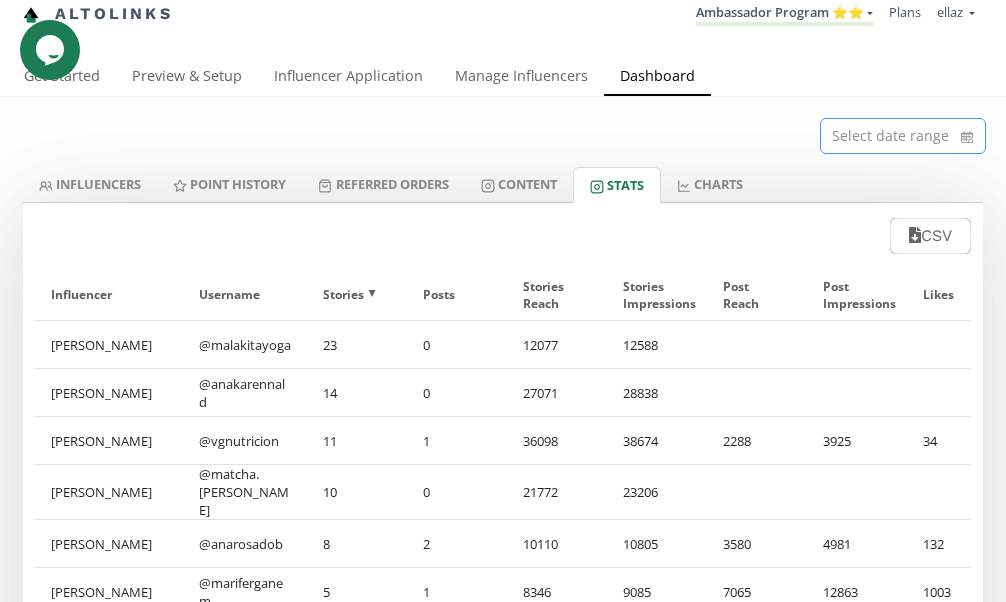 click at bounding box center [903, 136] 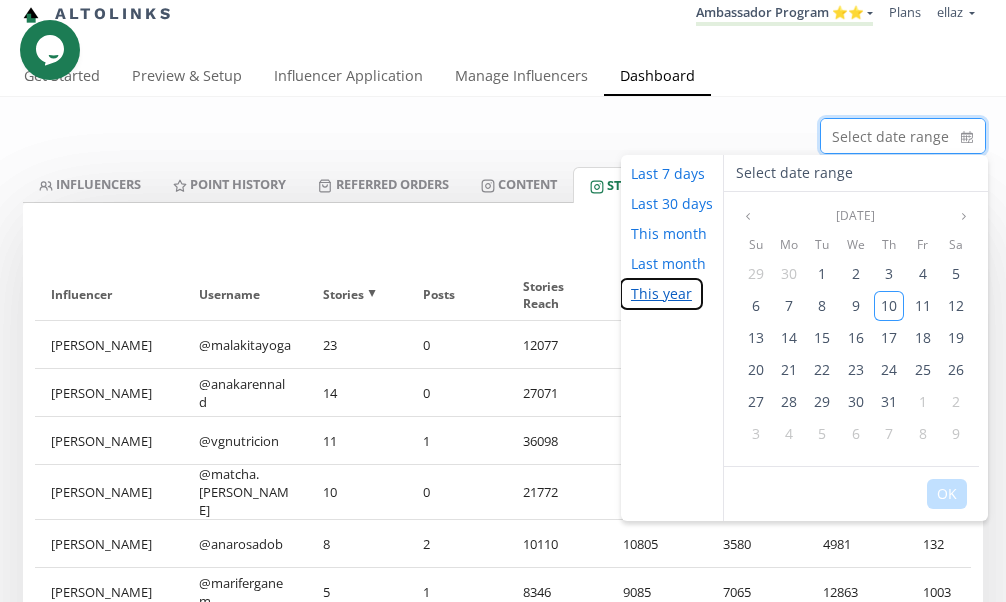 click on "This year" at bounding box center (661, 294) 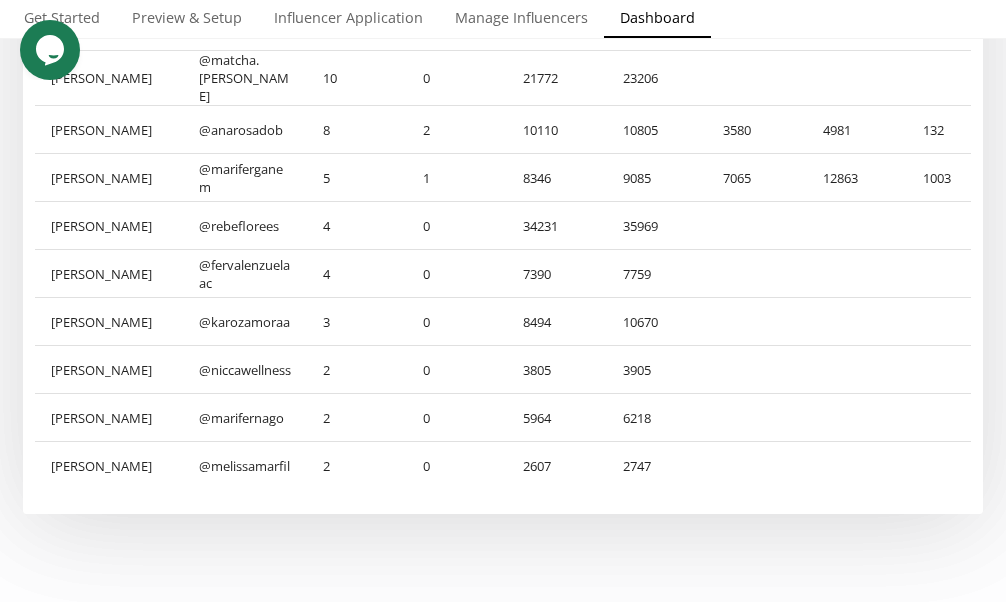 scroll, scrollTop: 0, scrollLeft: 0, axis: both 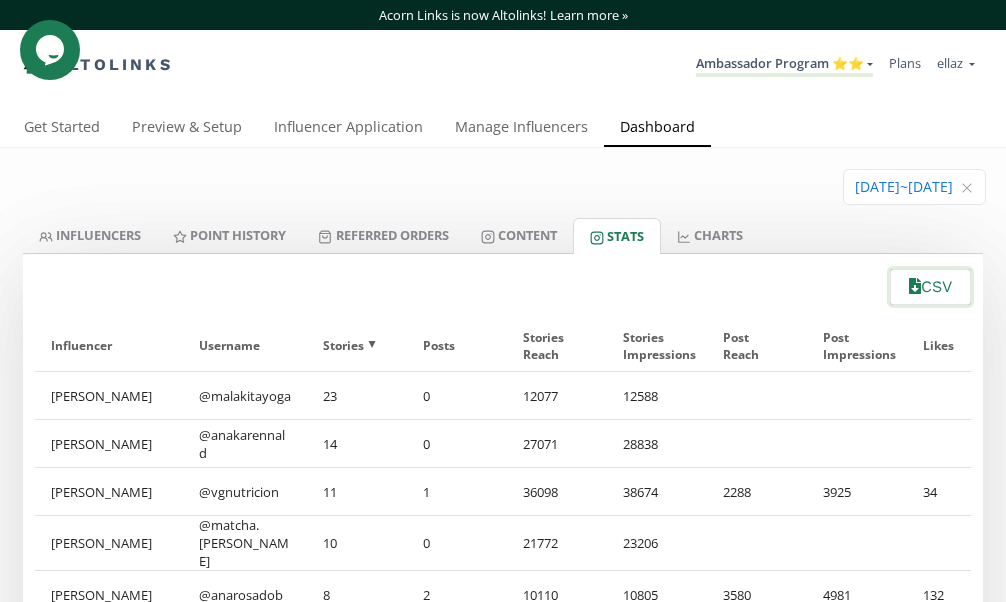 click on "CSV" at bounding box center [930, 287] 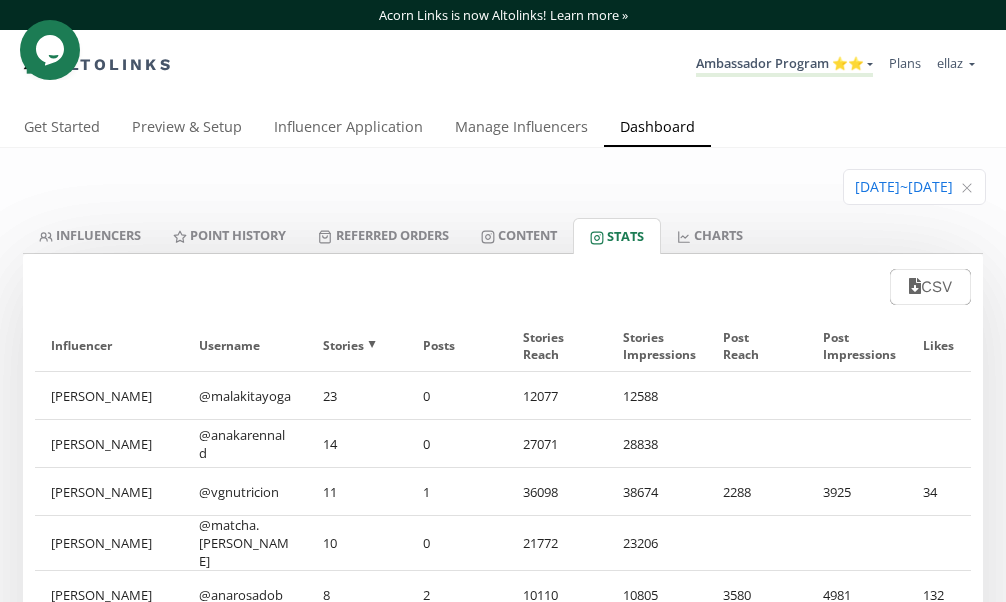 click on "Ambassador Program ⭐️⭐️
[GEOGRAPHIC_DATA]
MACRO INFLUENCERS (prog ventas)
Ambassador Program ⭐️⭐️
TOP ambassador program
Ambassador Program ★
Create another program" at bounding box center (784, 65) 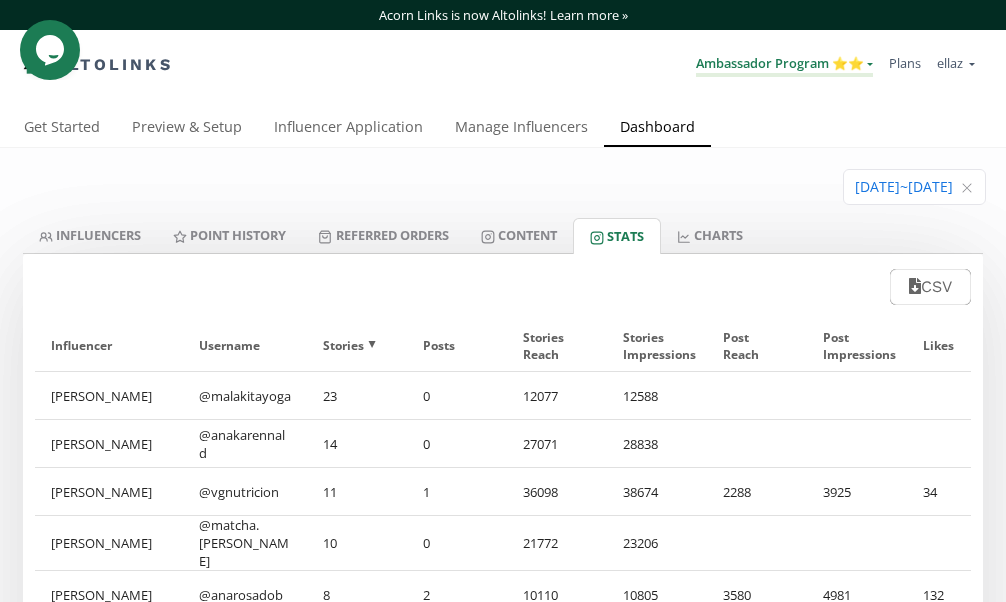 click on "Ambassador Program ⭐️⭐️" at bounding box center [784, 65] 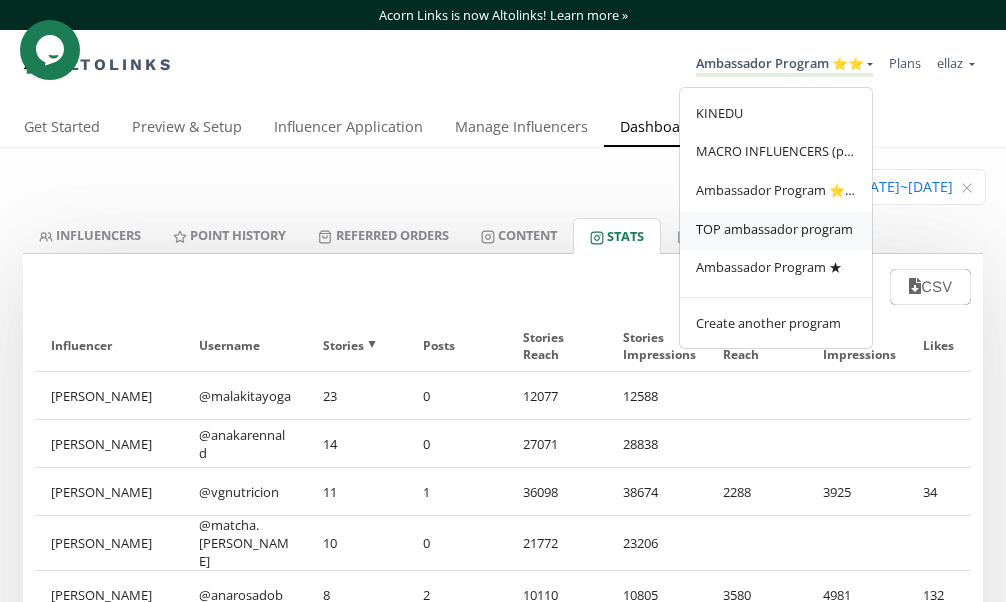 click on "TOP ambassador program" at bounding box center (774, 229) 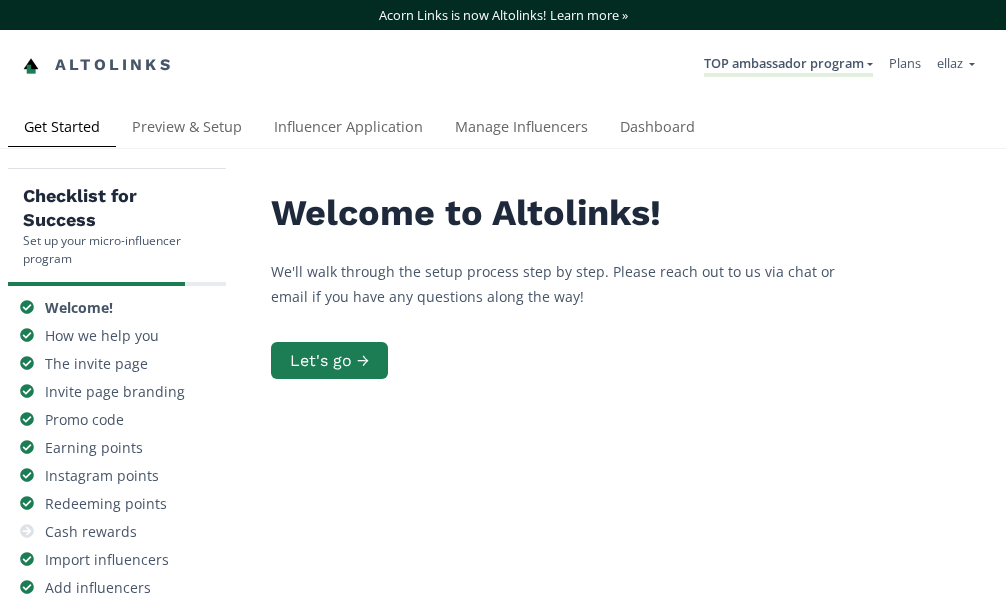 scroll, scrollTop: 0, scrollLeft: 0, axis: both 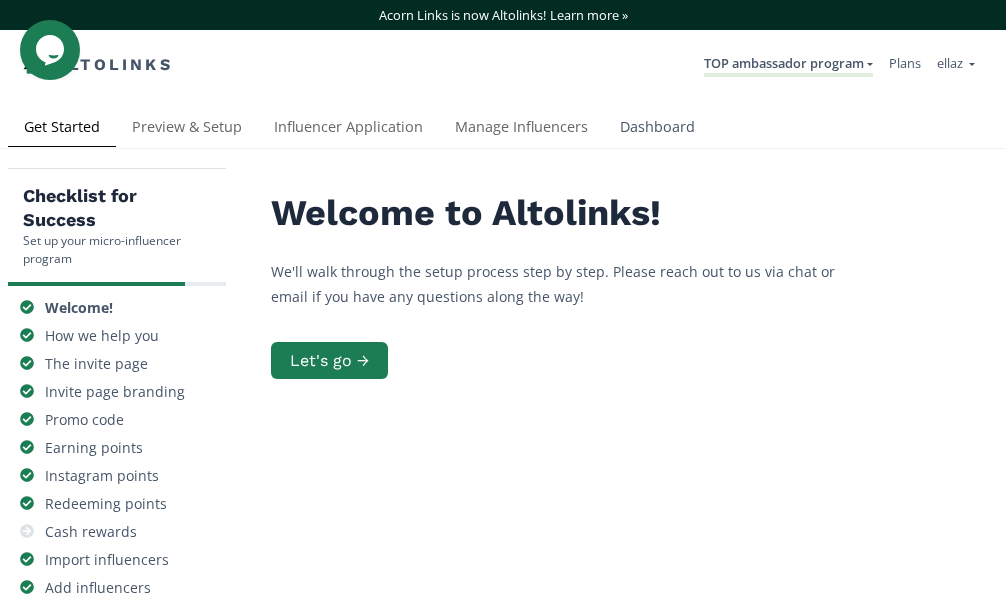 click on "Dashboard" at bounding box center (657, 129) 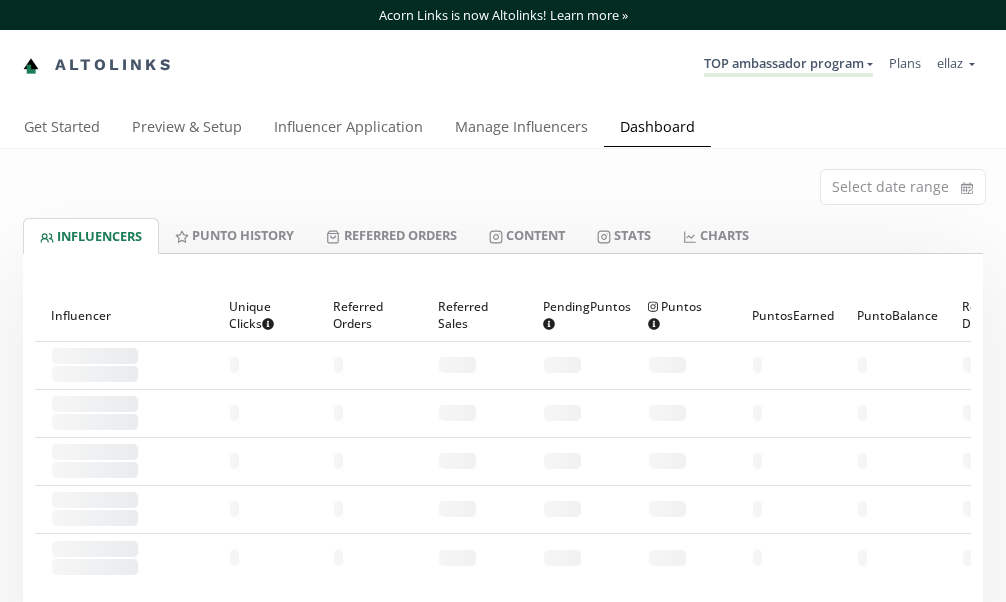 scroll, scrollTop: 0, scrollLeft: 0, axis: both 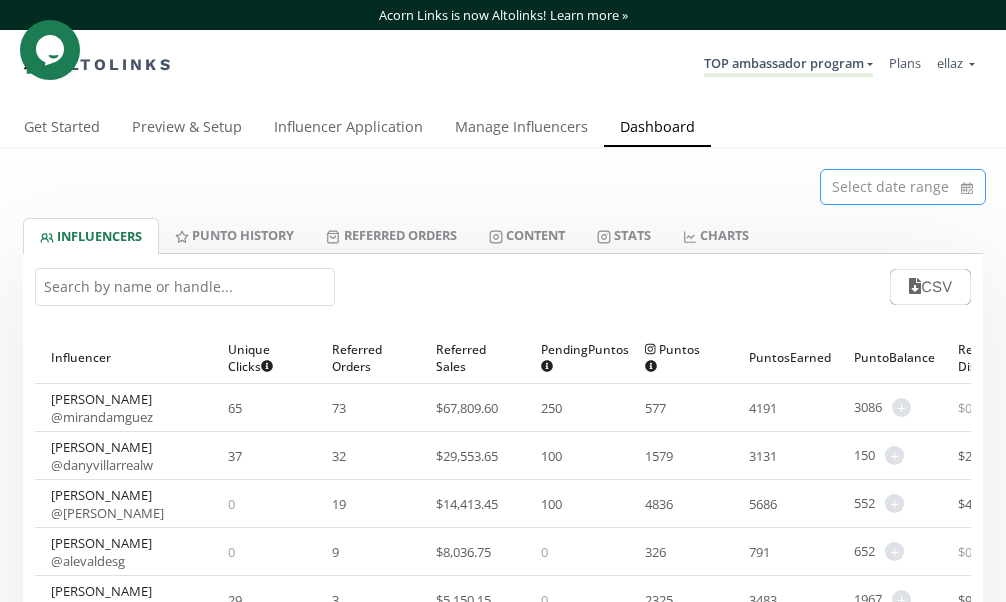 click at bounding box center [903, 187] 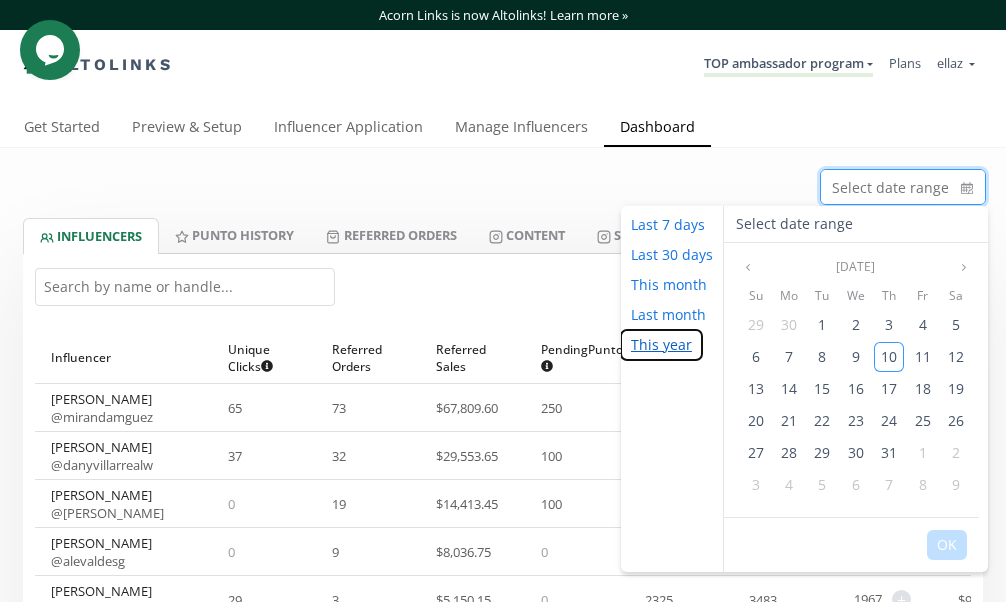 click on "This year" at bounding box center (661, 345) 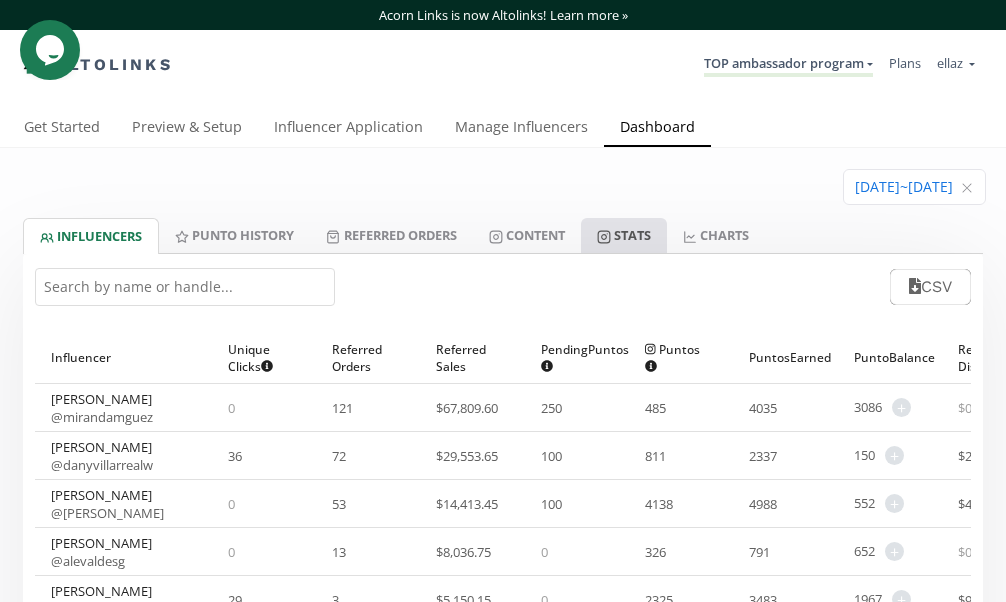 click on "Stats" at bounding box center (624, 235) 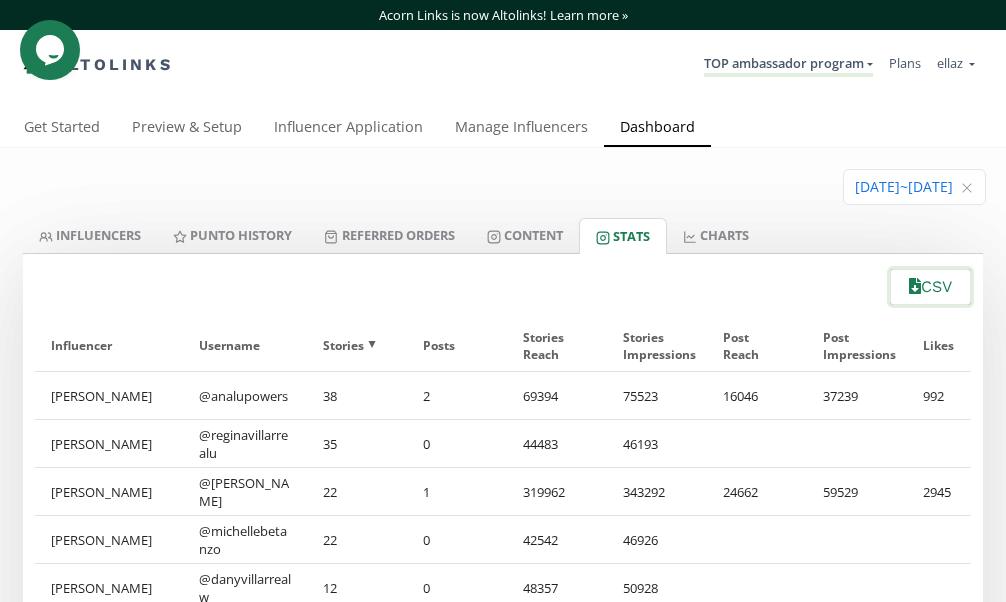 click on "CSV" at bounding box center (930, 287) 